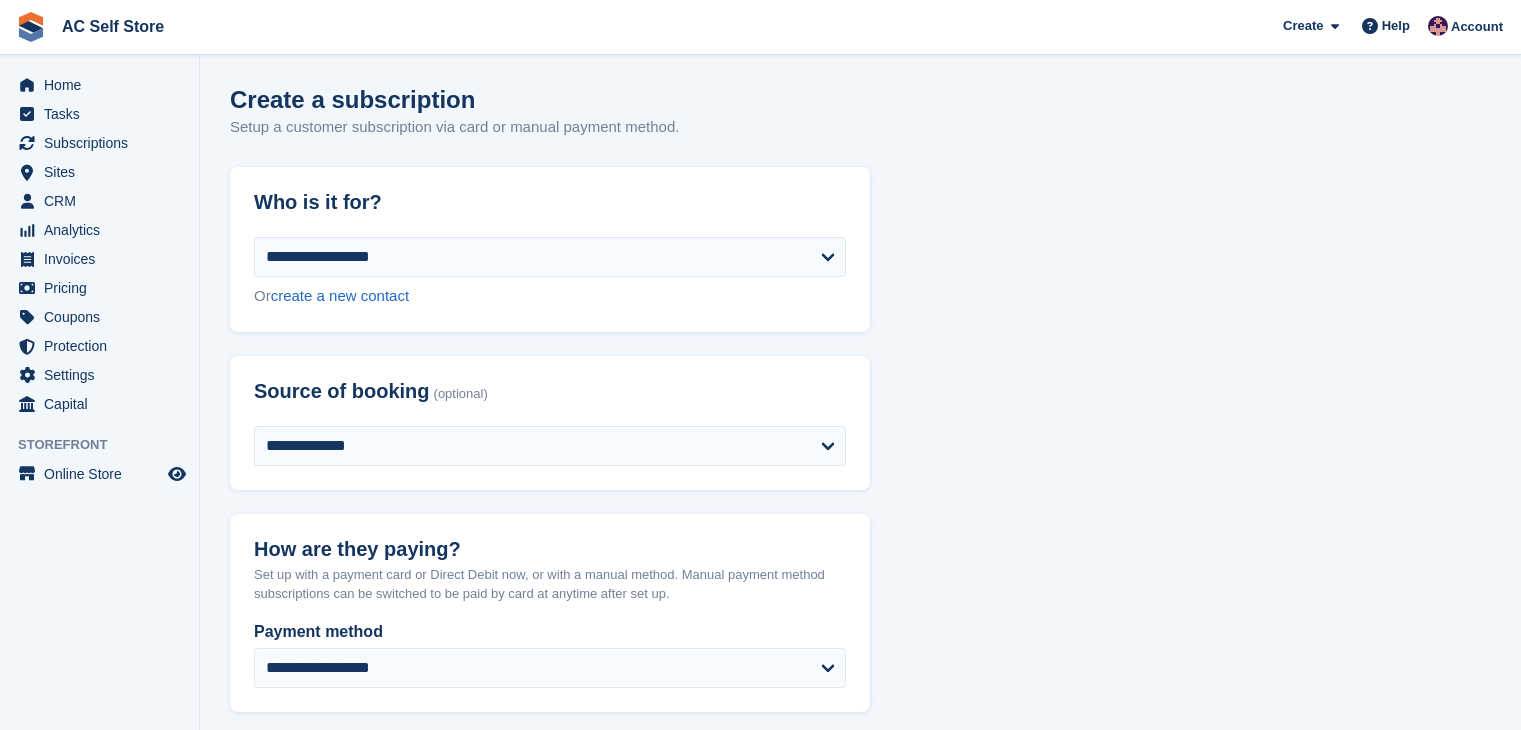 select on "*****" 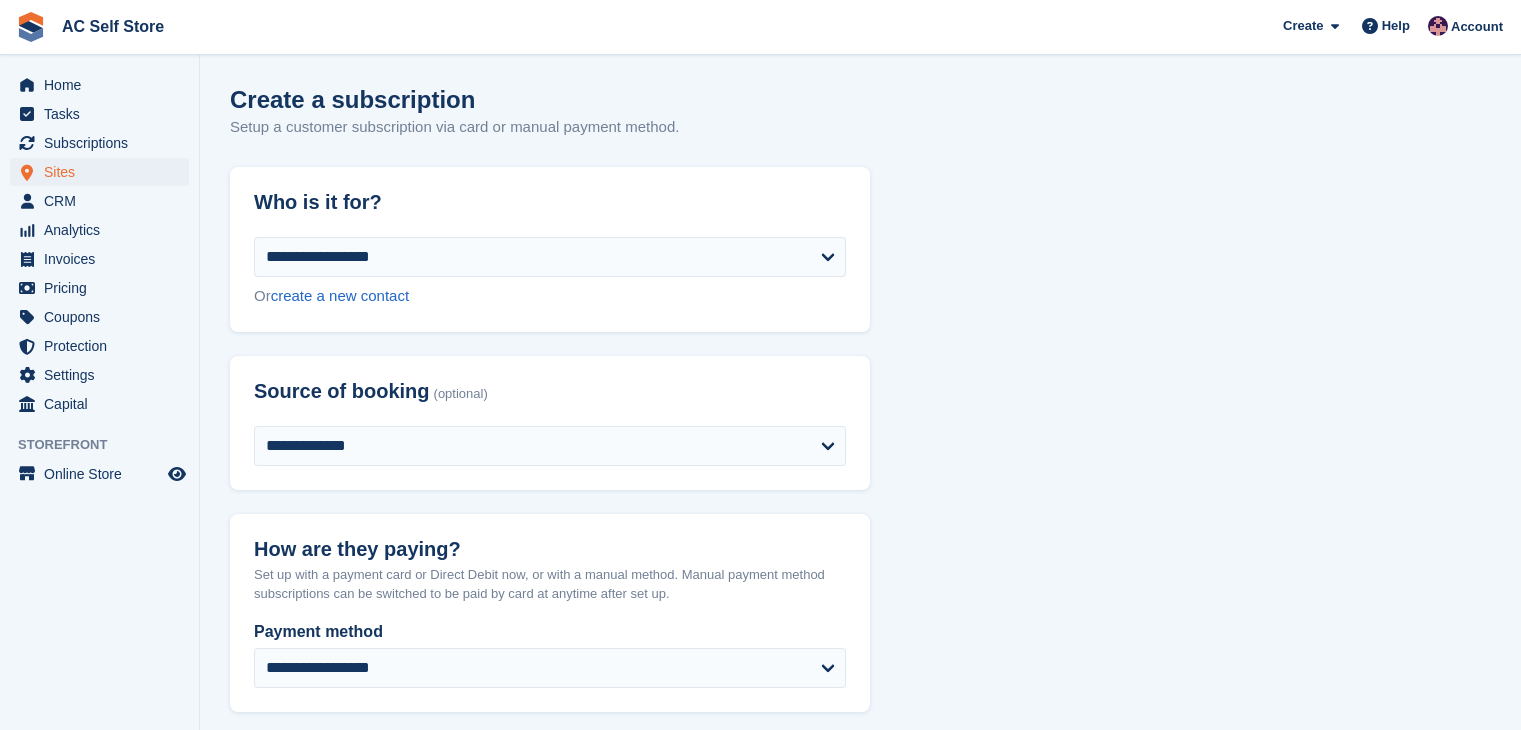 scroll, scrollTop: 2124, scrollLeft: 0, axis: vertical 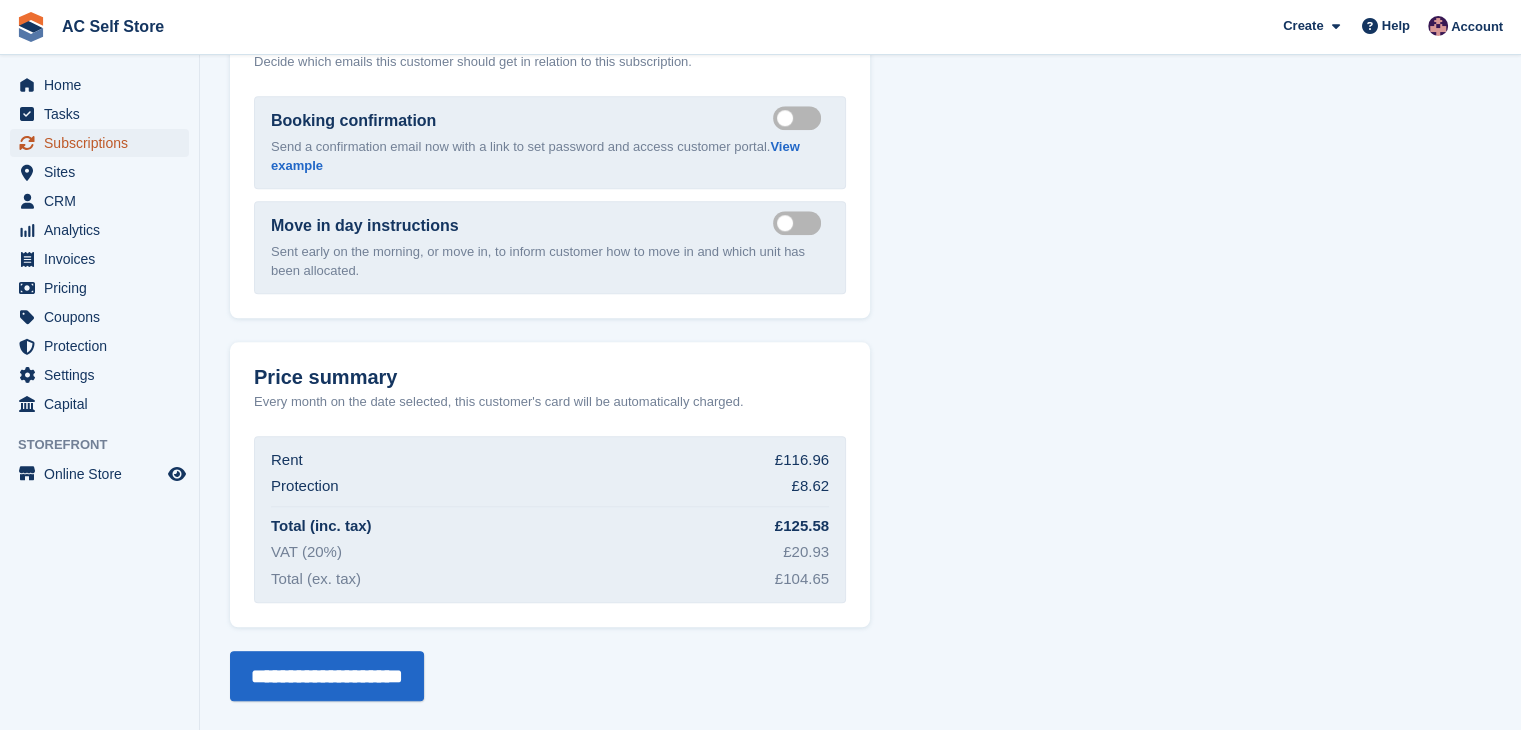 click on "Subscriptions" at bounding box center (104, 143) 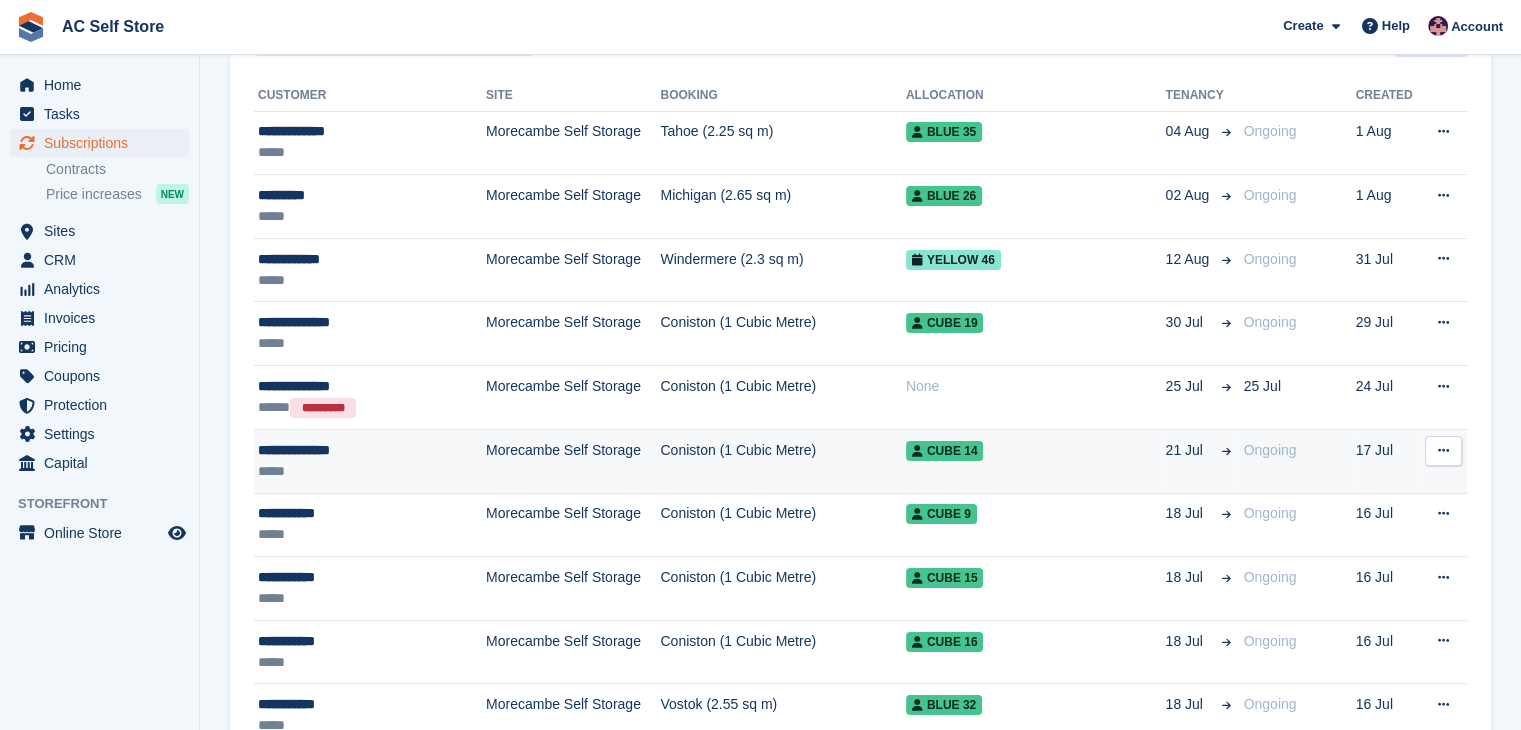 scroll, scrollTop: 0, scrollLeft: 0, axis: both 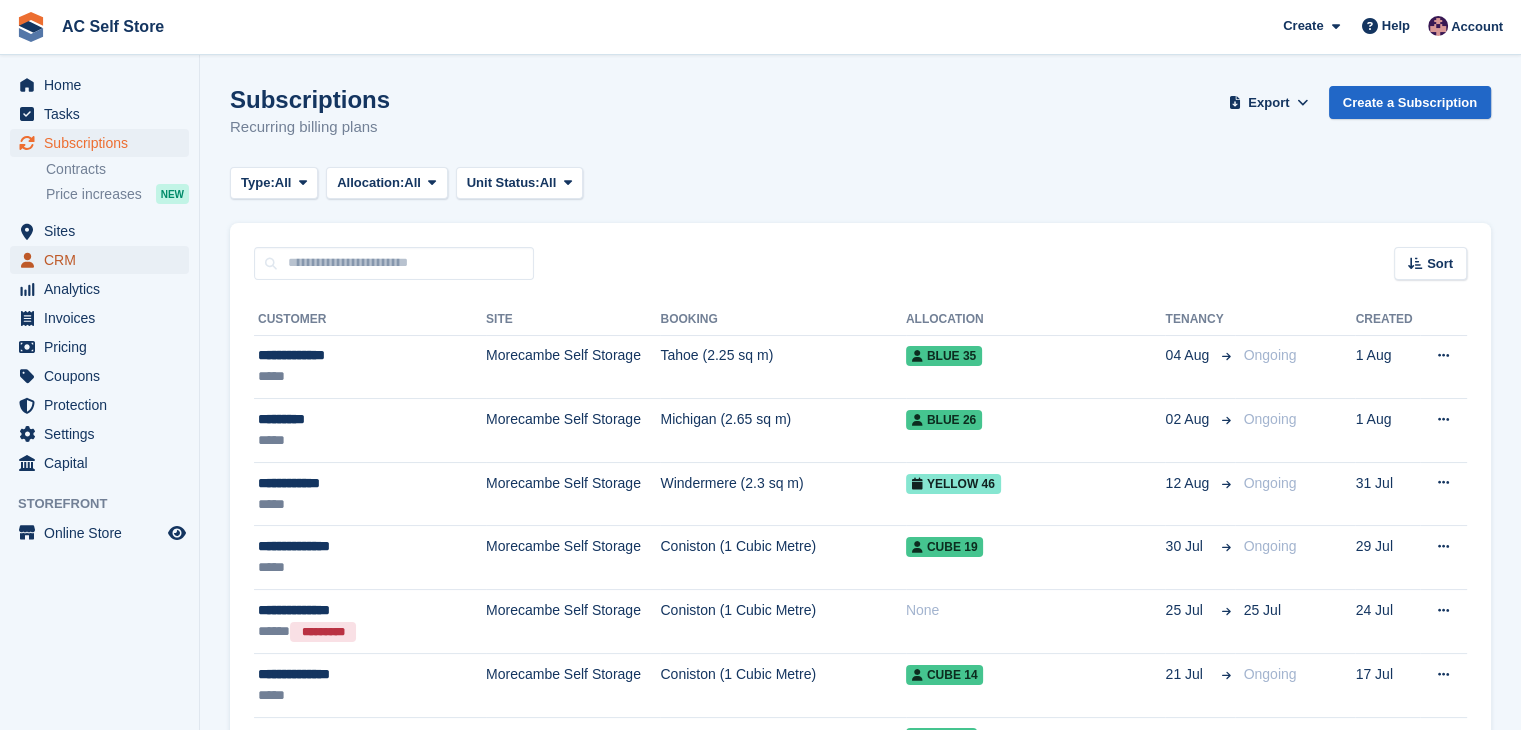 click on "CRM" at bounding box center (104, 260) 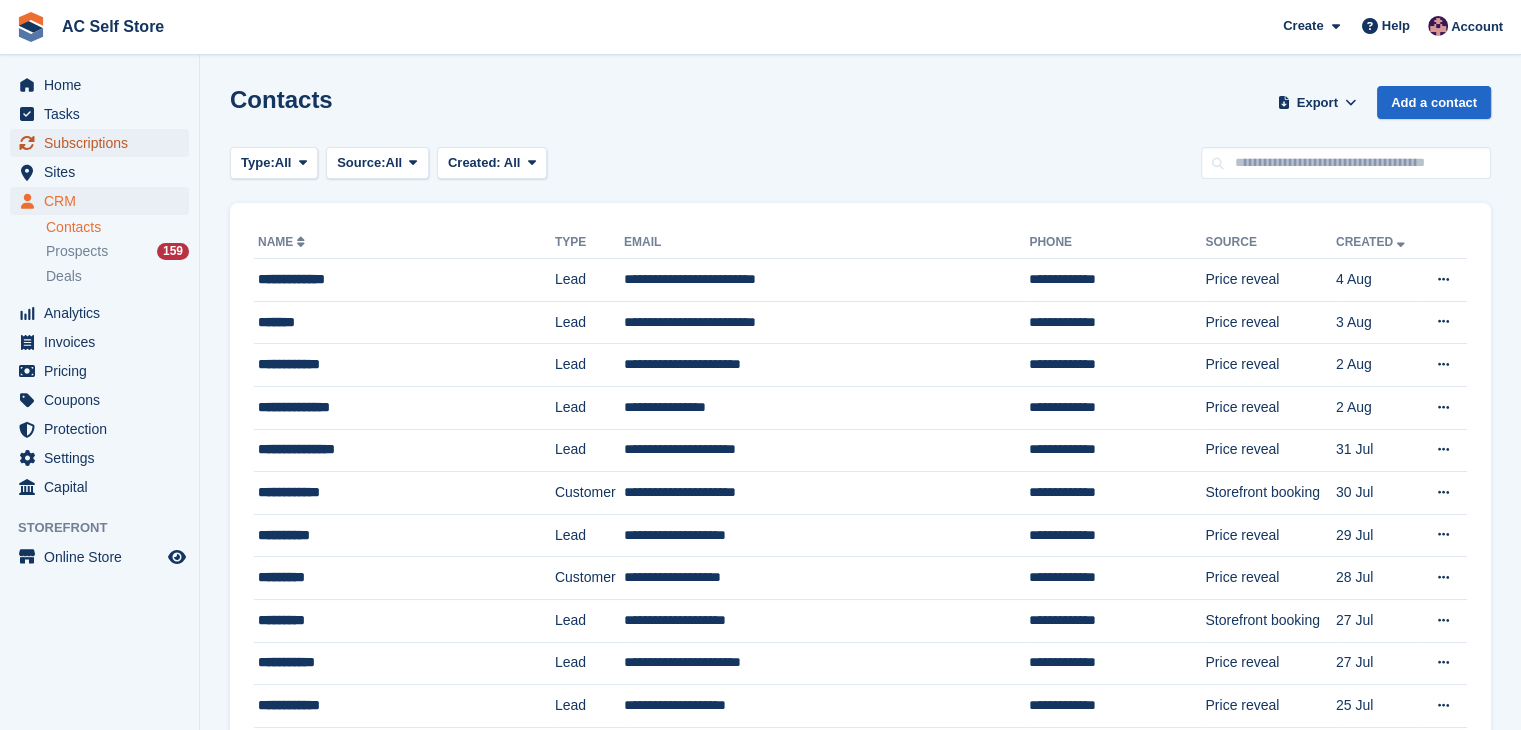 click on "Subscriptions" at bounding box center [104, 143] 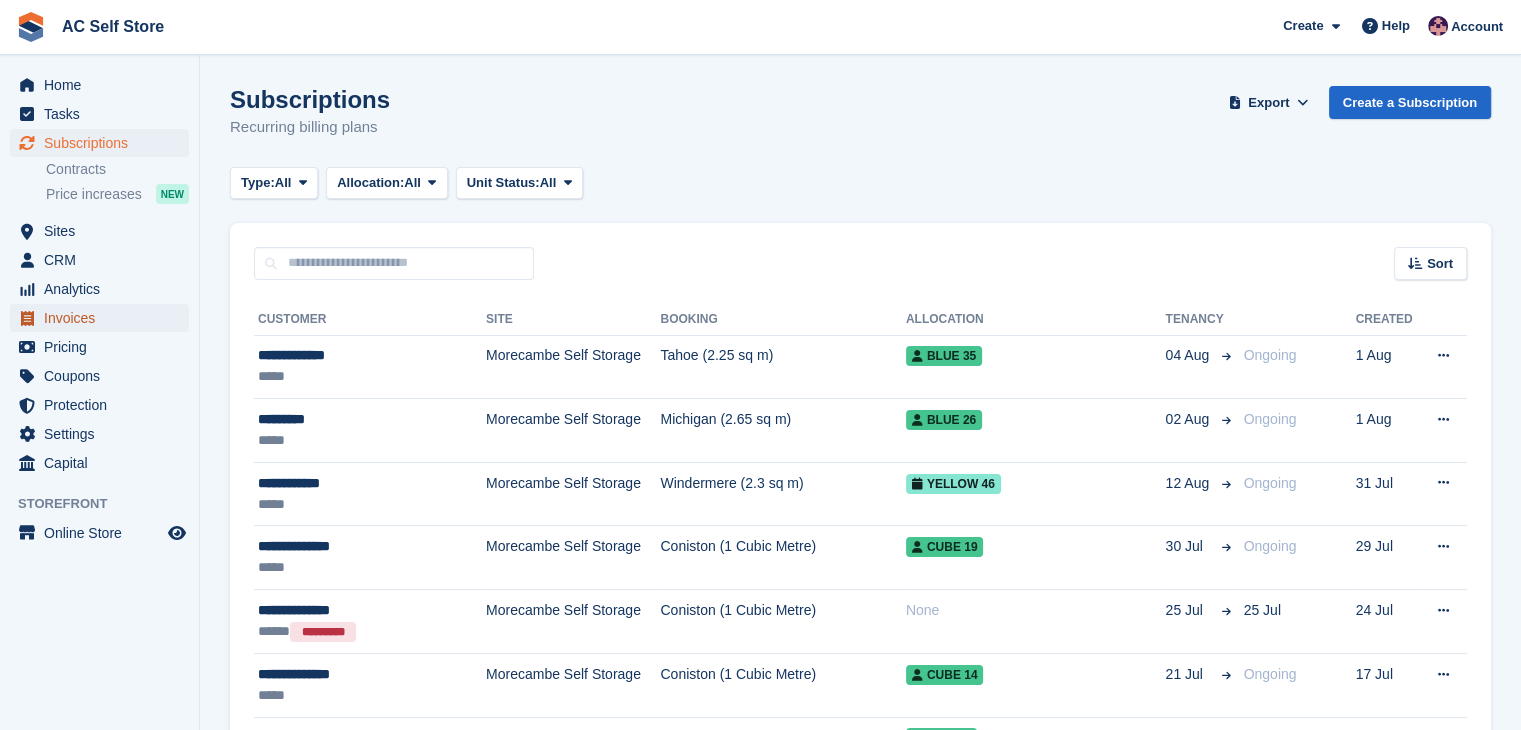 click on "Invoices" at bounding box center [104, 318] 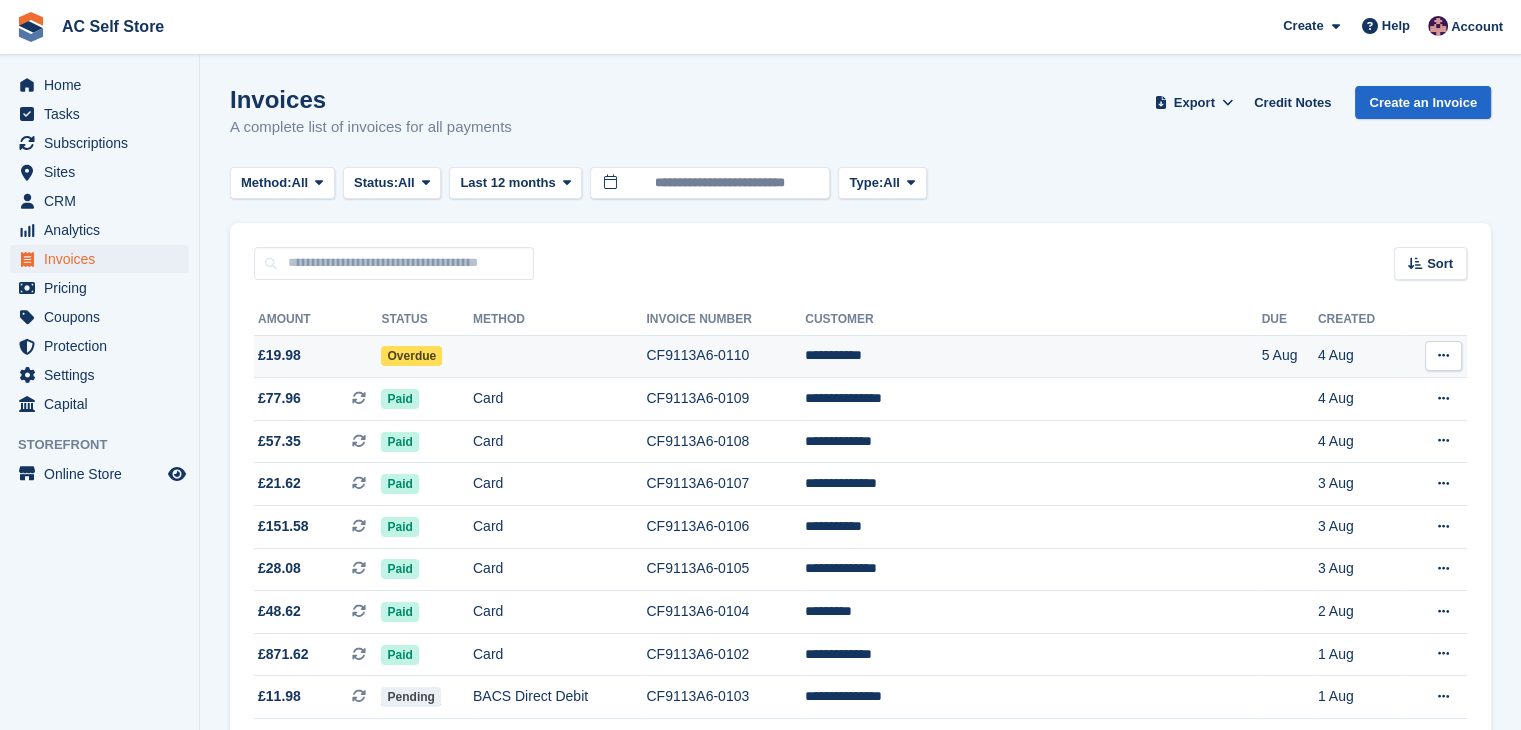click at bounding box center [560, 356] 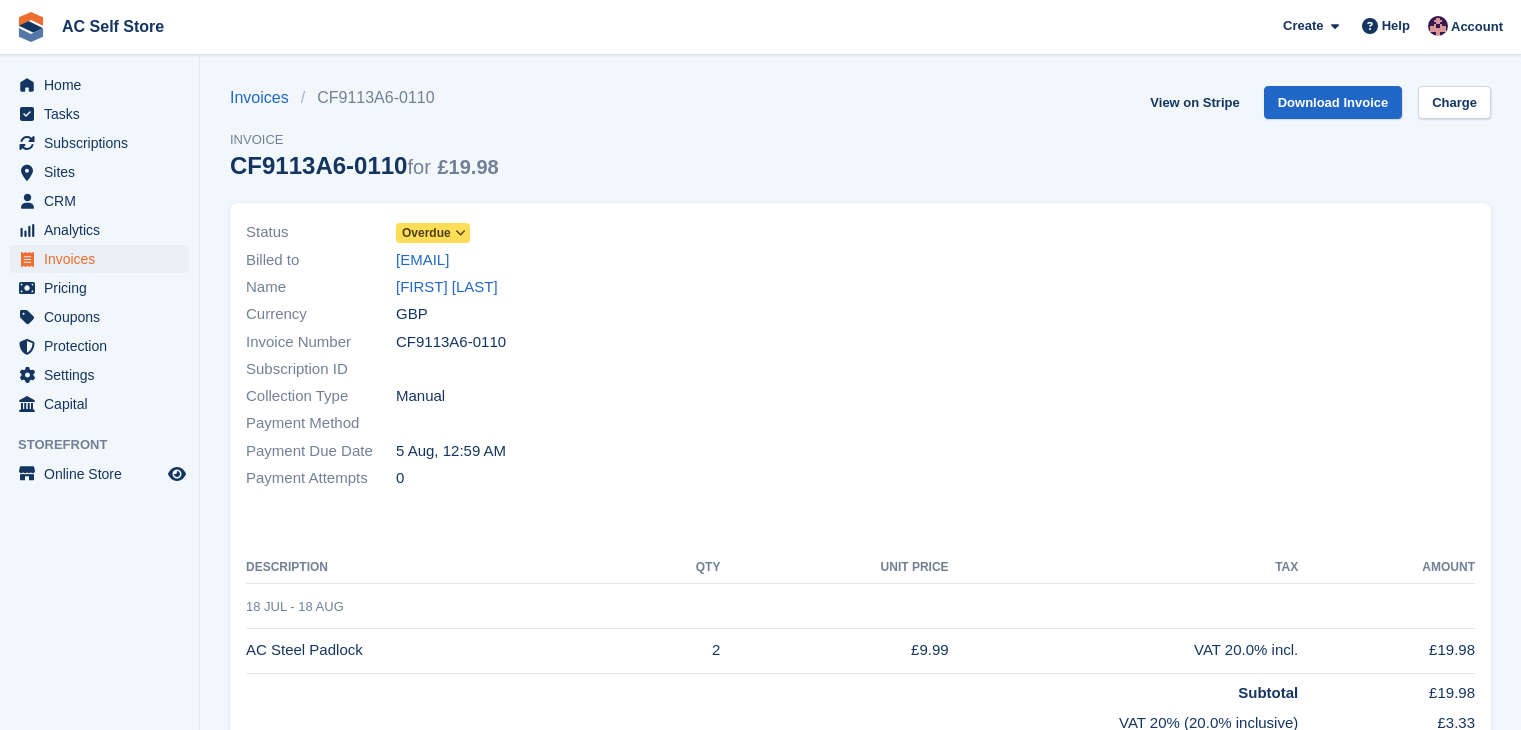 scroll, scrollTop: 0, scrollLeft: 0, axis: both 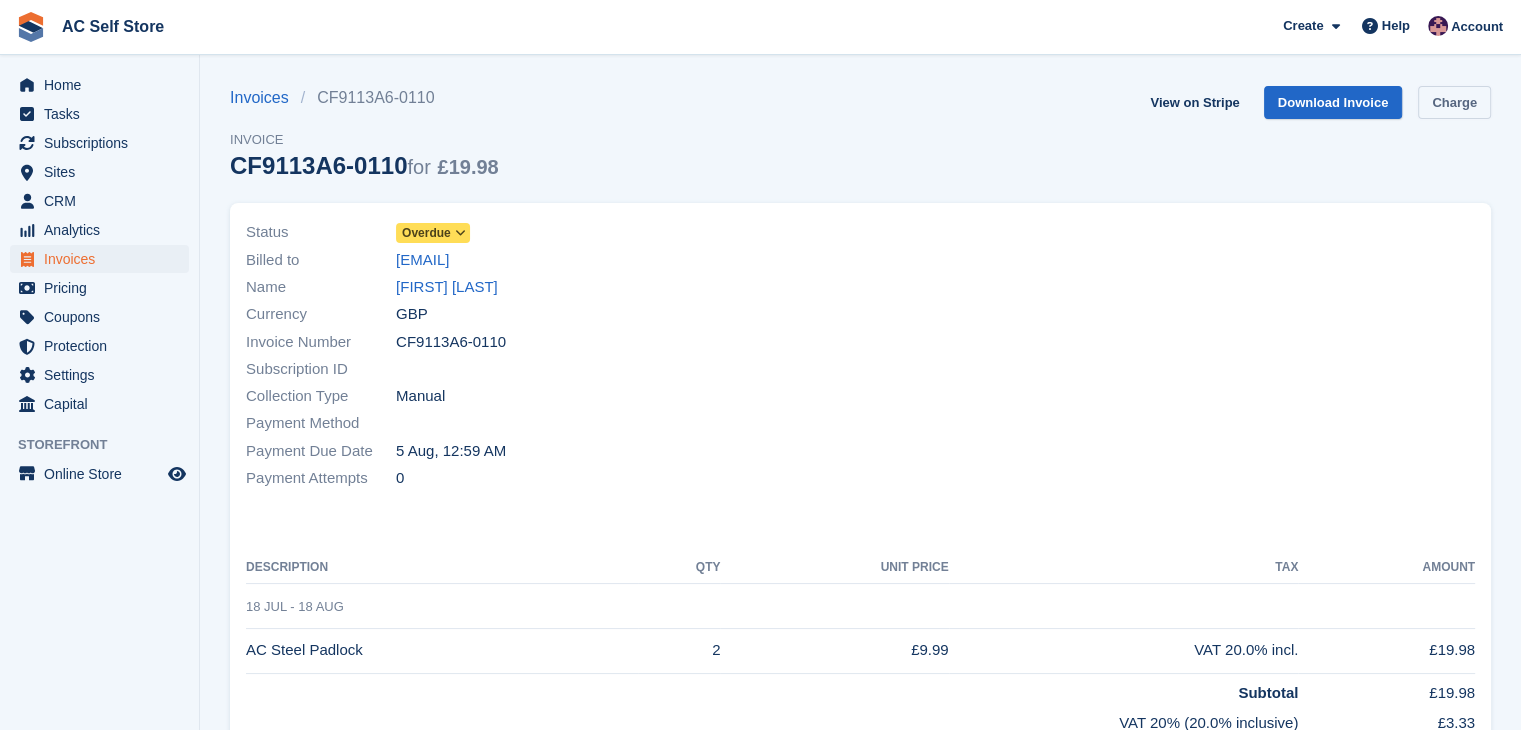 click on "Charge" at bounding box center [1454, 102] 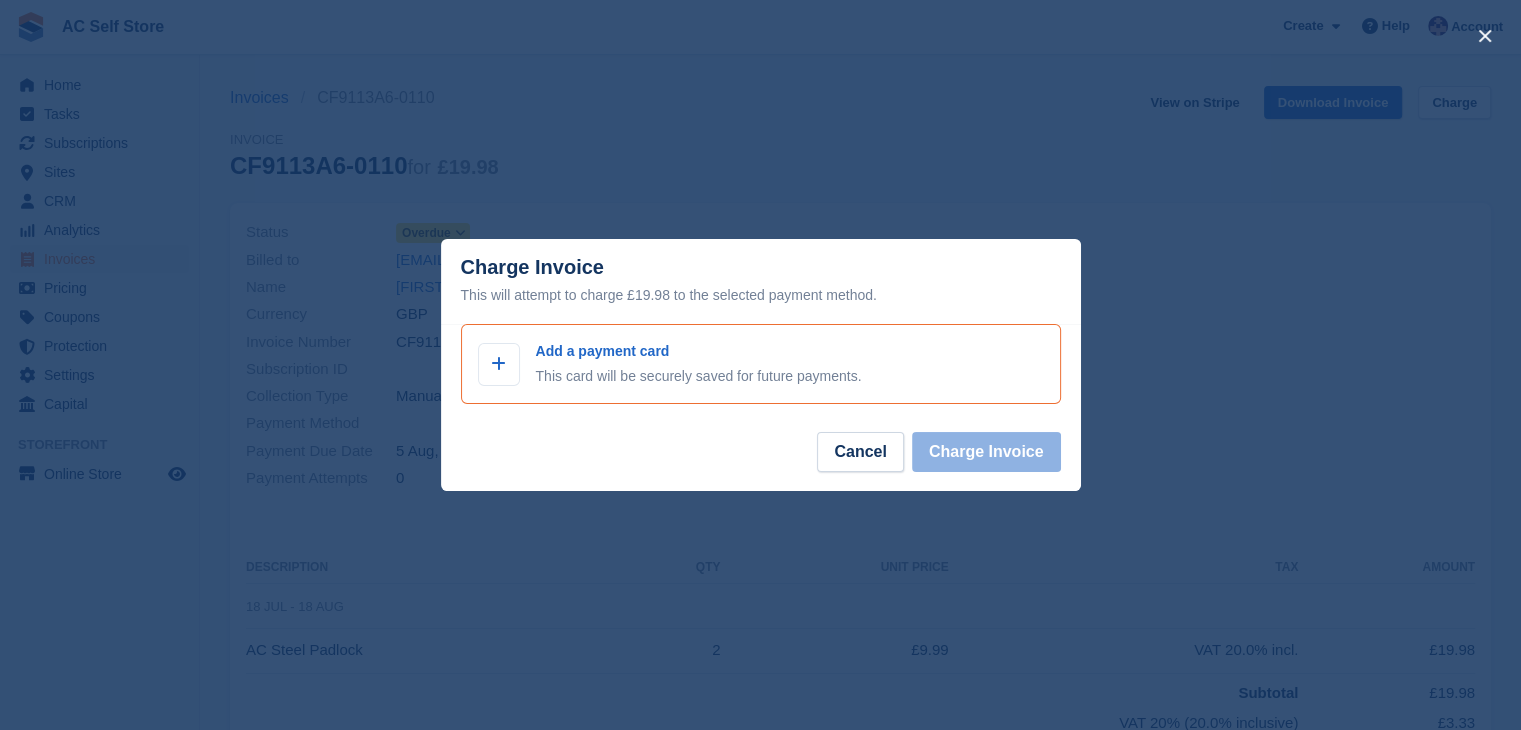 click on "Add a payment card
This card will be securely saved for future payments." at bounding box center [761, 364] 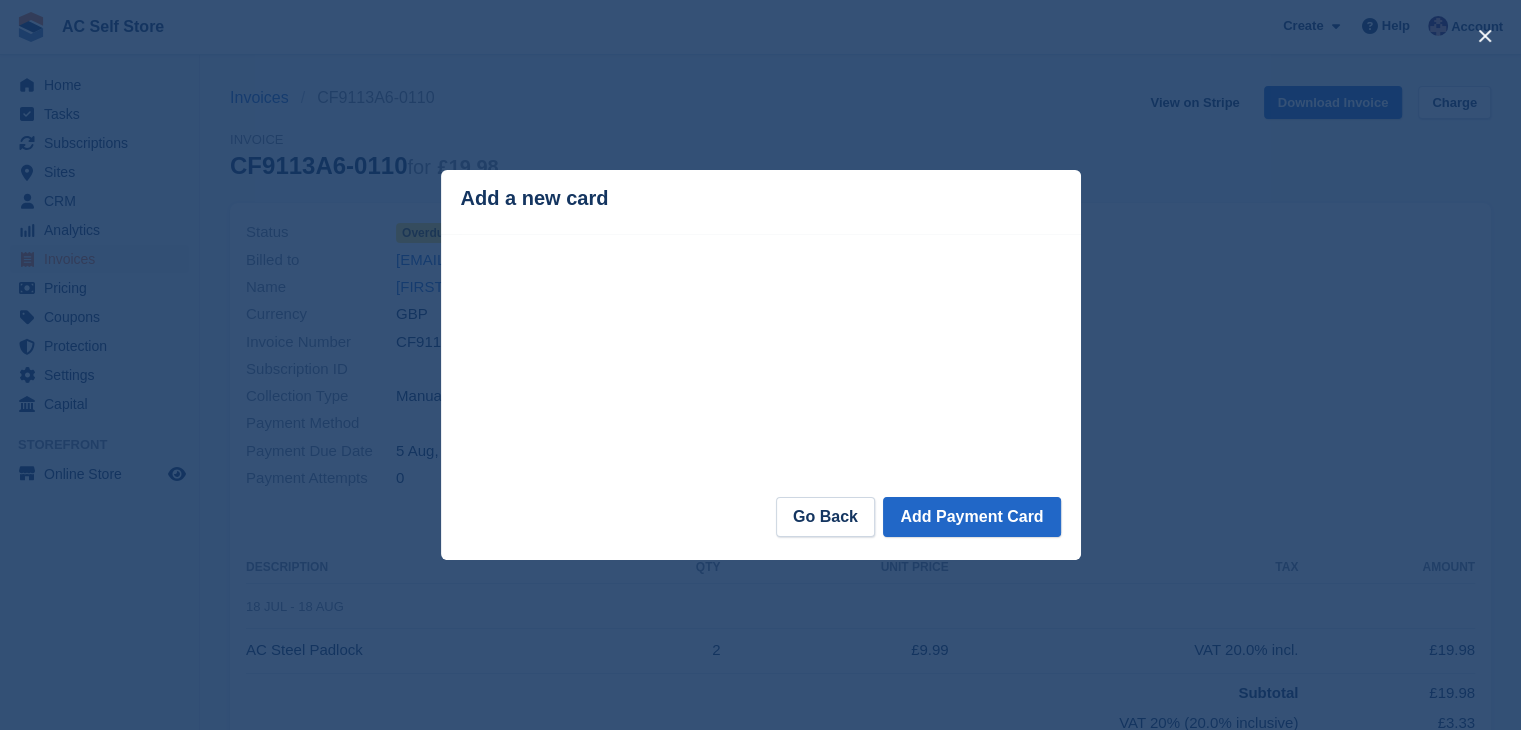 scroll, scrollTop: 100, scrollLeft: 0, axis: vertical 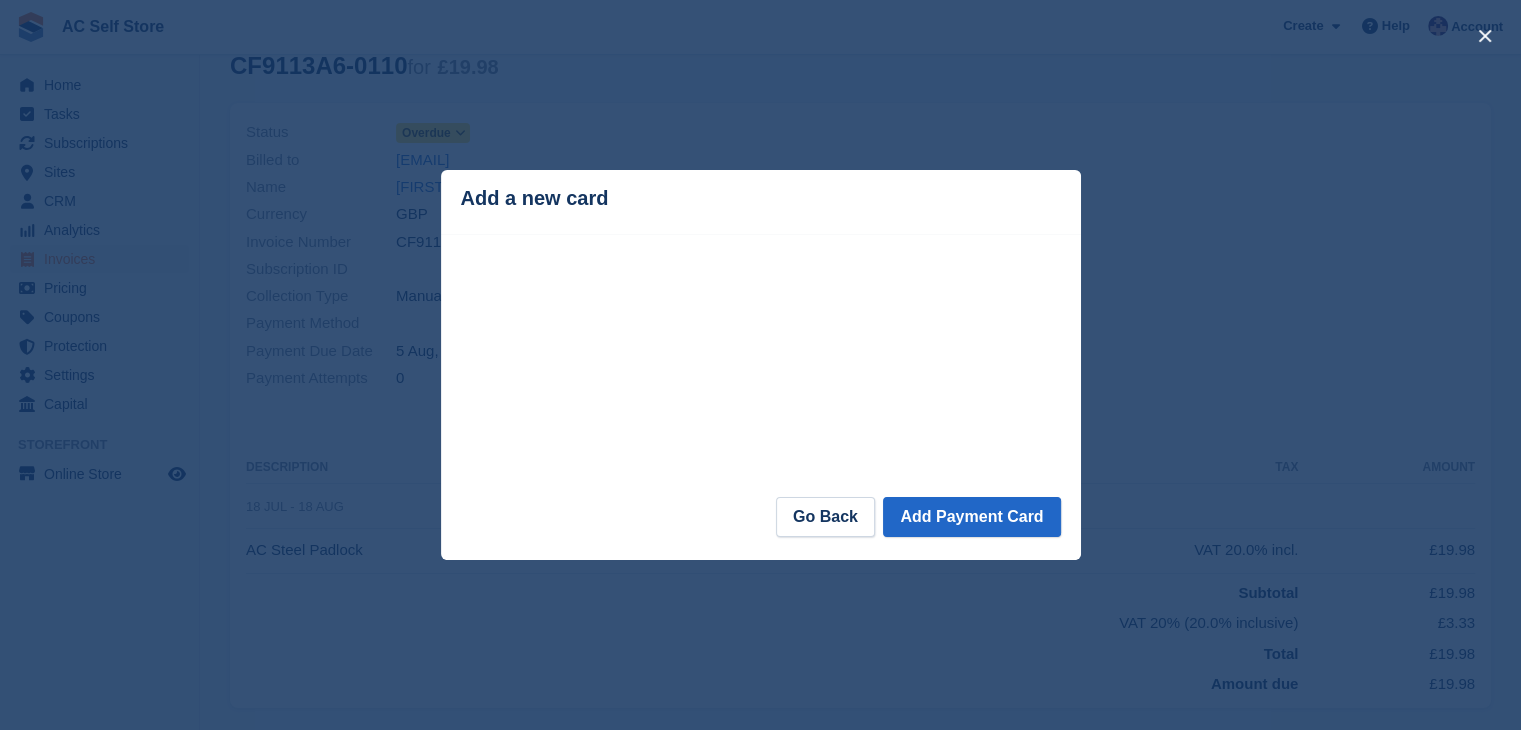 click on "Add a new card" at bounding box center (761, 198) 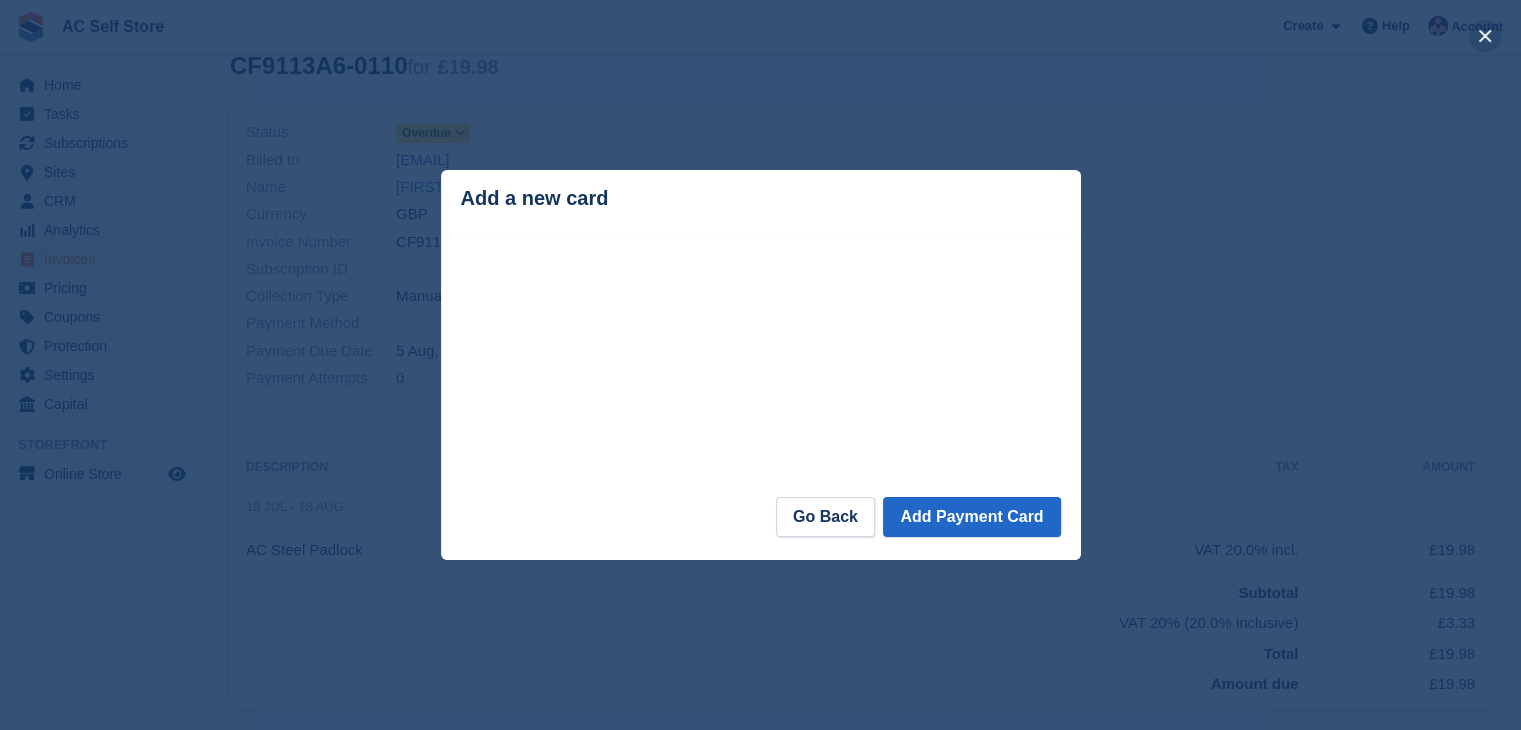 click at bounding box center (1485, 36) 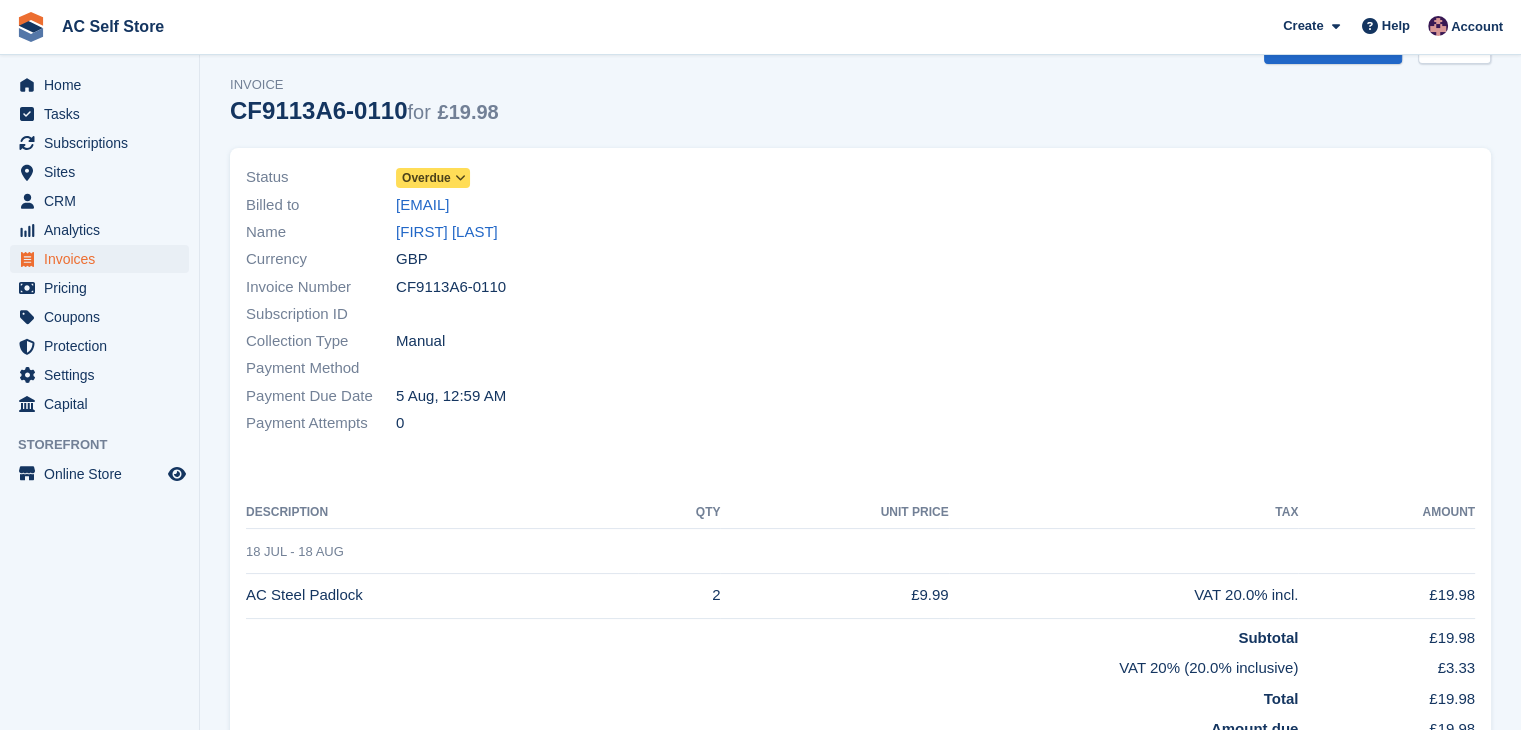 scroll, scrollTop: 0, scrollLeft: 0, axis: both 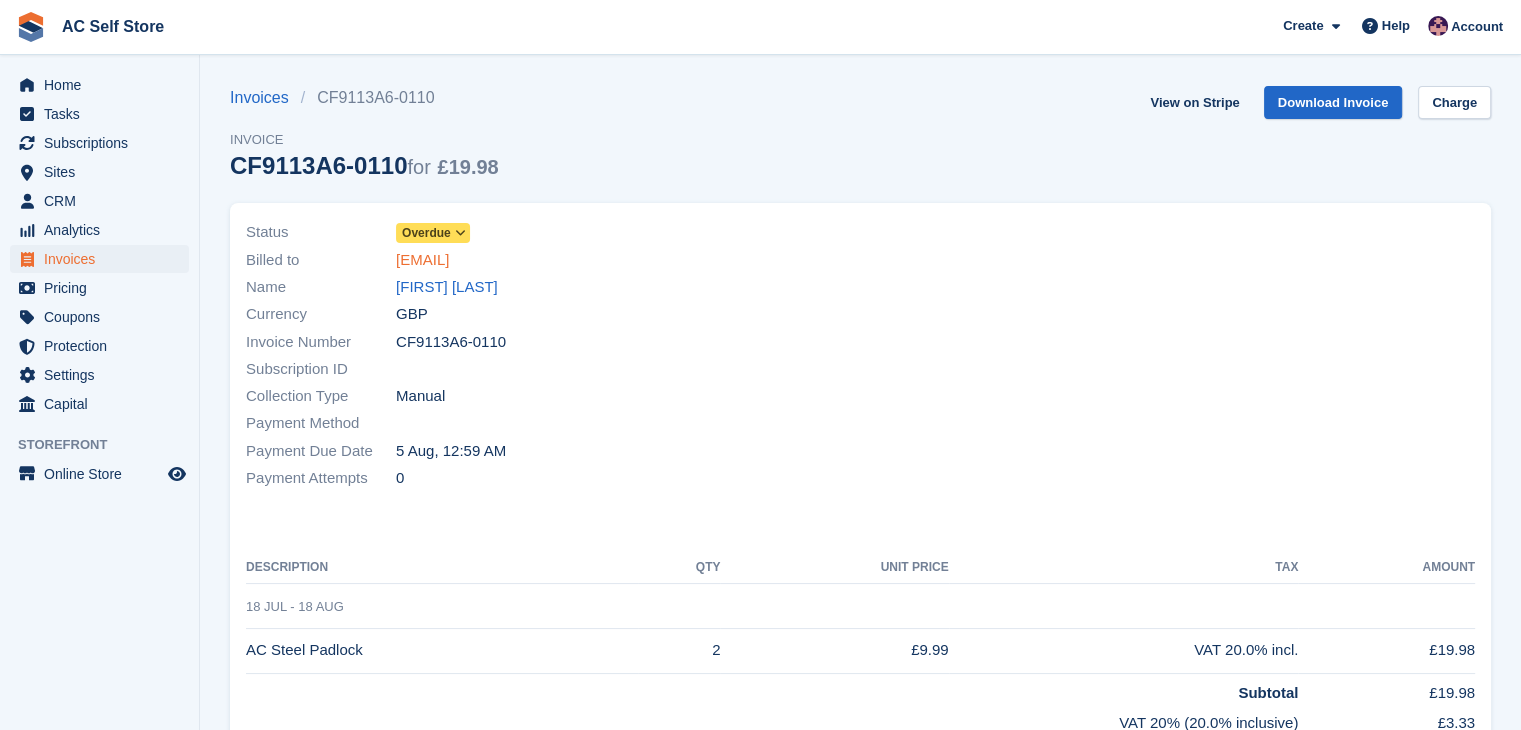 click on "lyndalight1@msn.com" at bounding box center (422, 260) 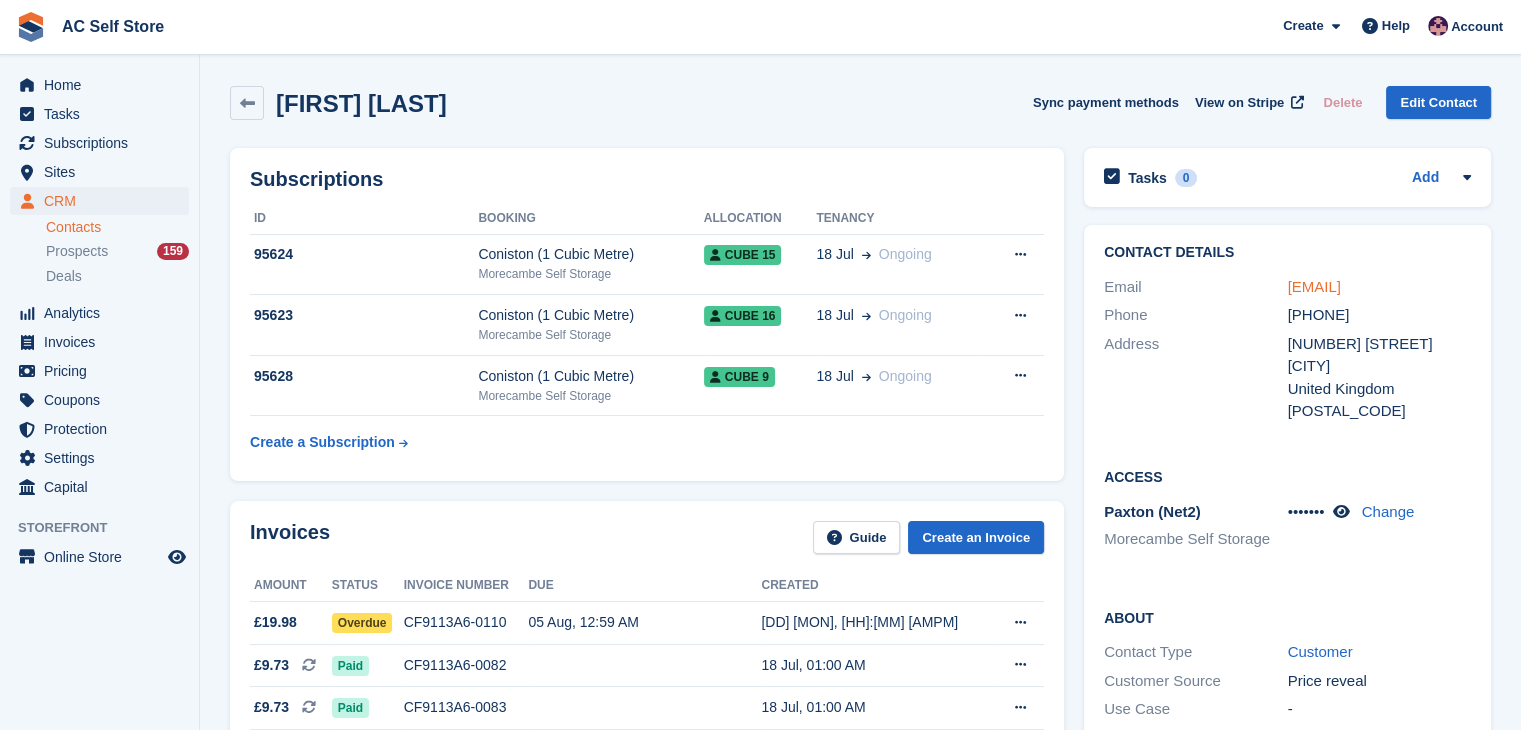 scroll, scrollTop: 500, scrollLeft: 0, axis: vertical 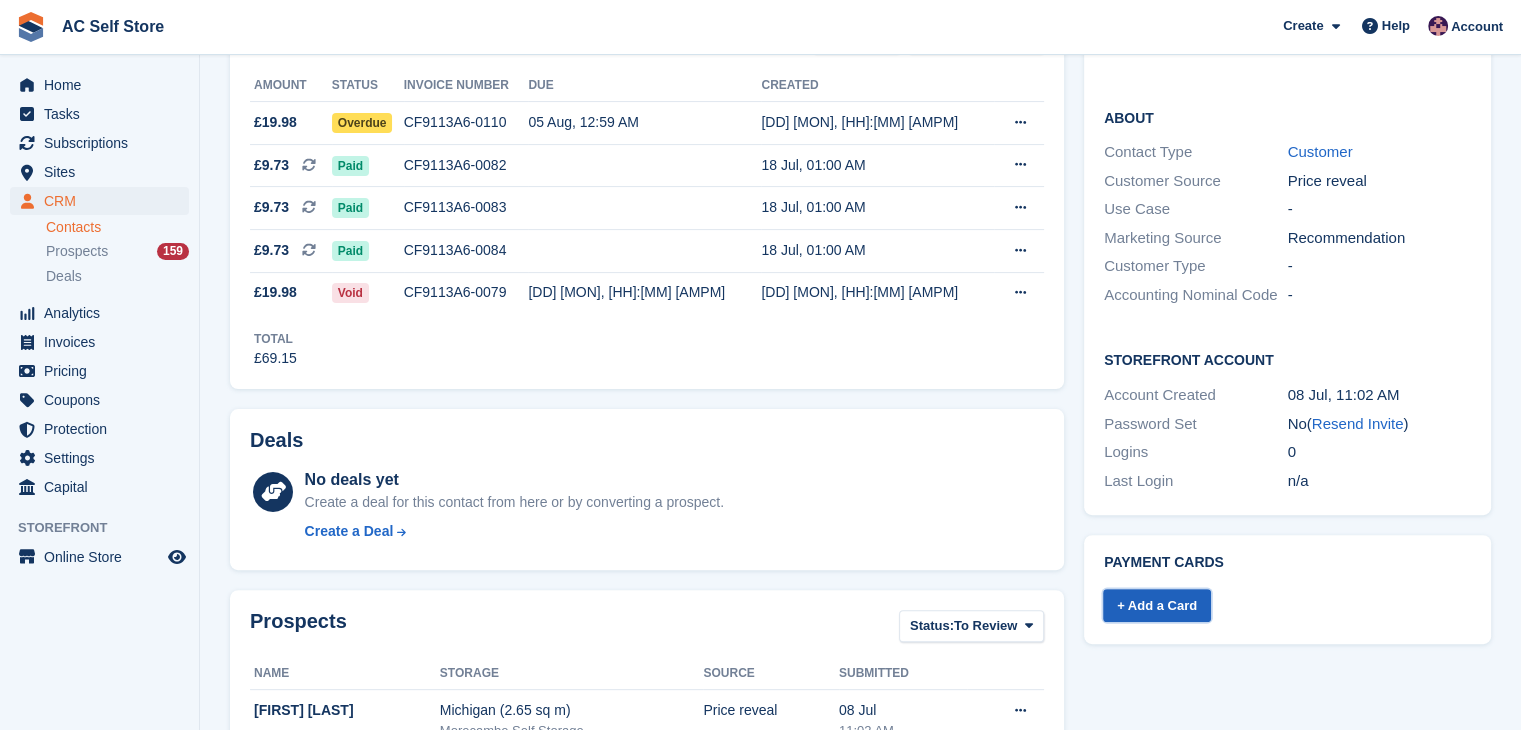 click on "+ Add a Card" at bounding box center (1157, 605) 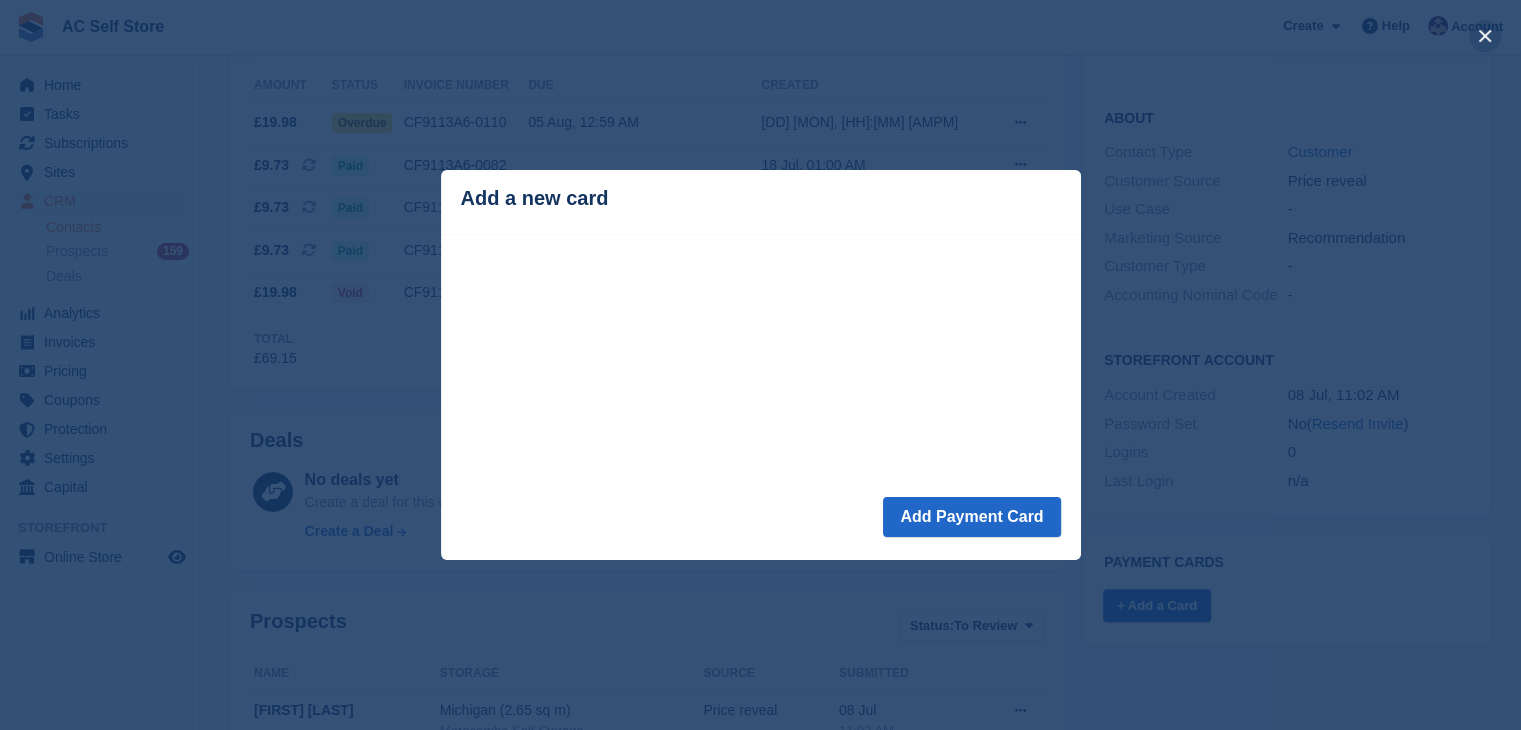 click at bounding box center (1485, 36) 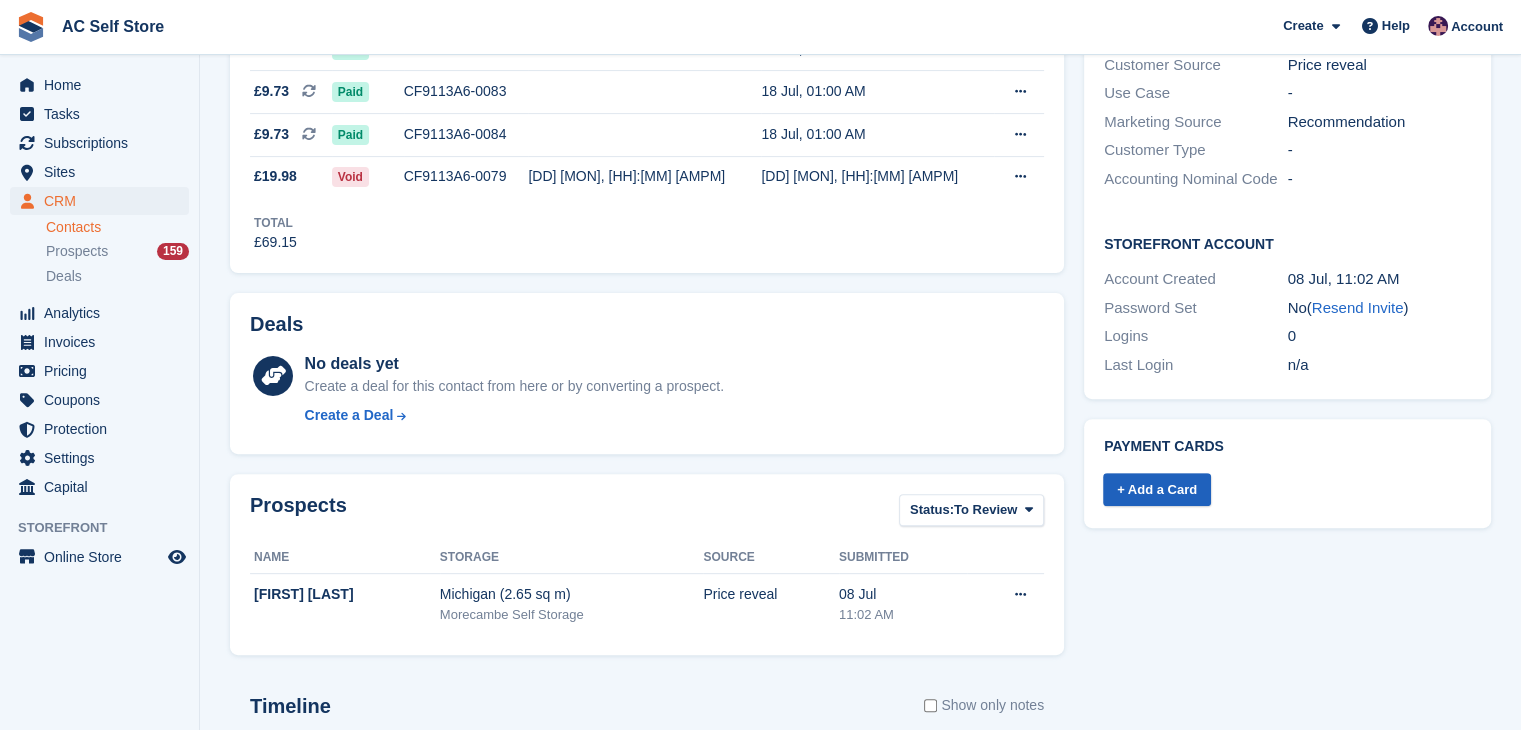 scroll, scrollTop: 700, scrollLeft: 0, axis: vertical 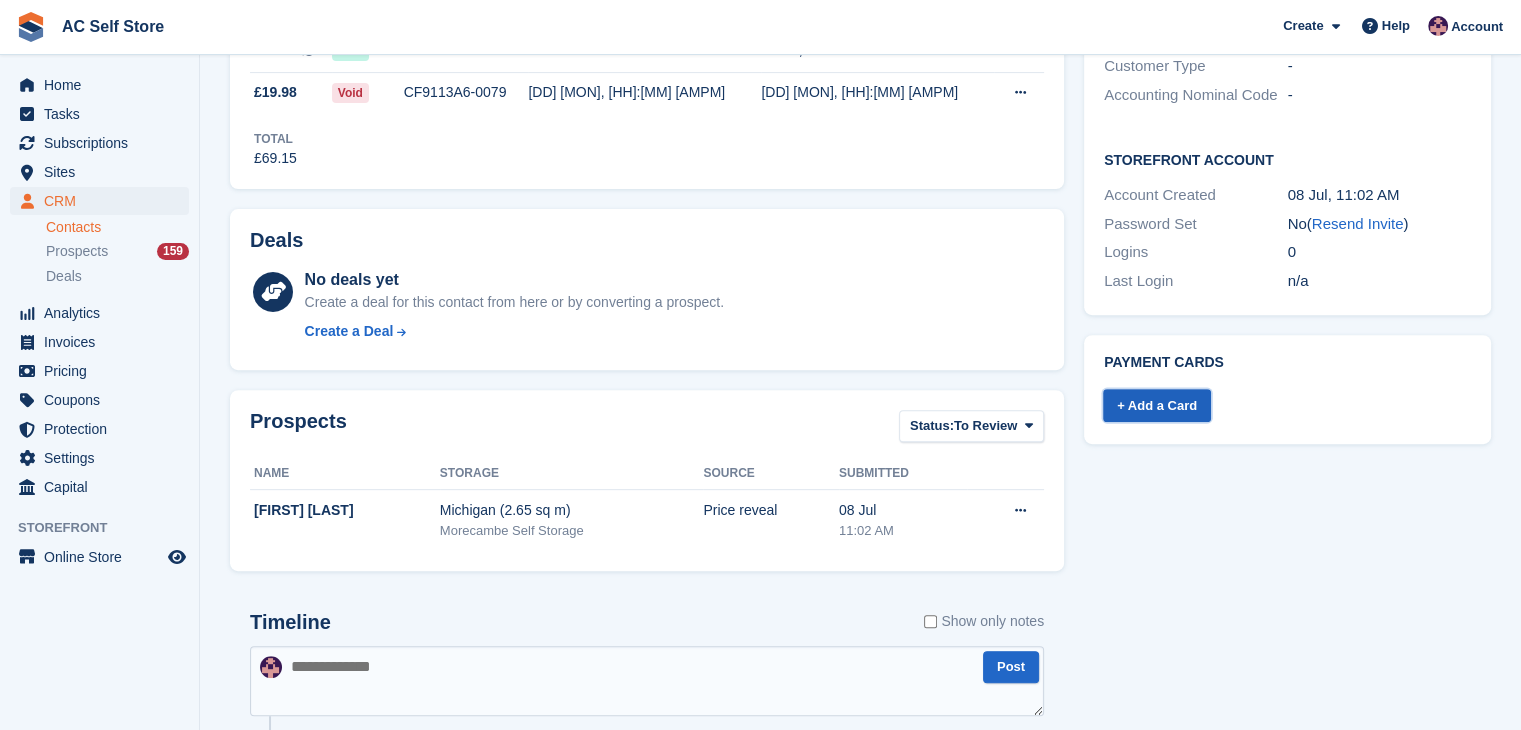 click on "+ Add a Card" at bounding box center [1157, 405] 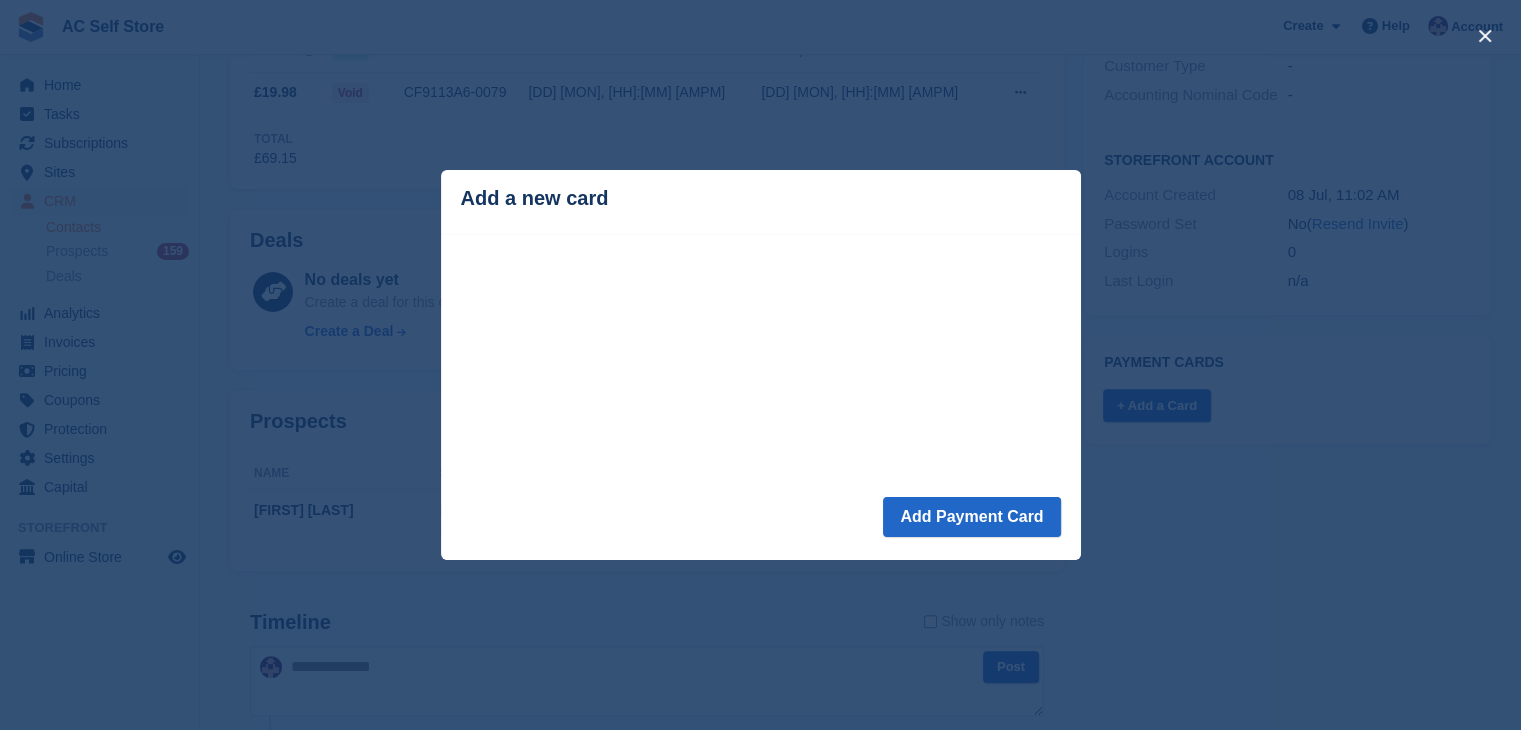 click at bounding box center [760, 365] 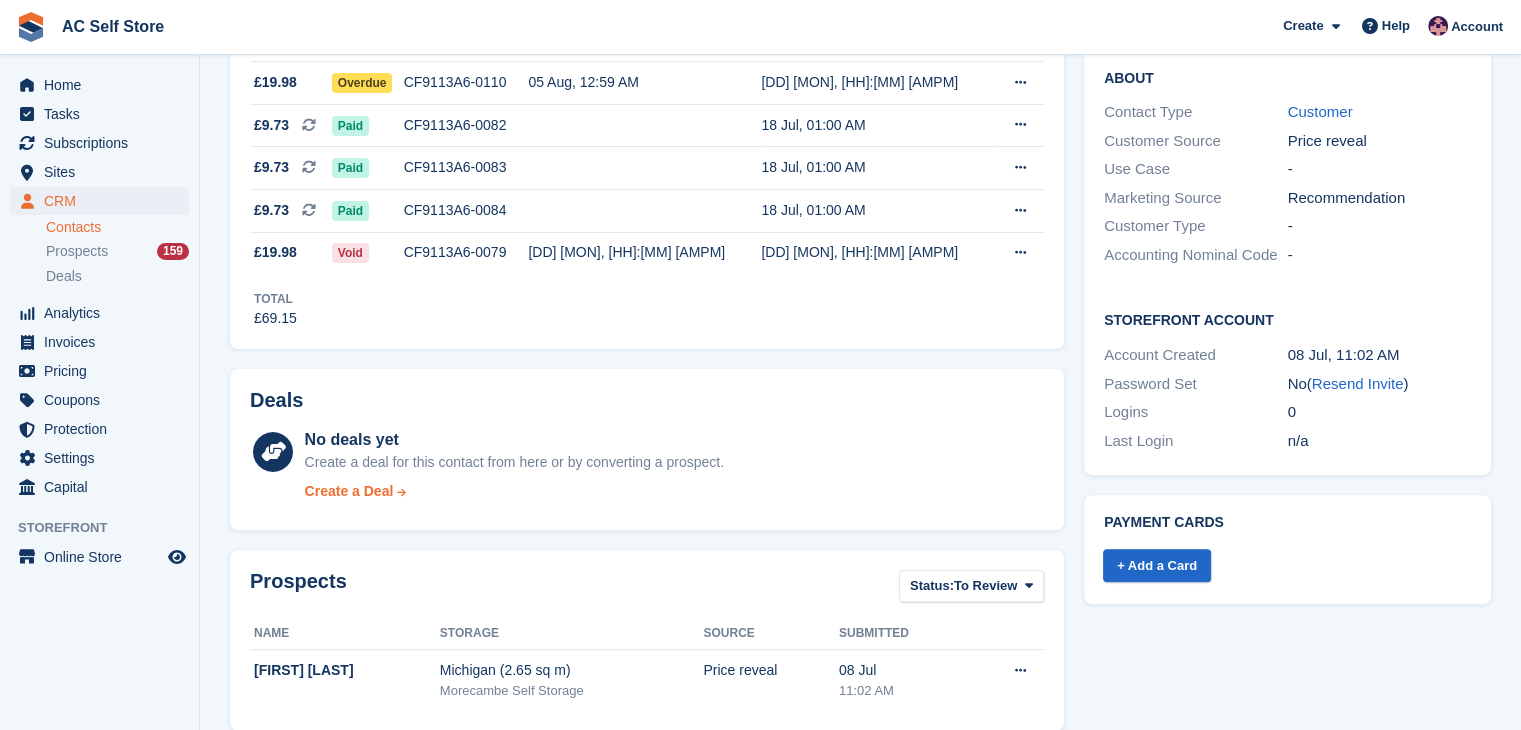 scroll, scrollTop: 300, scrollLeft: 0, axis: vertical 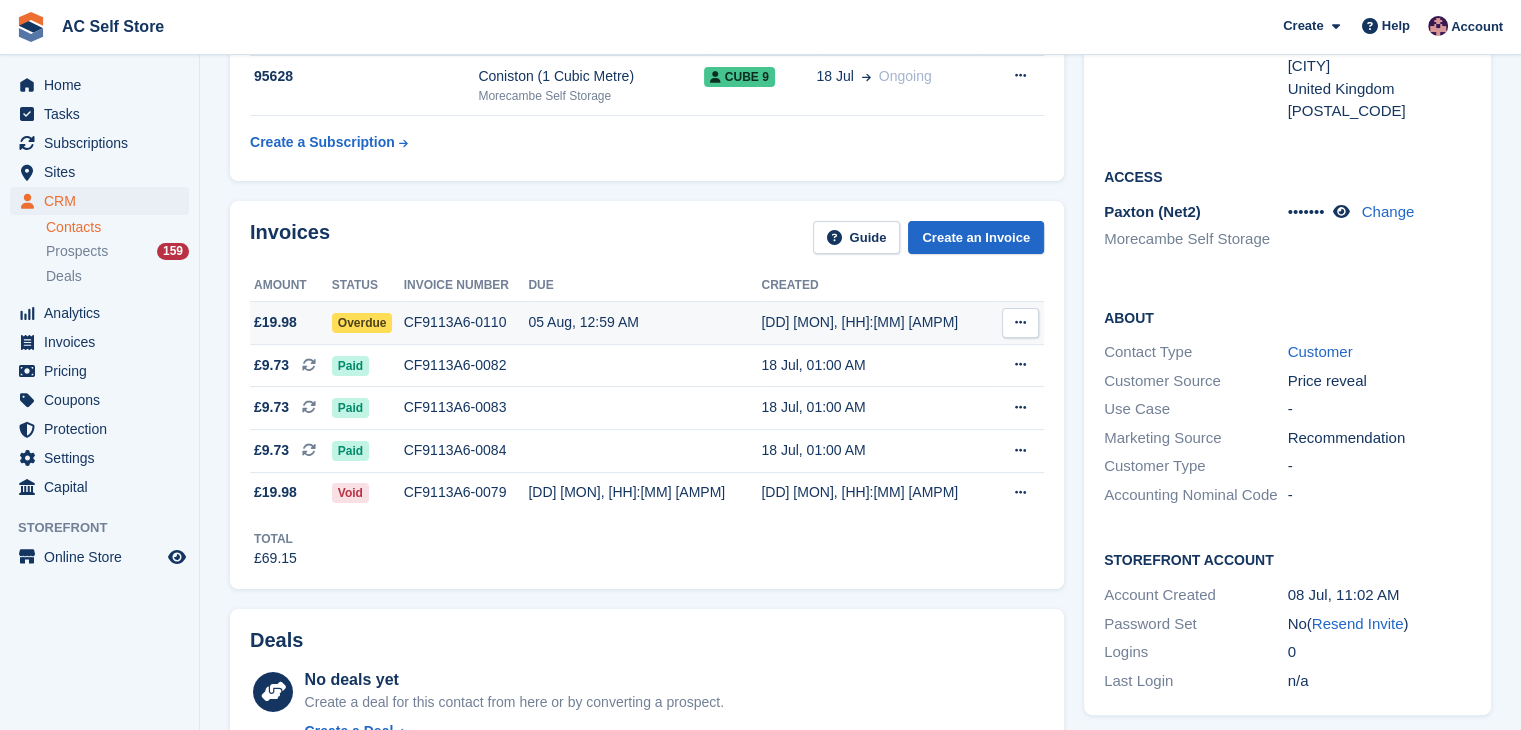 click on "CF9113A6-0110" at bounding box center (466, 322) 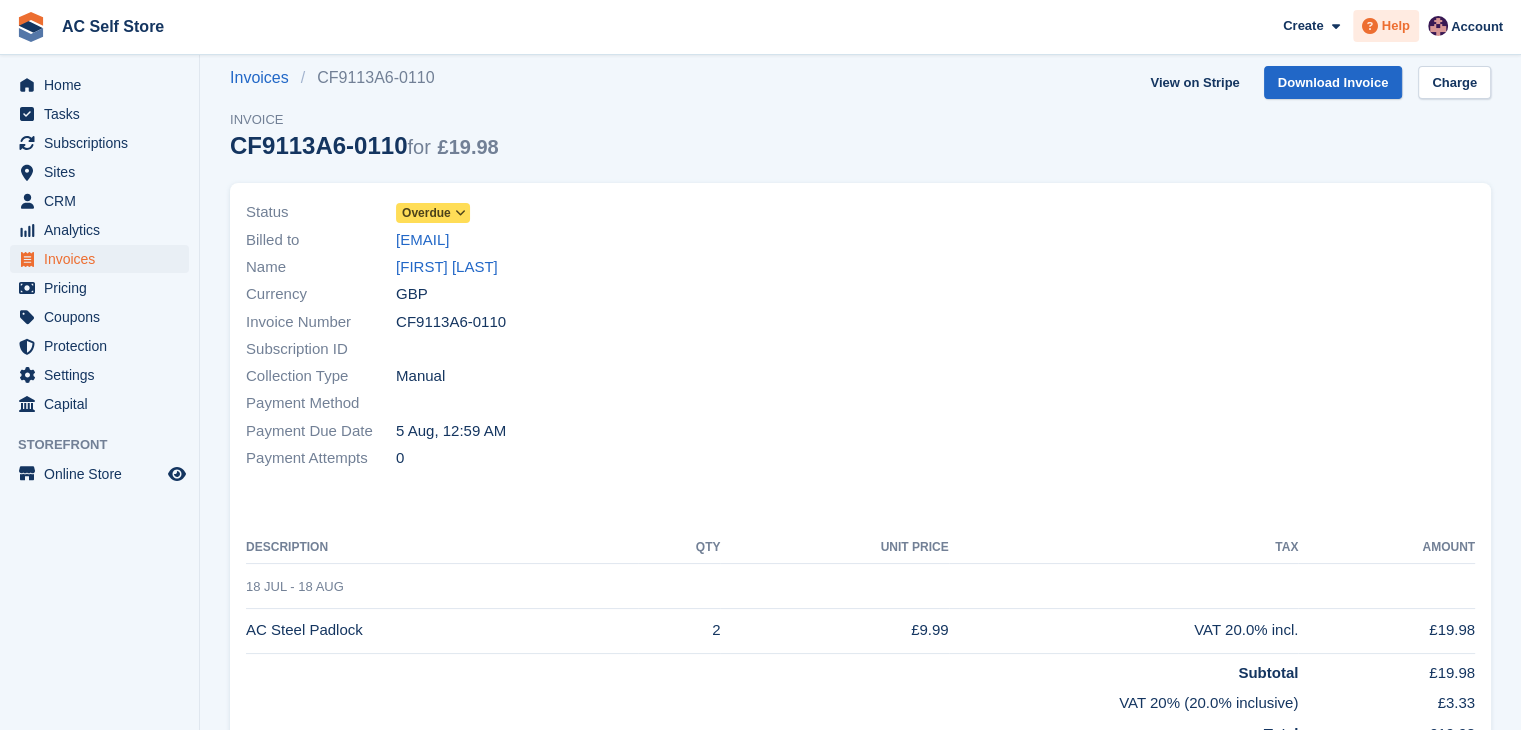 scroll, scrollTop: 0, scrollLeft: 0, axis: both 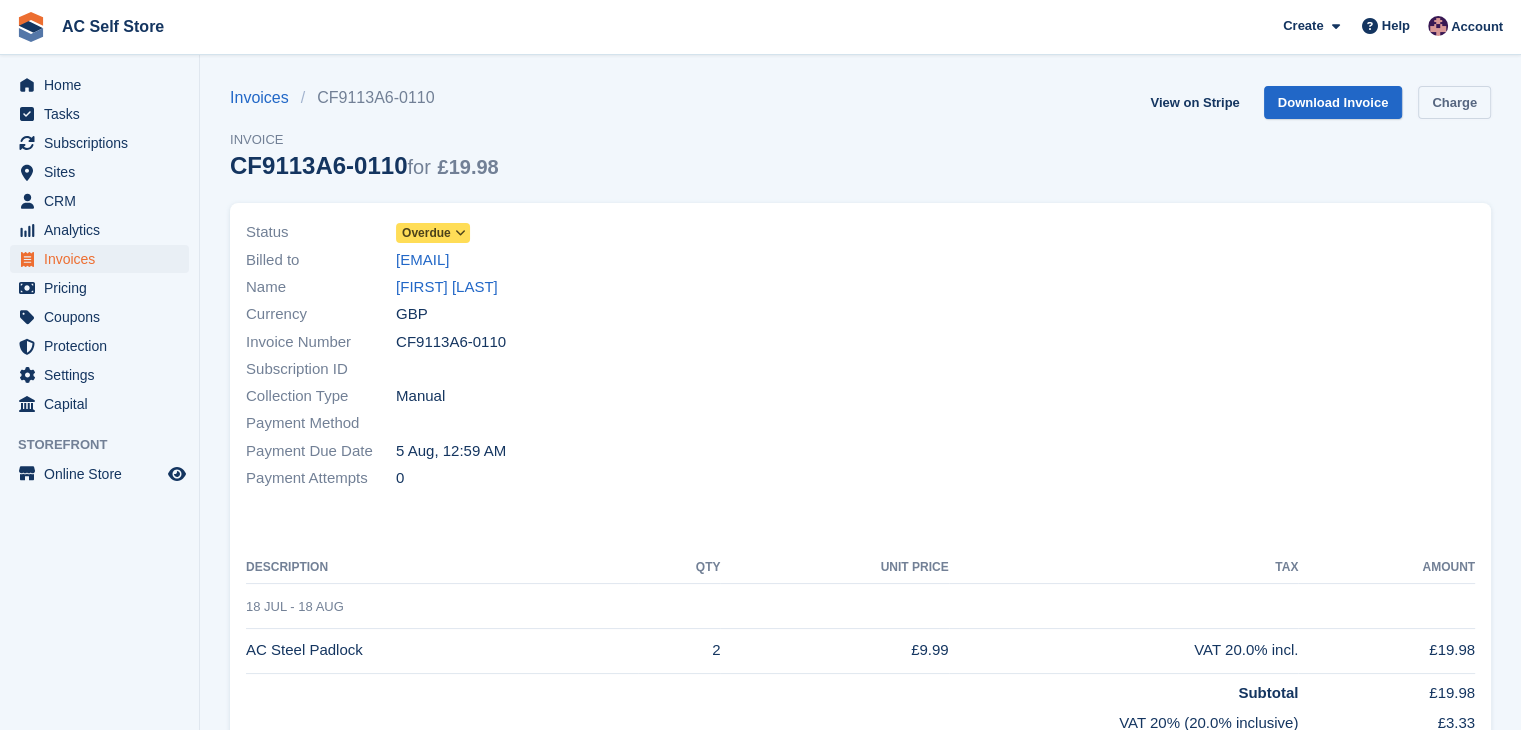 click on "Charge" at bounding box center (1454, 102) 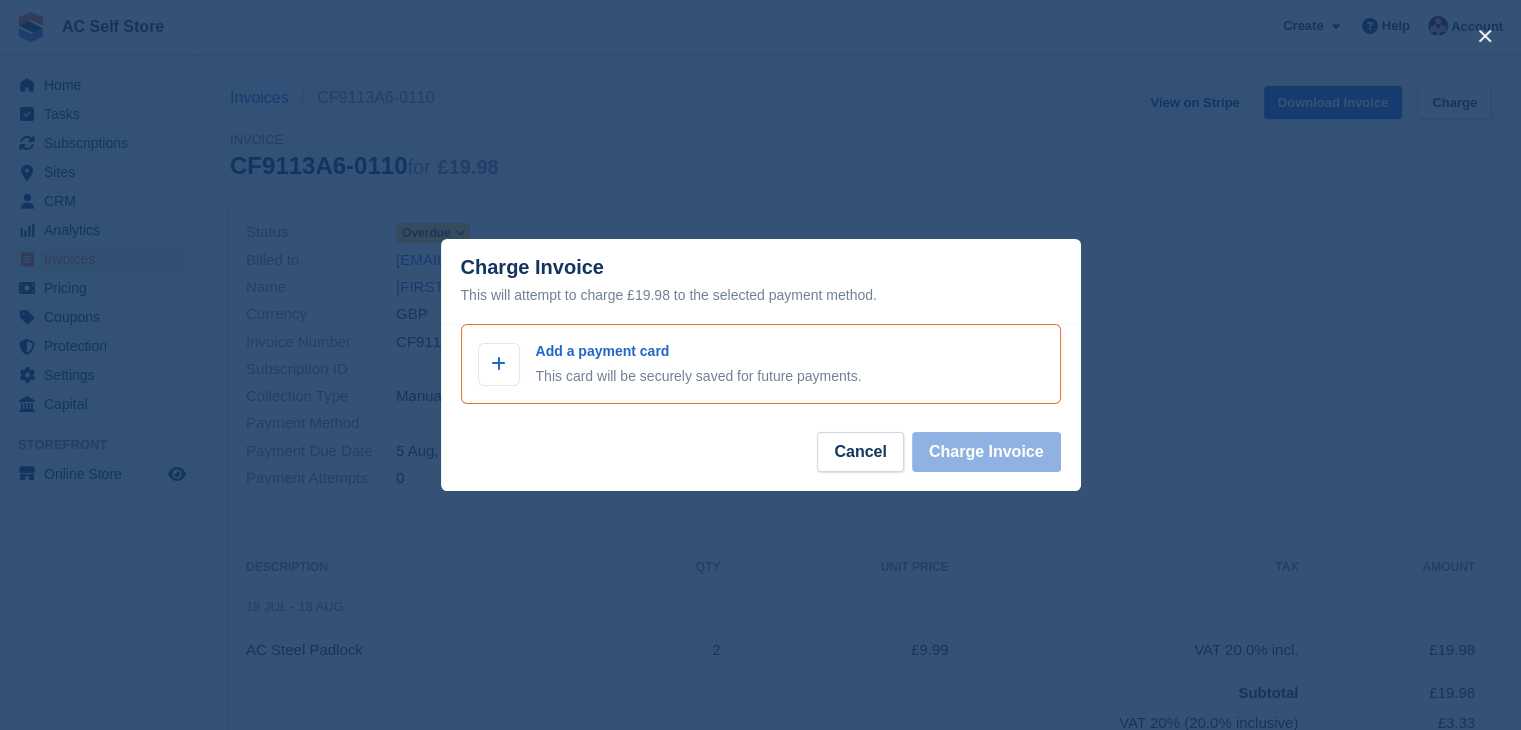 click on "Add a payment card" at bounding box center [699, 351] 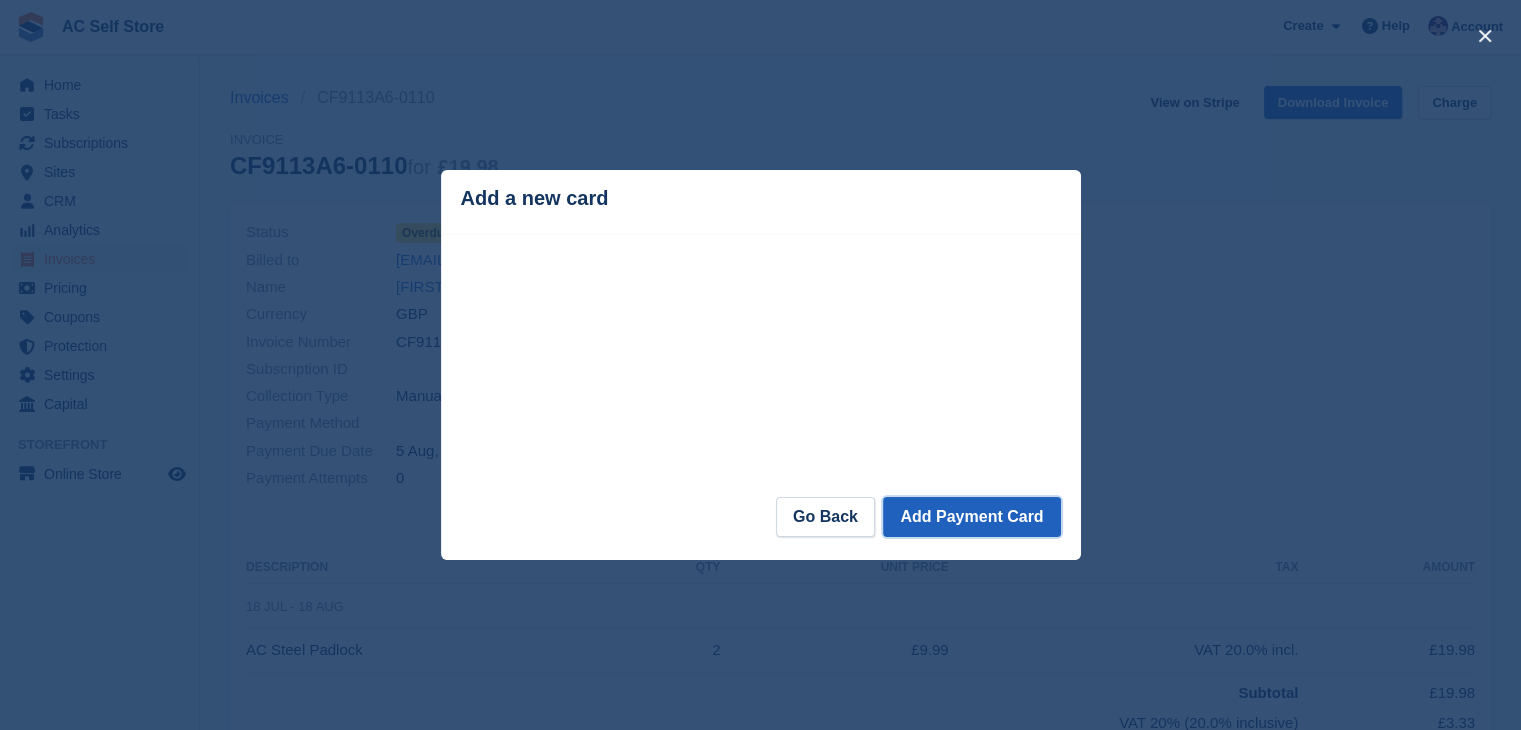 click on "Add Payment Card" at bounding box center (971, 517) 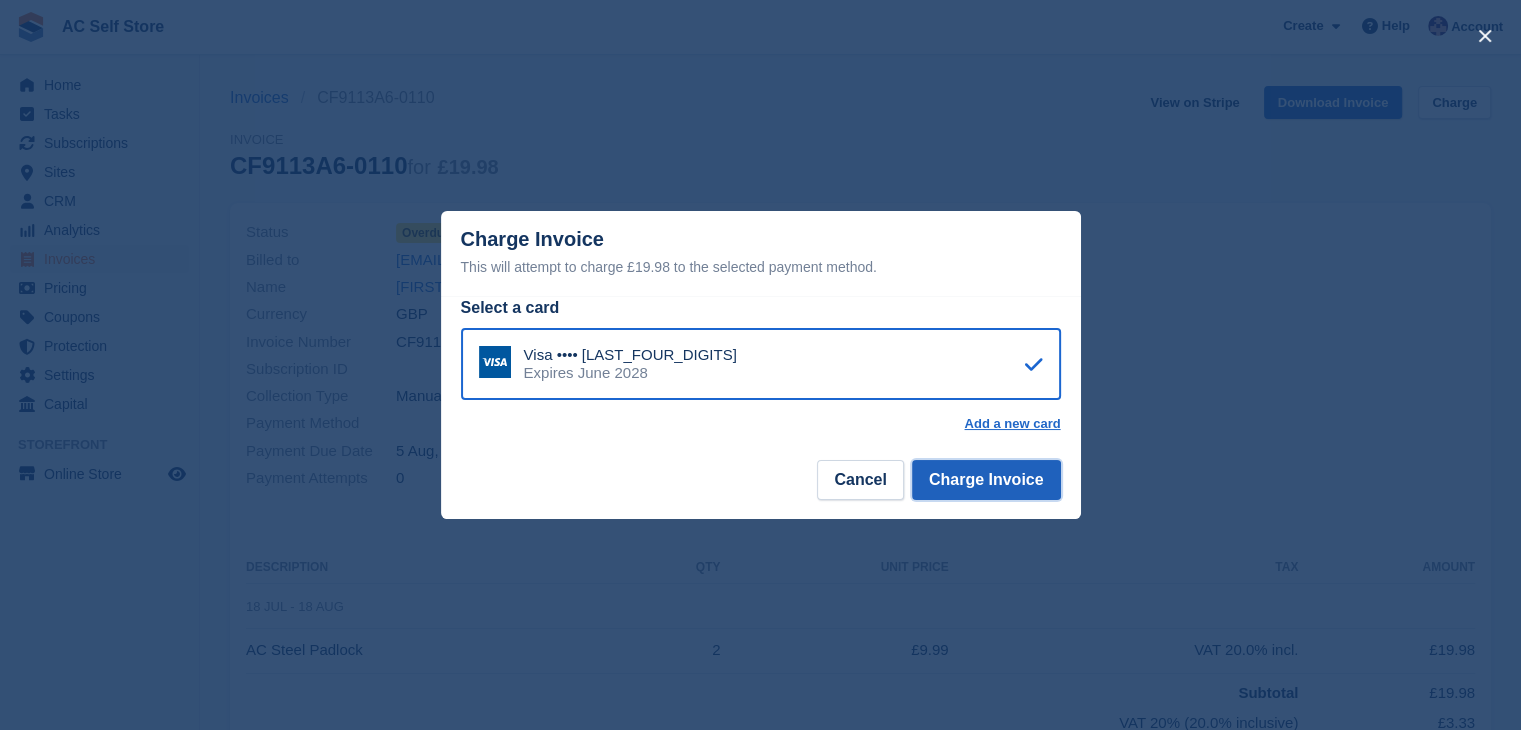 click on "Charge Invoice" at bounding box center (986, 480) 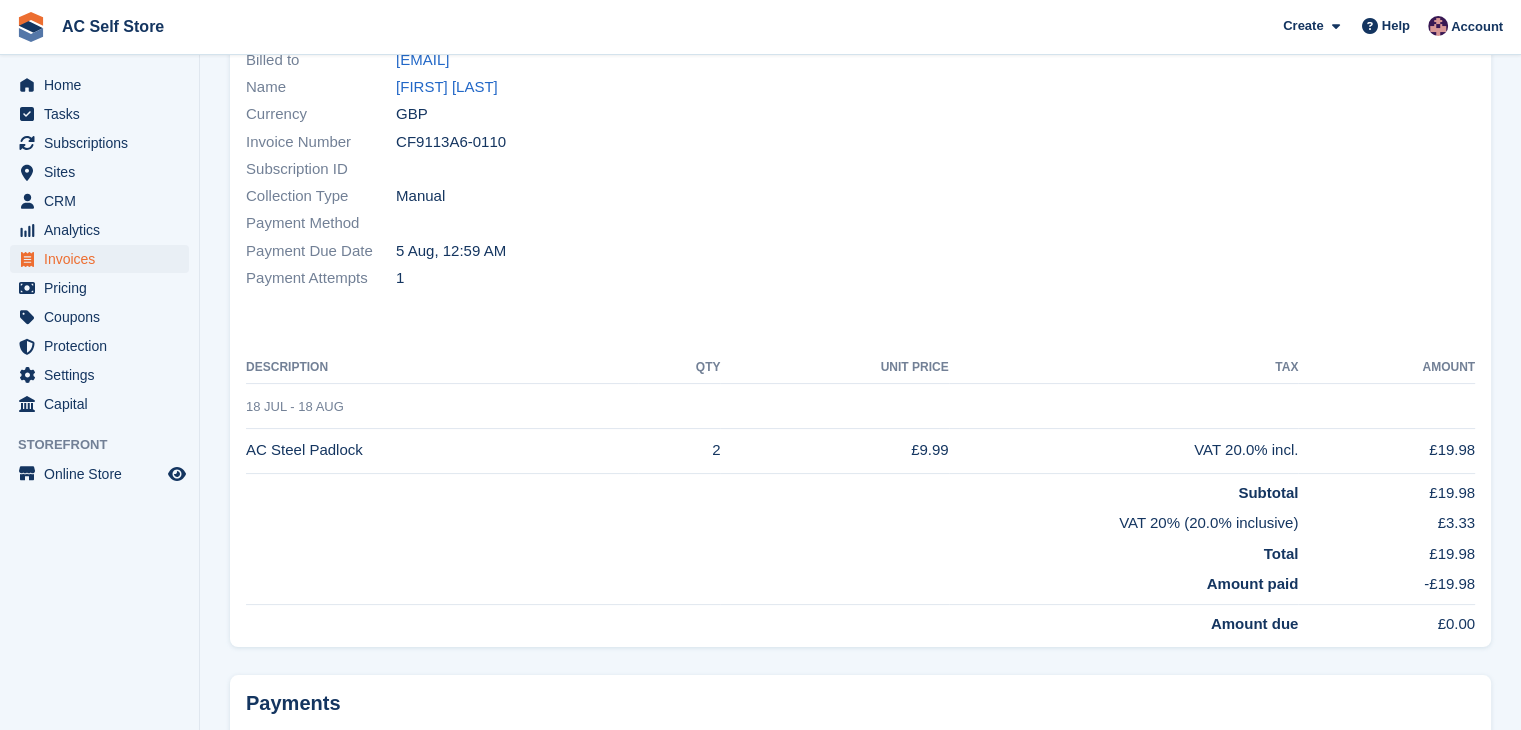 scroll, scrollTop: 100, scrollLeft: 0, axis: vertical 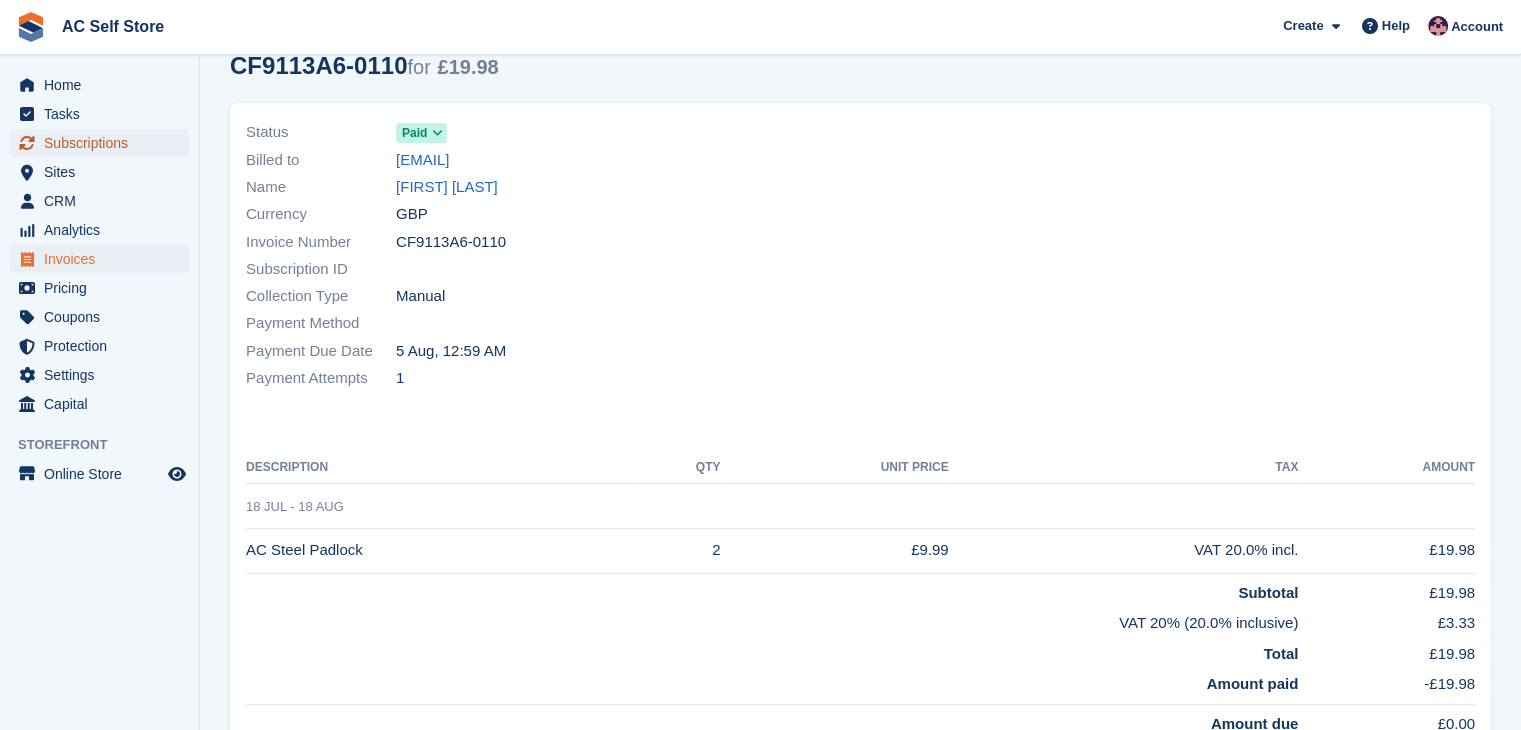 click on "Subscriptions" at bounding box center [104, 143] 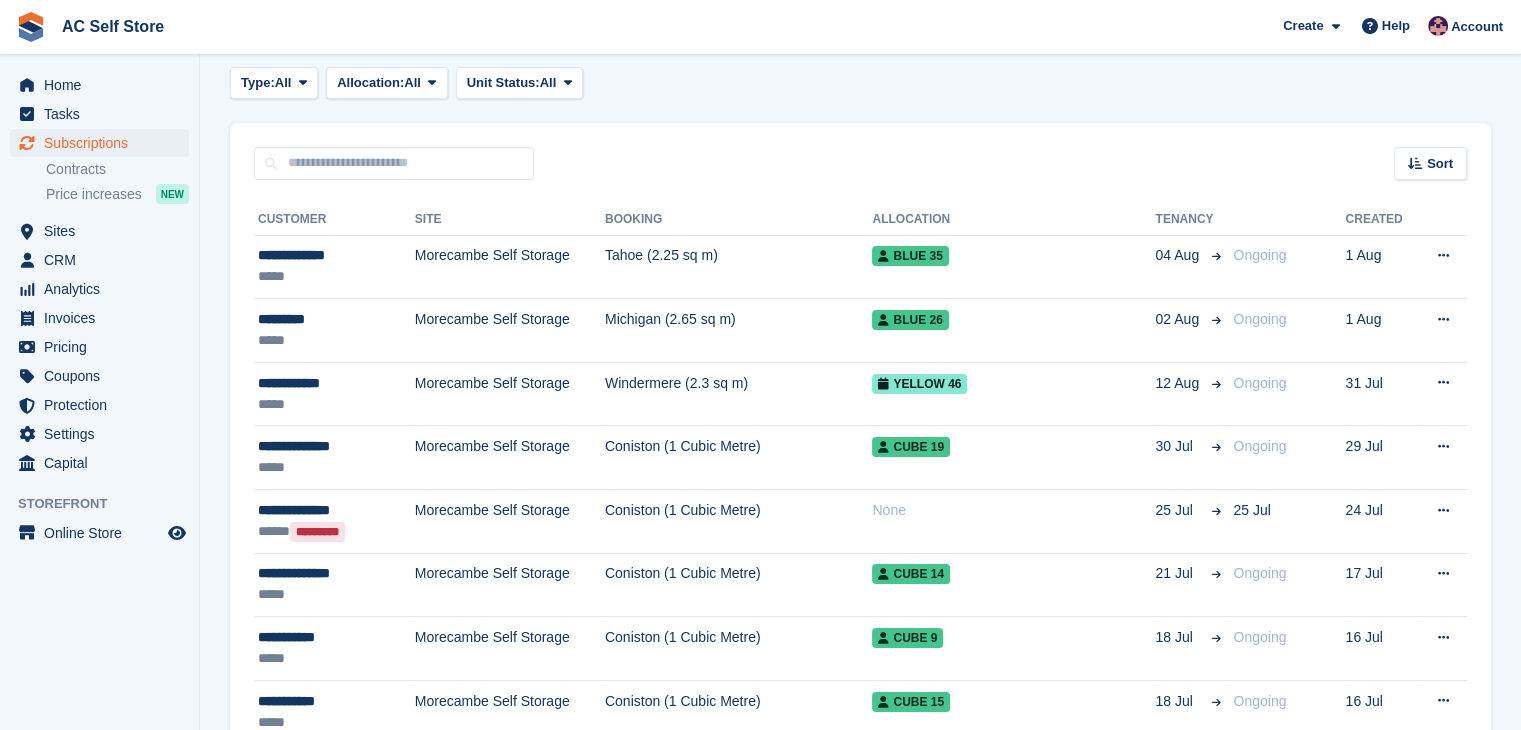 scroll, scrollTop: 0, scrollLeft: 0, axis: both 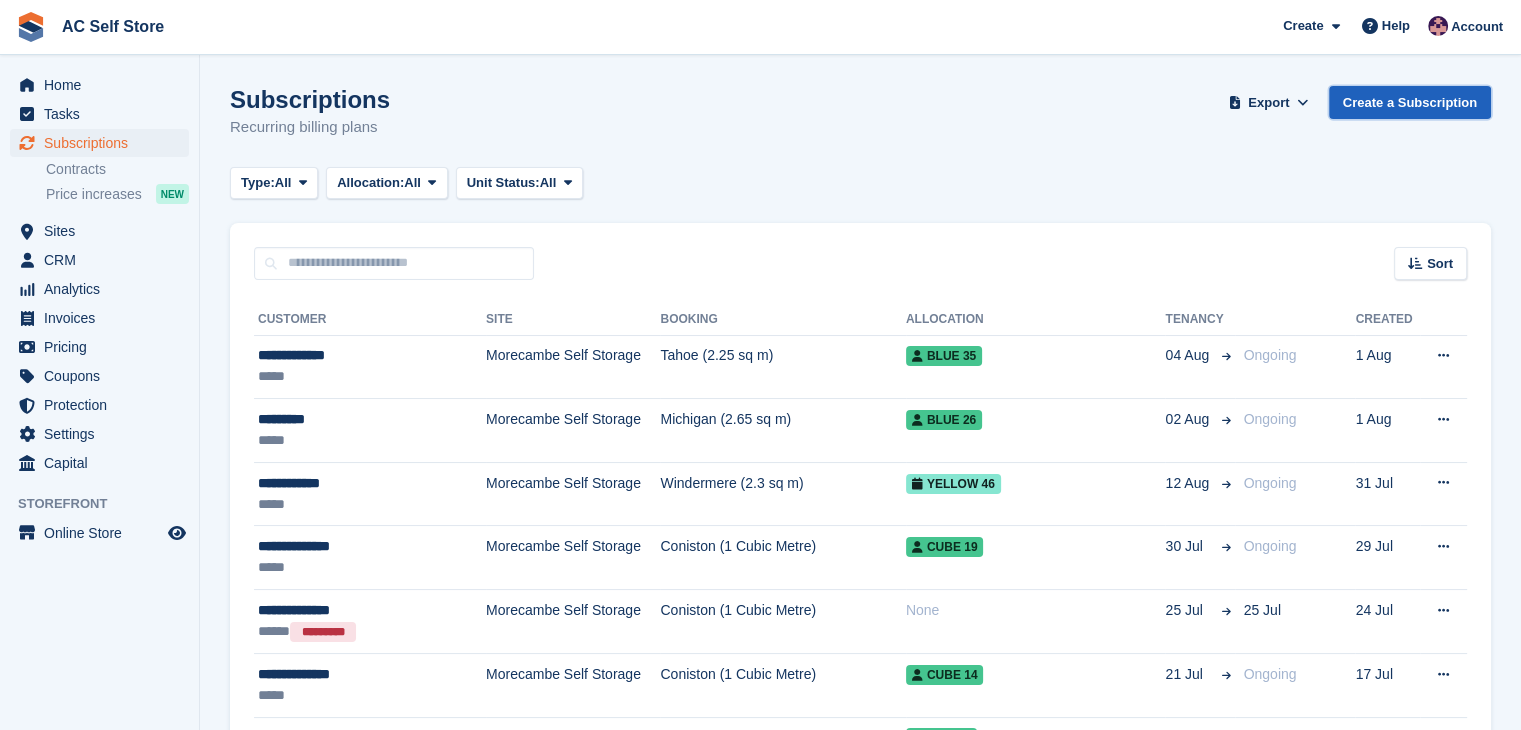 click on "Create a Subscription" at bounding box center [1410, 102] 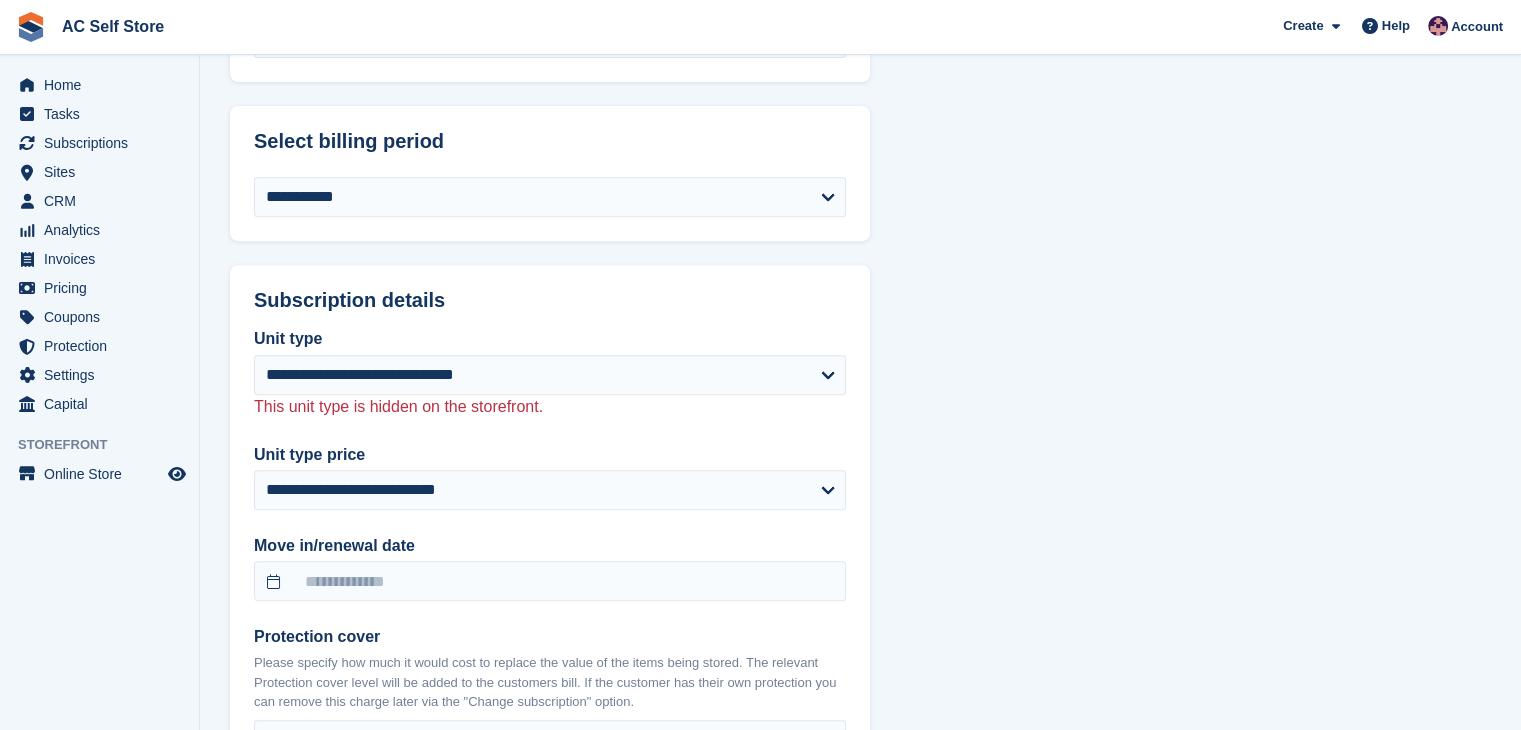 scroll, scrollTop: 800, scrollLeft: 0, axis: vertical 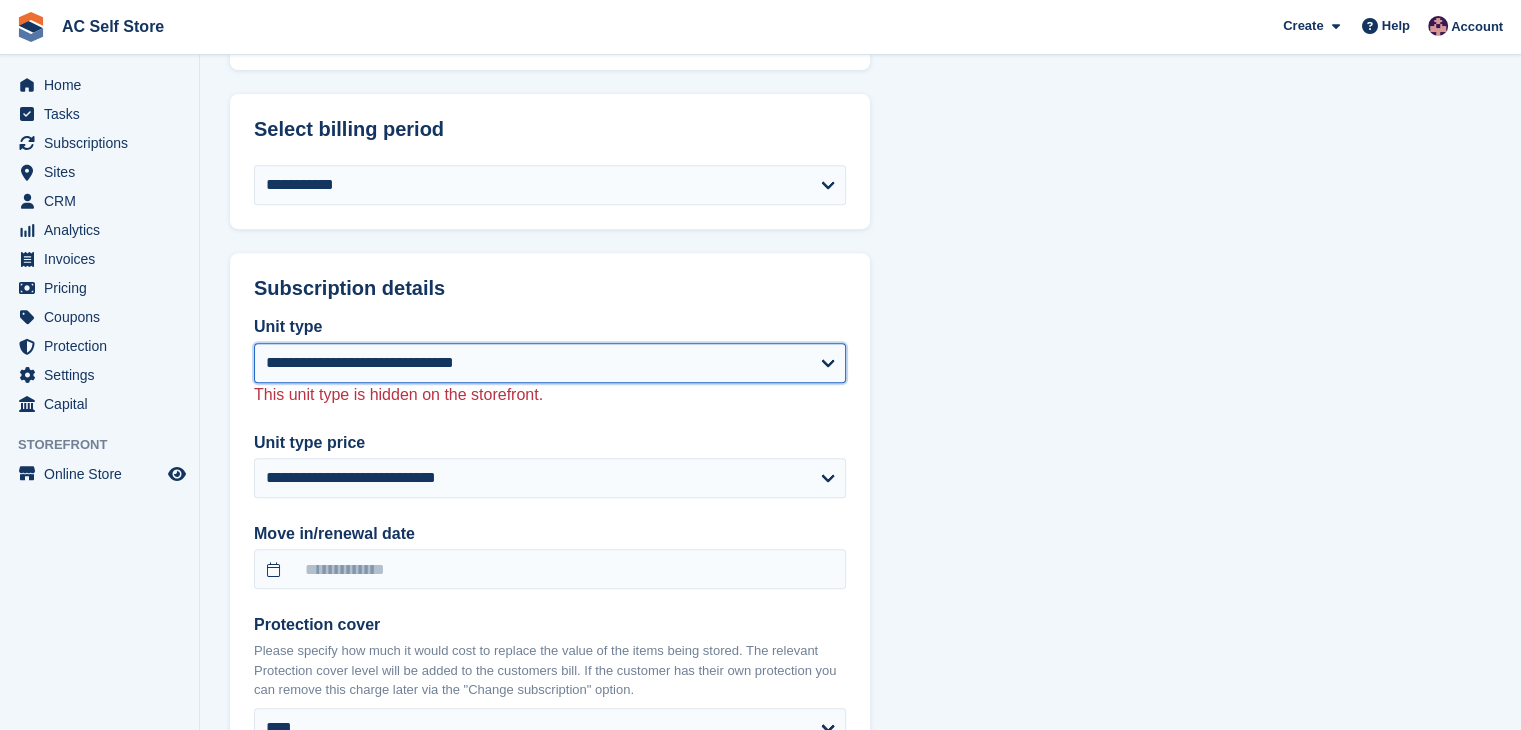 click on "**********" at bounding box center [550, 363] 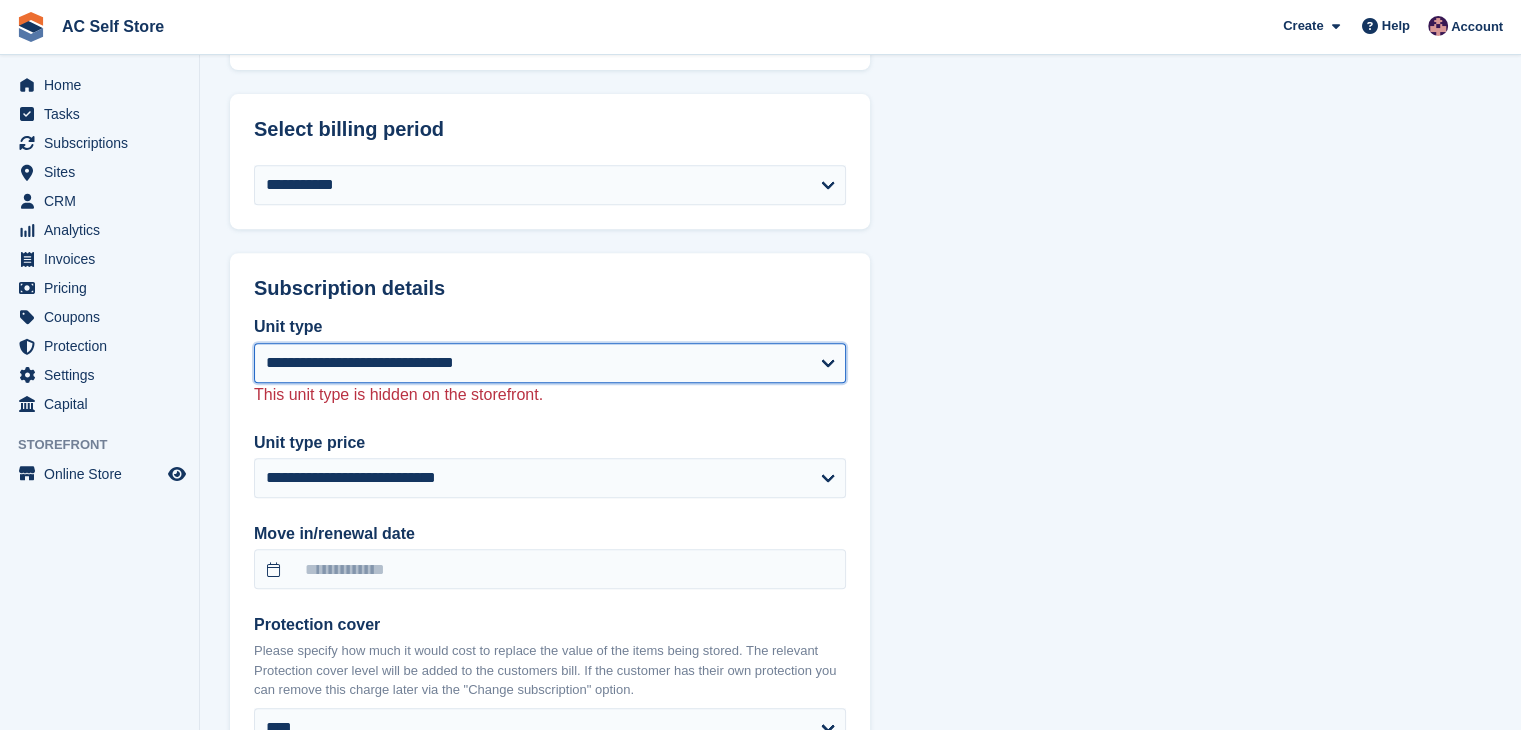 select on "*****" 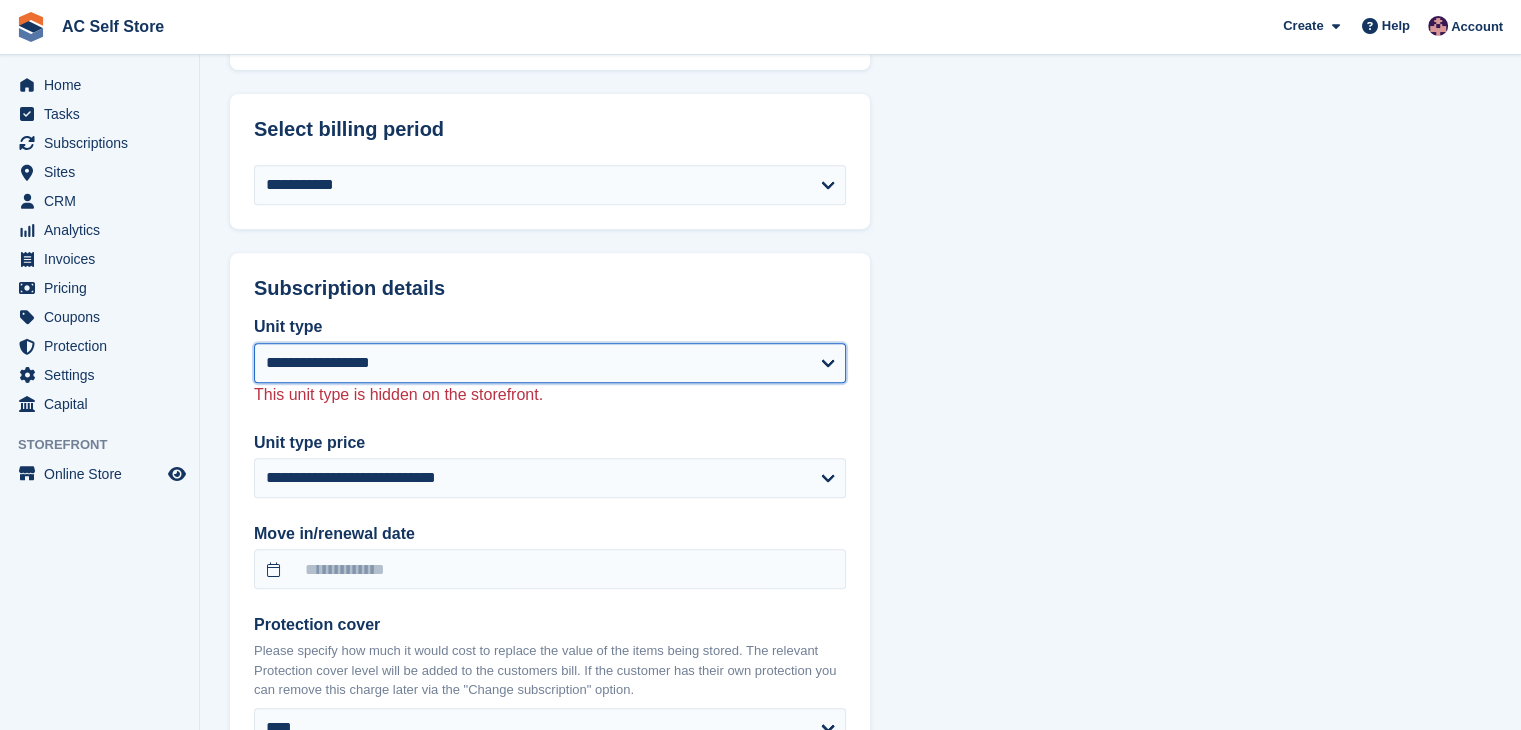 click on "**********" at bounding box center (550, 363) 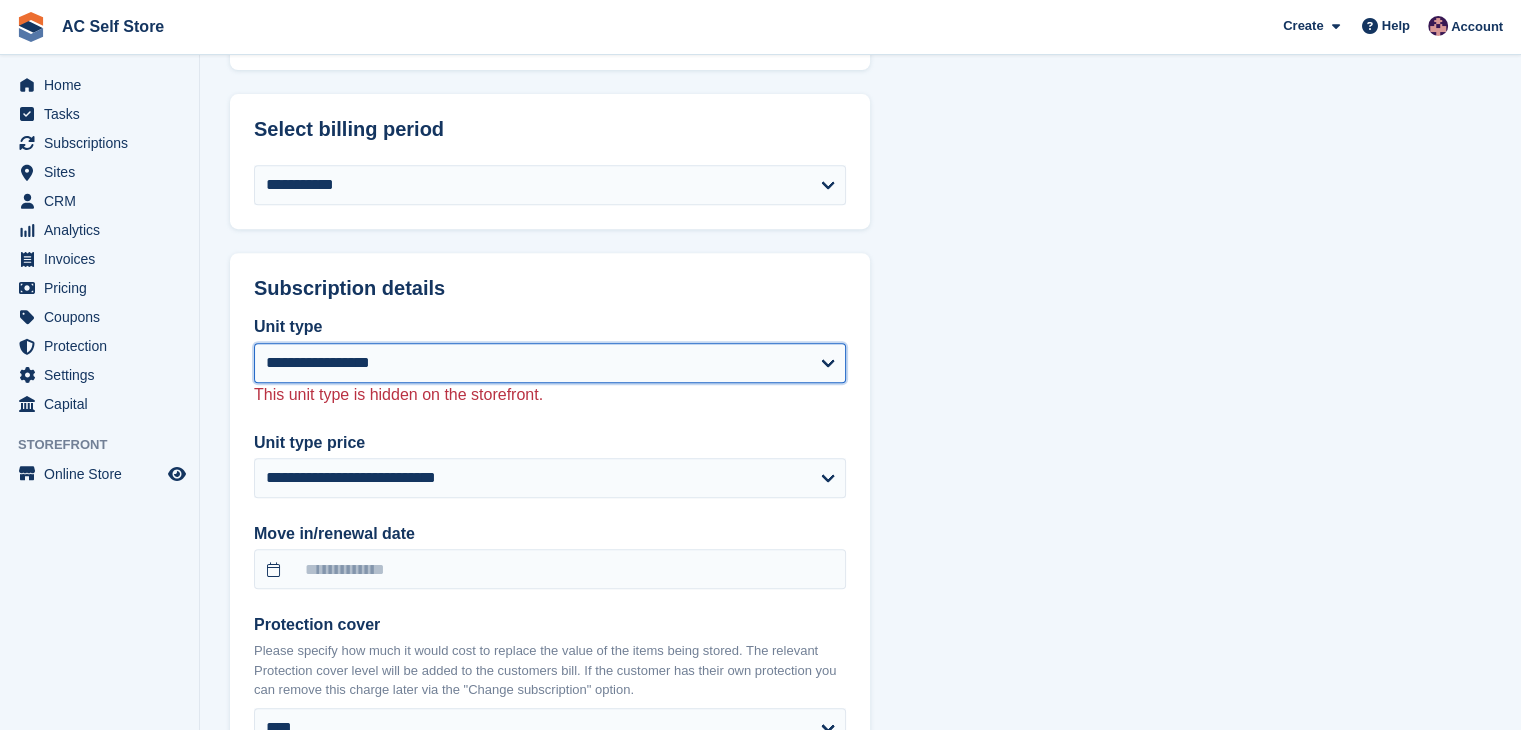 select 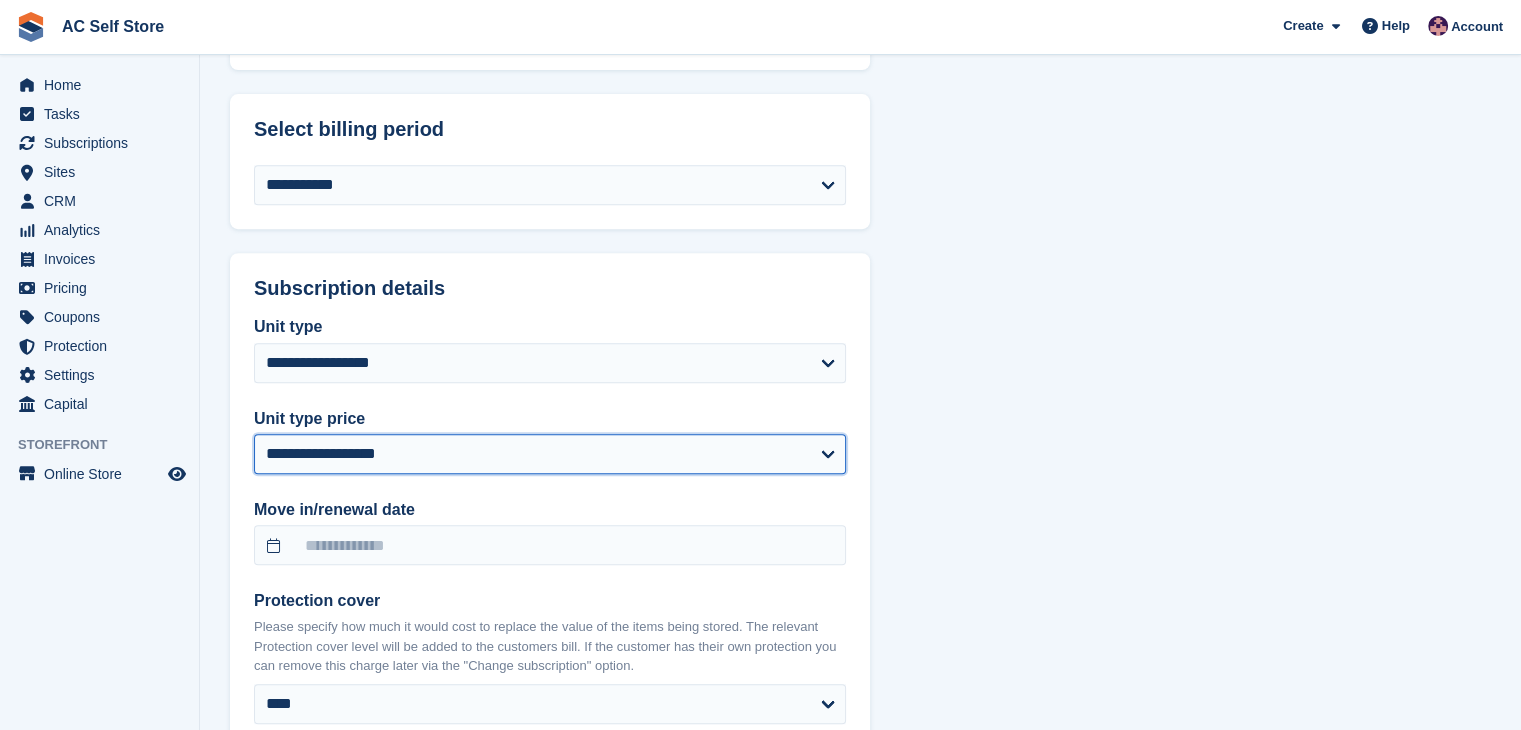 click on "**********" at bounding box center [550, 454] 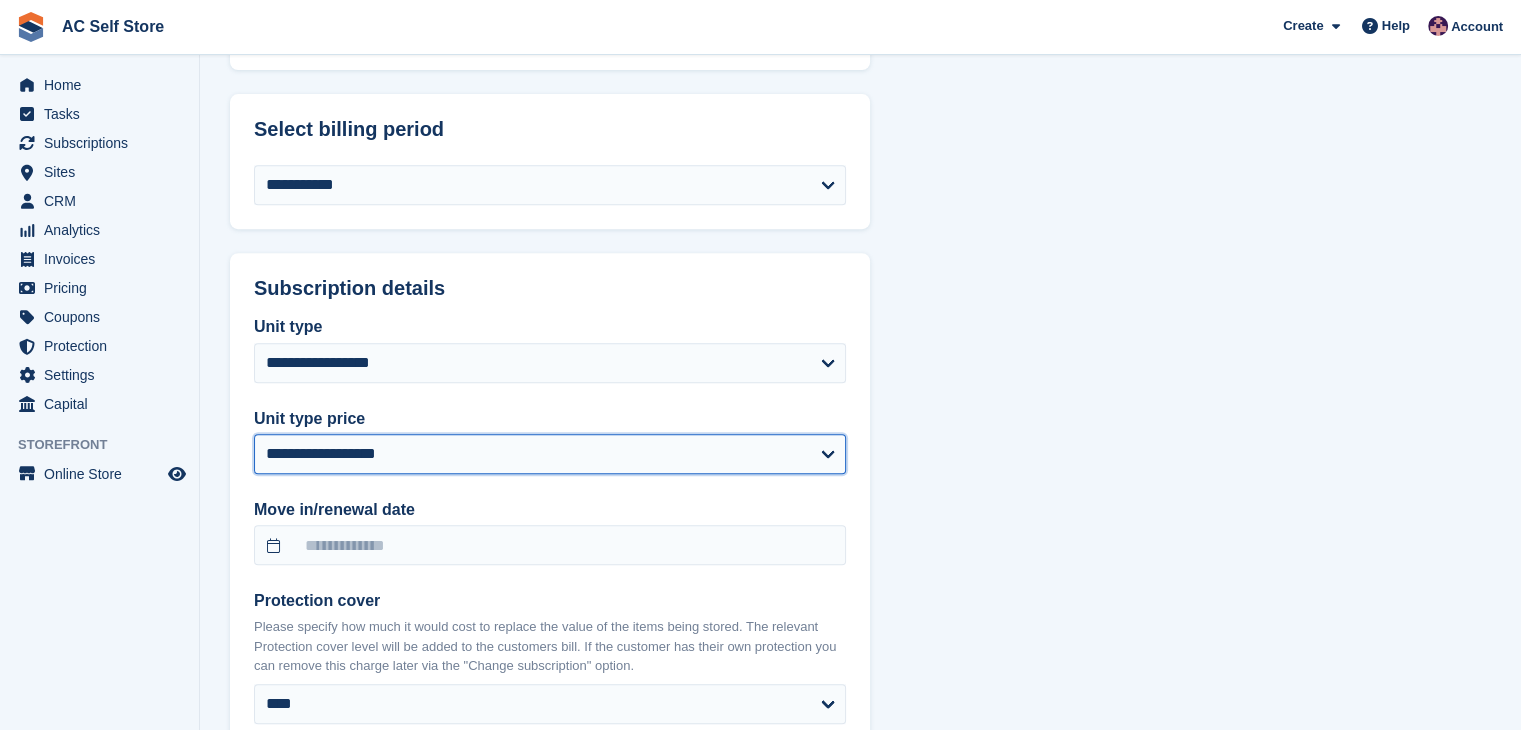 select on "*****" 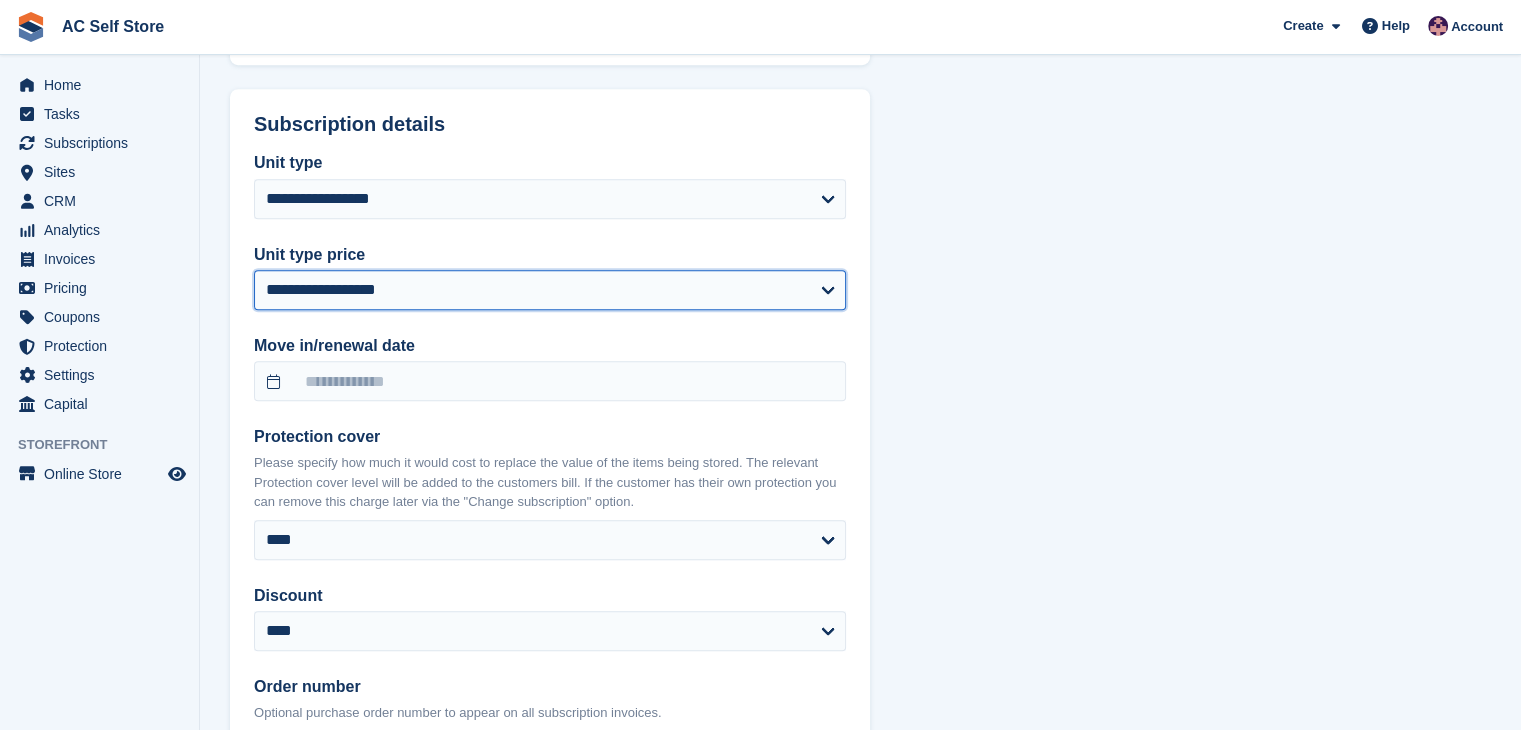 scroll, scrollTop: 997, scrollLeft: 0, axis: vertical 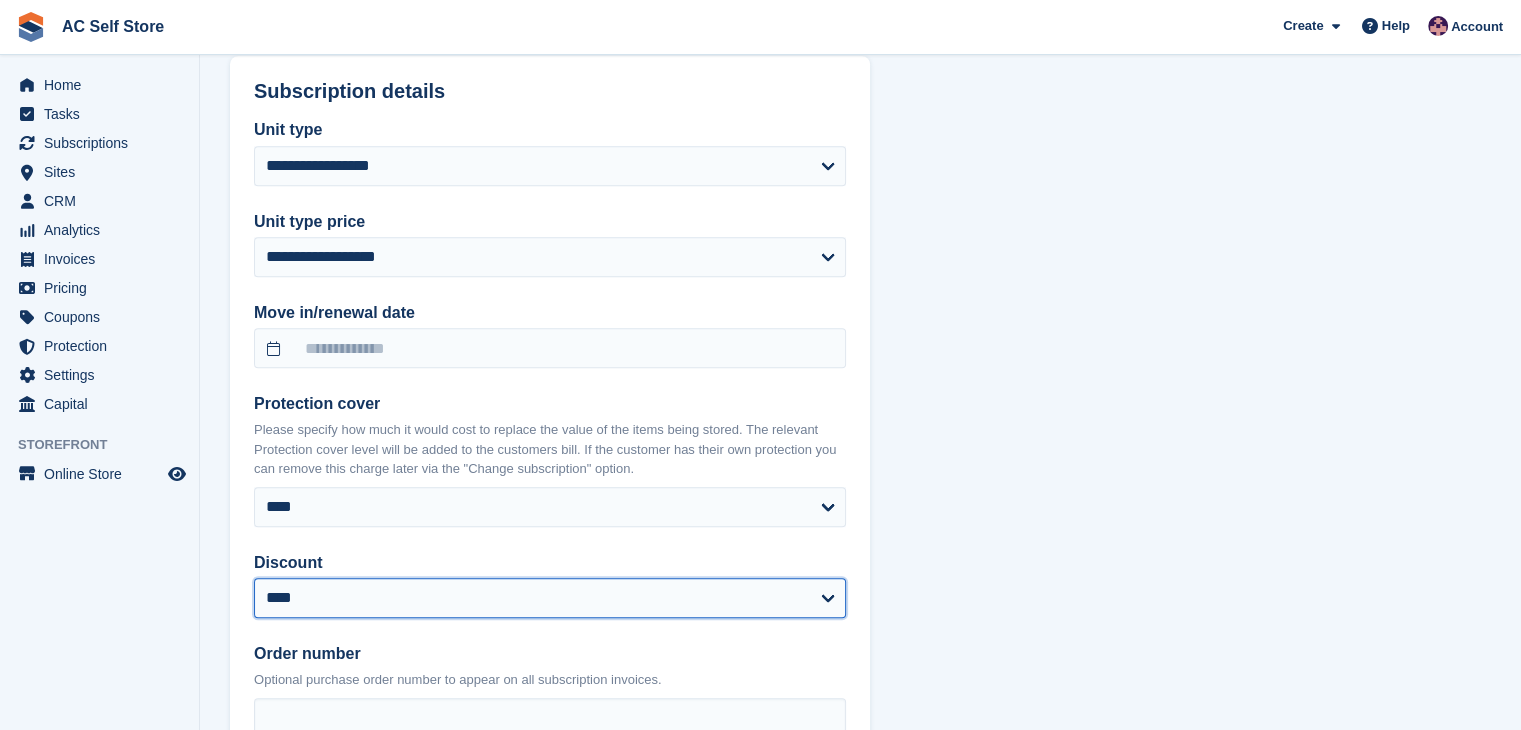 click on "**********" at bounding box center [550, 598] 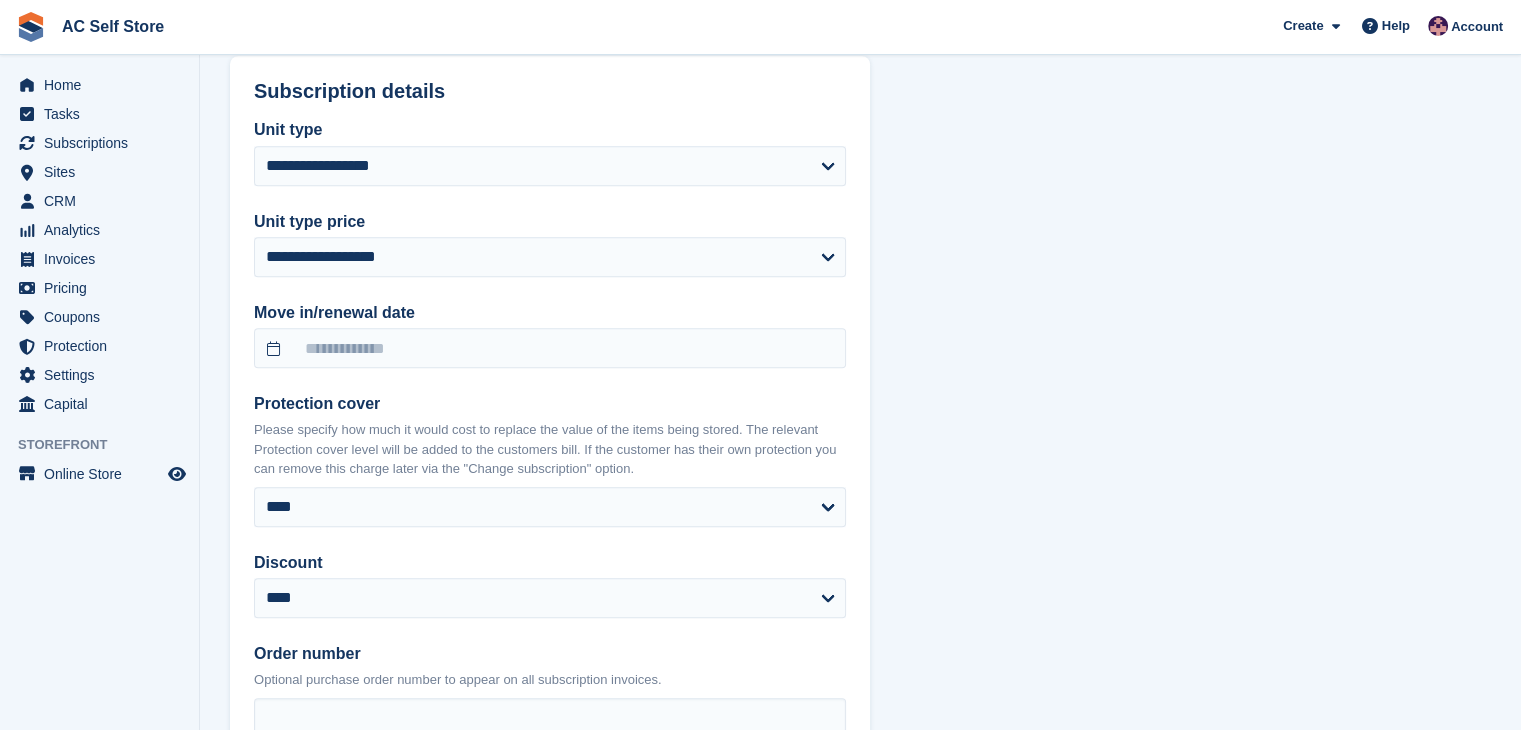 click on "**********" at bounding box center [860, 486] 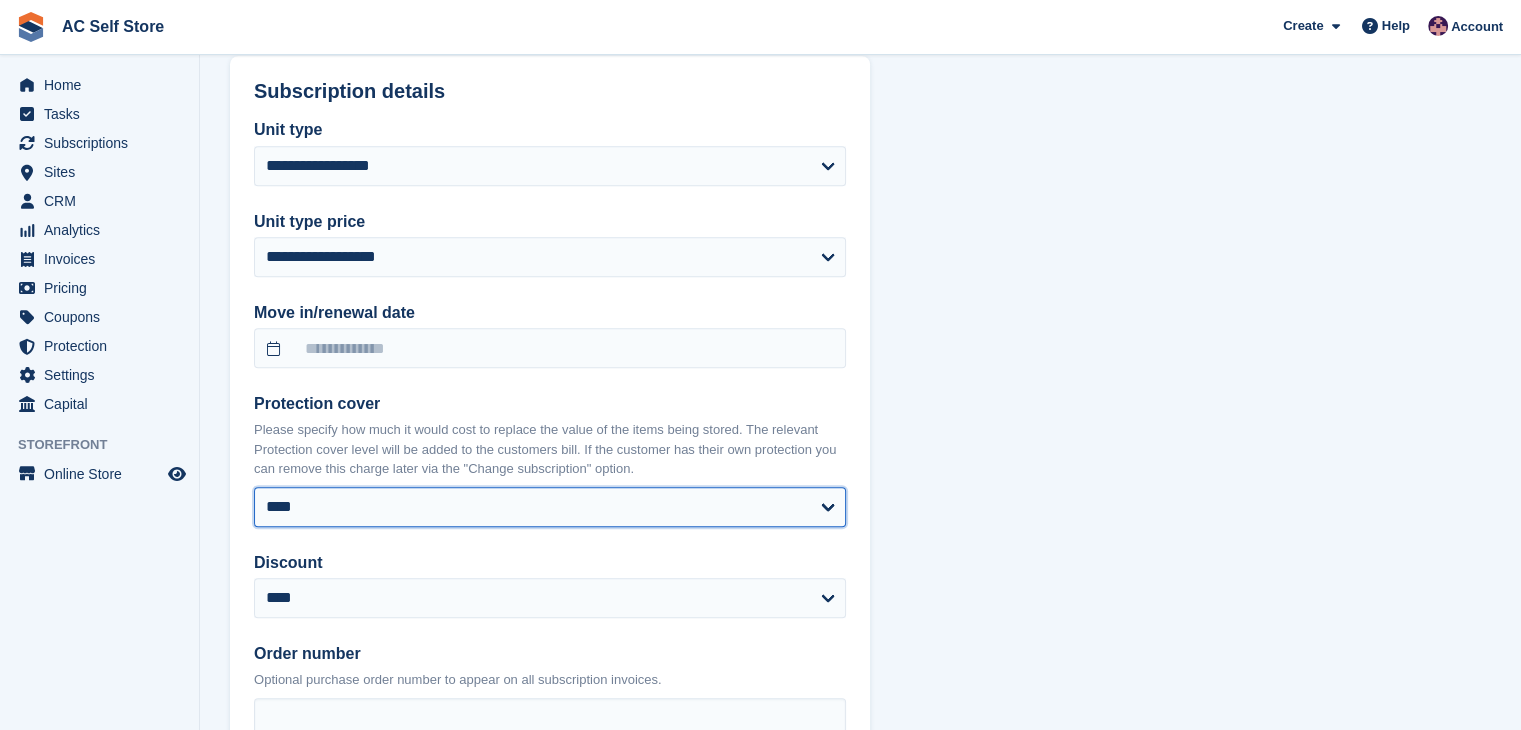 click on "****
******
******
*******
*******
*******
*******" at bounding box center (550, 507) 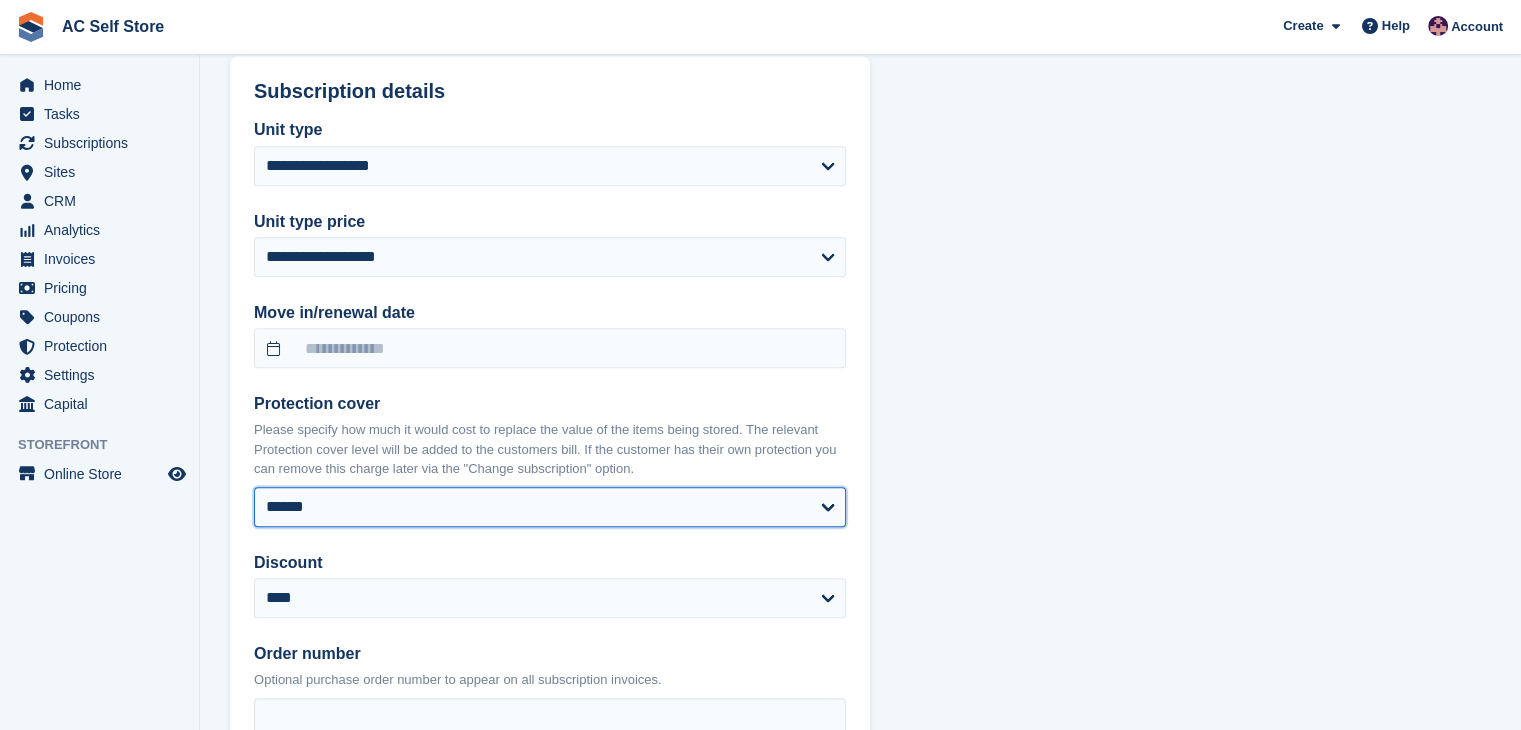 click on "****
******
******
*******
*******
*******
*******" at bounding box center (550, 507) 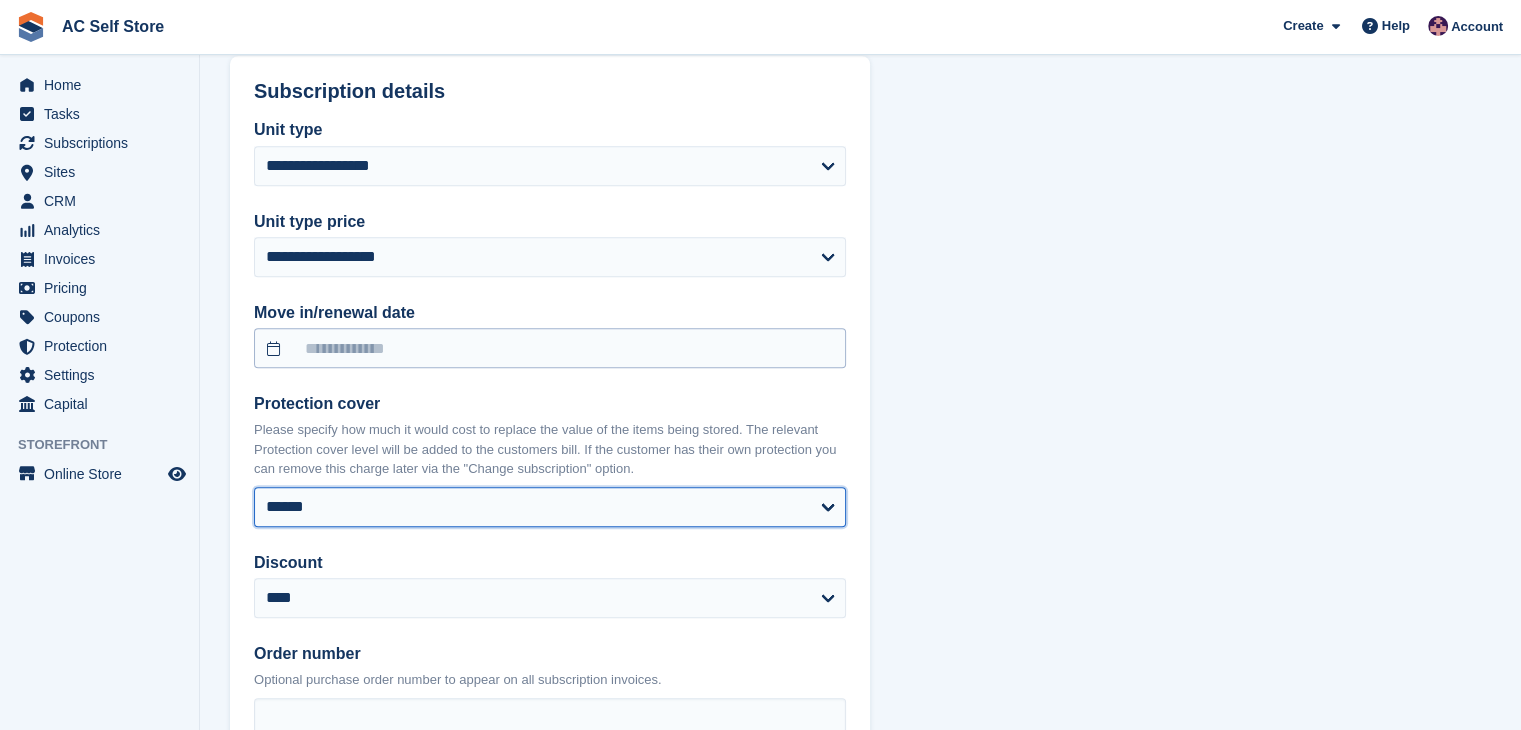 select 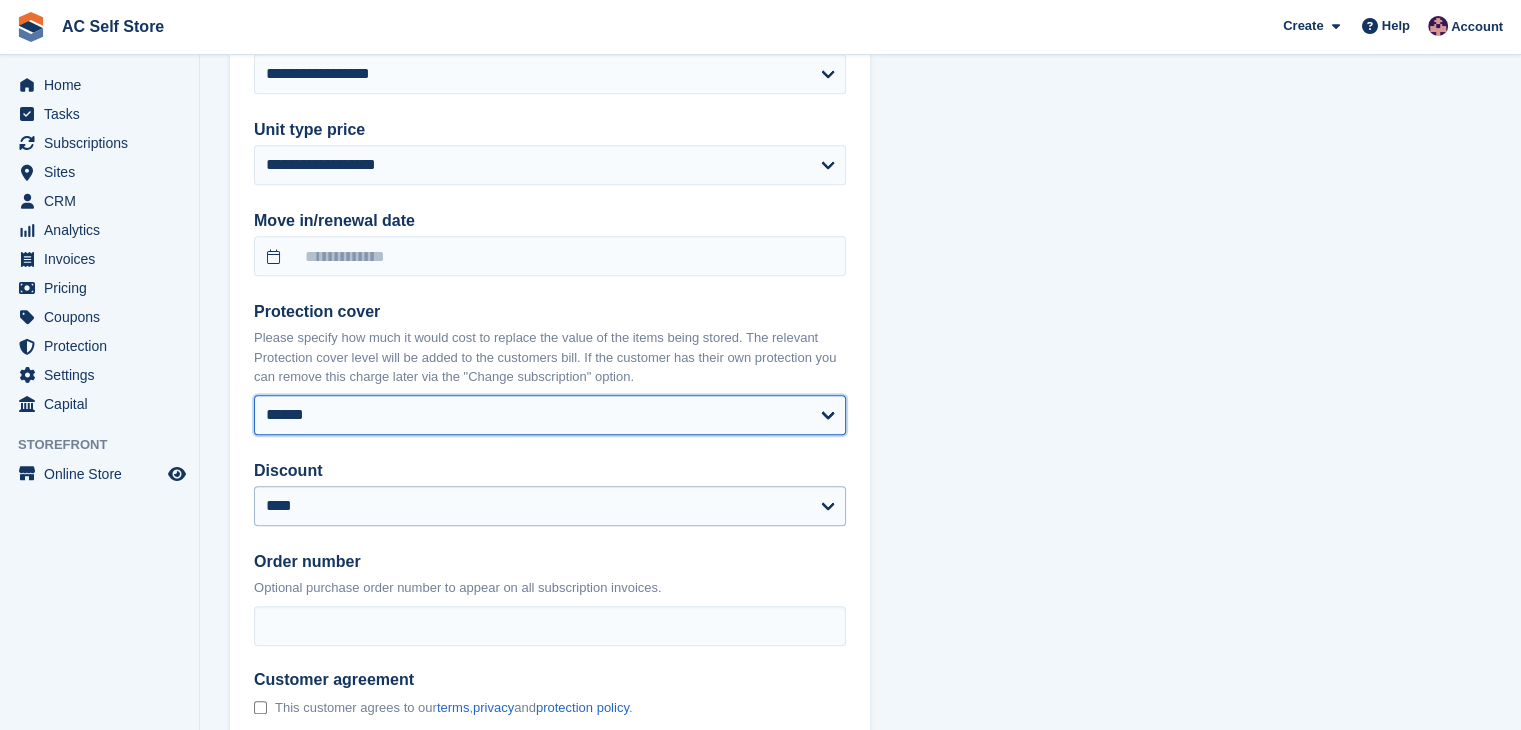 scroll, scrollTop: 1124, scrollLeft: 0, axis: vertical 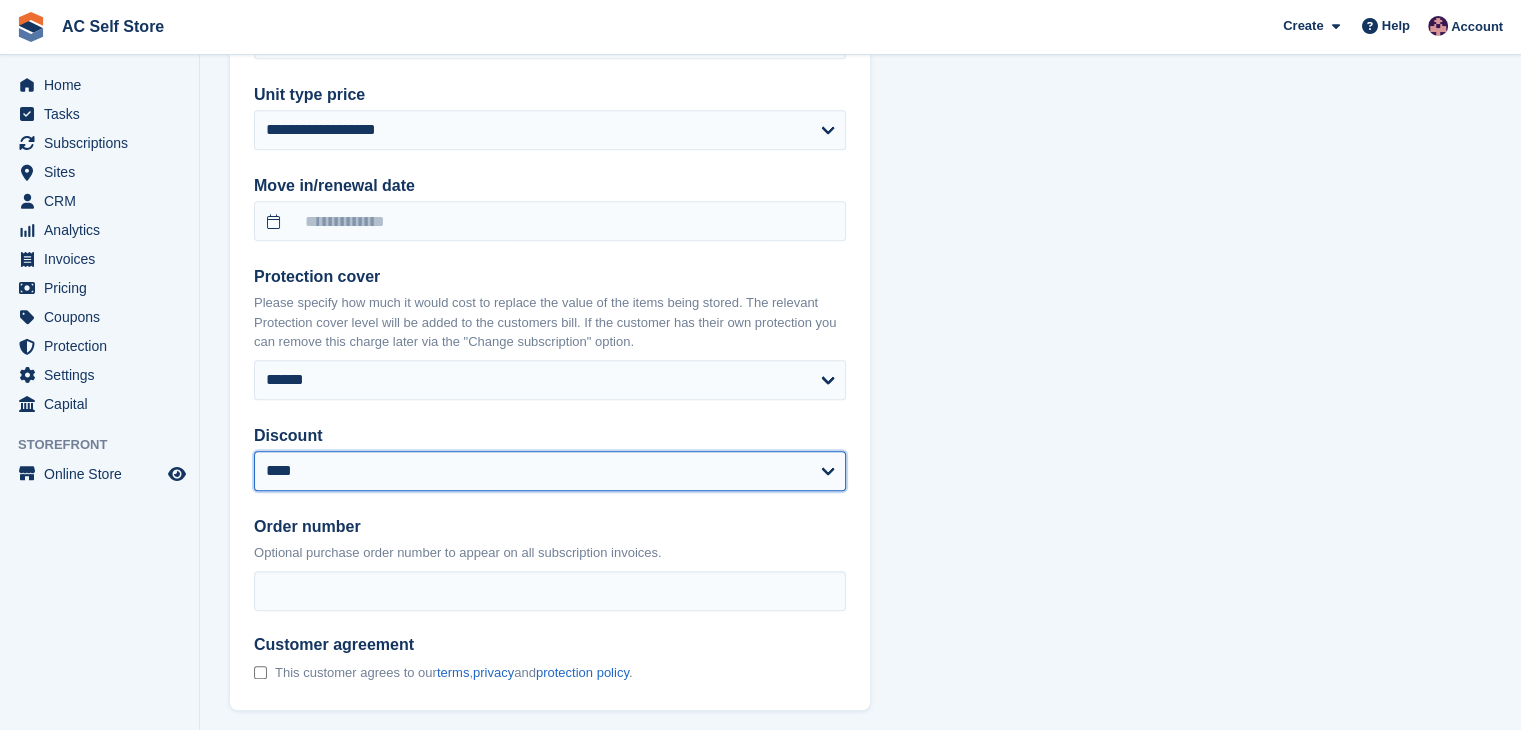 click on "**********" at bounding box center (550, 471) 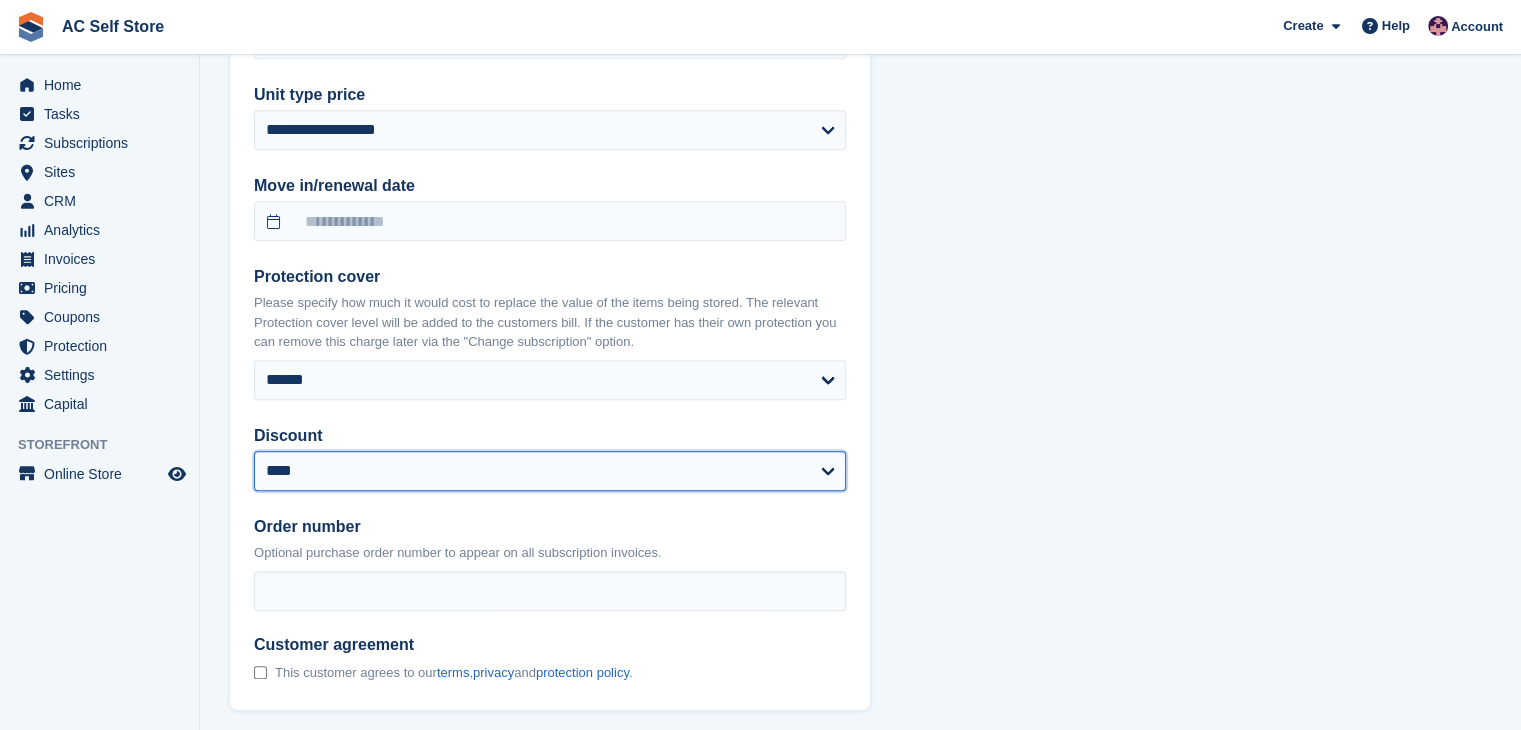 select on "****" 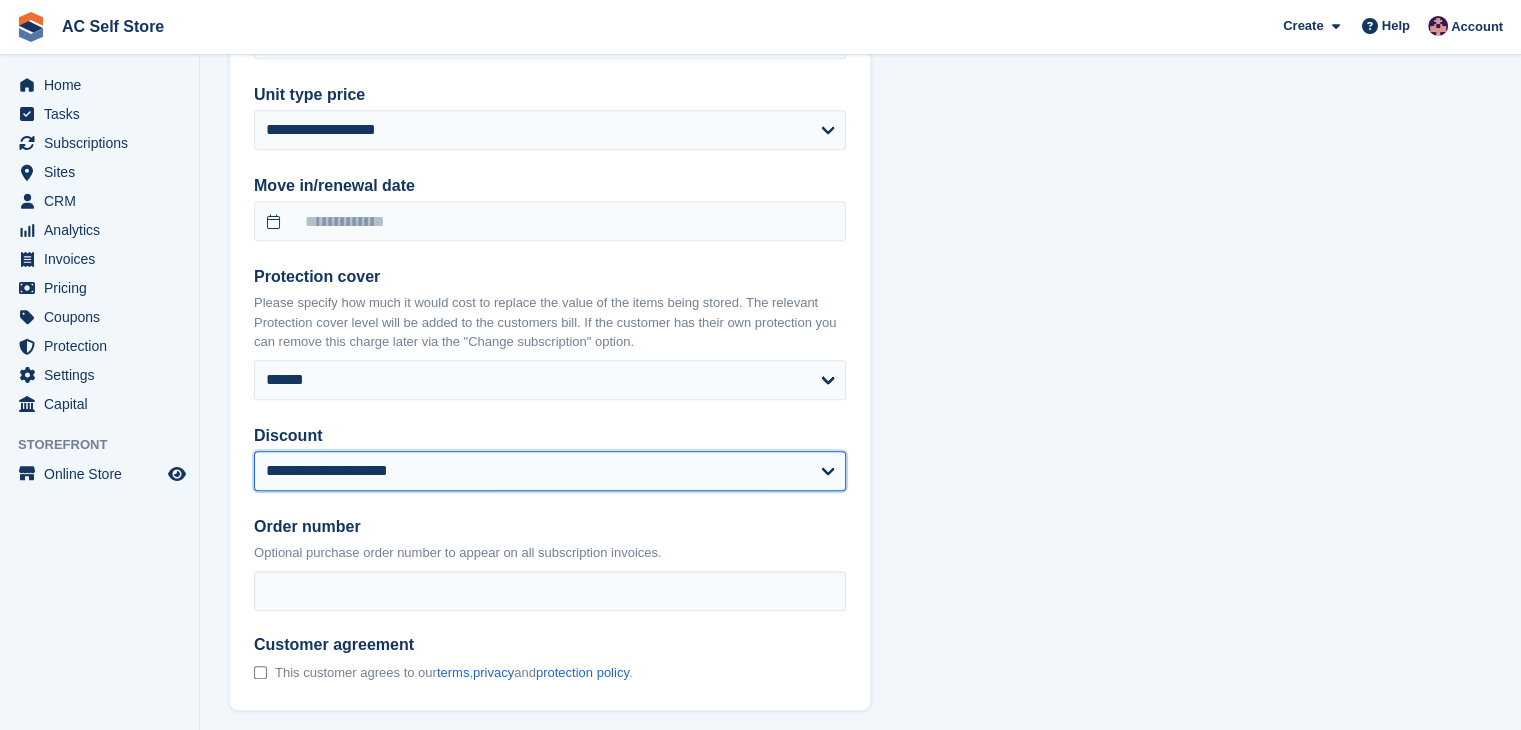click on "**********" at bounding box center [550, 471] 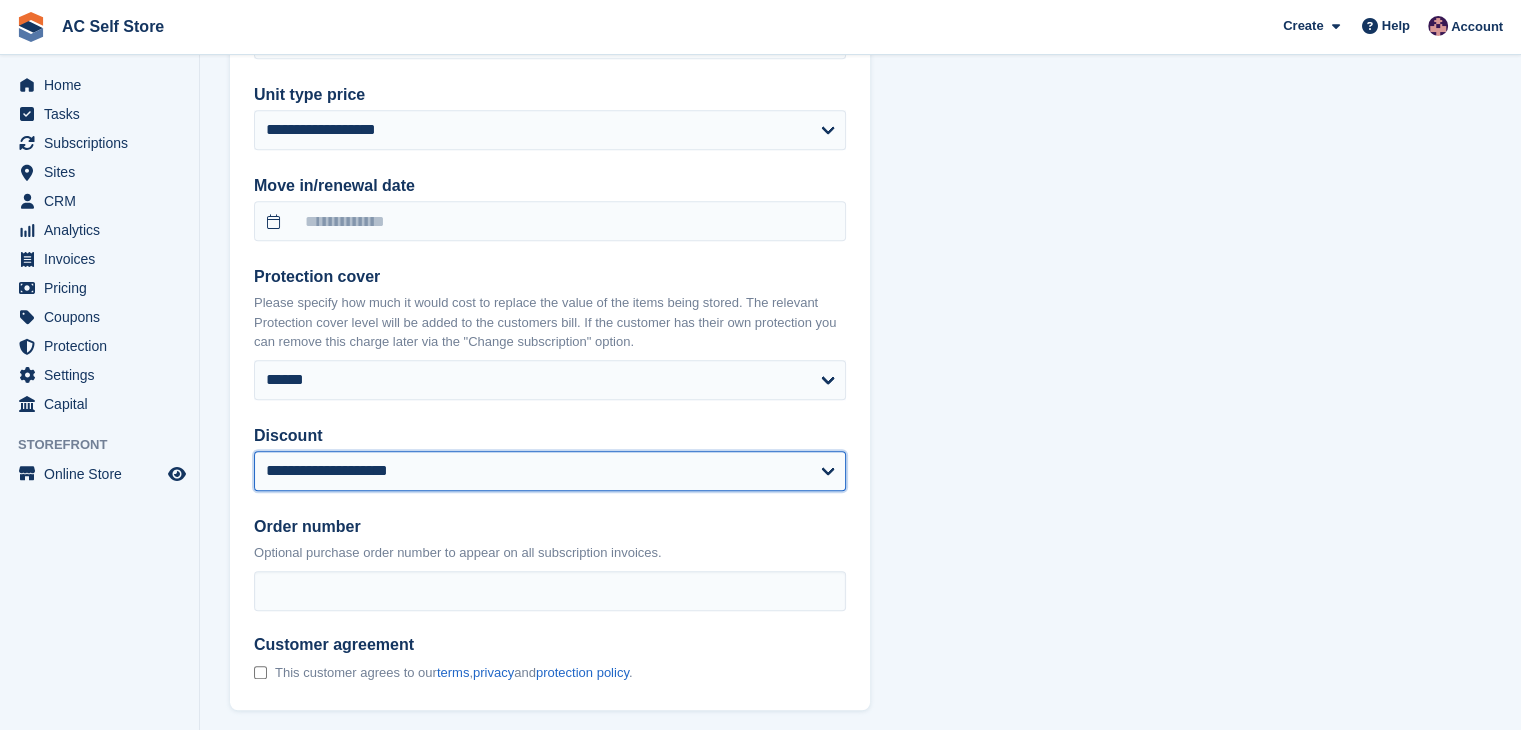 select 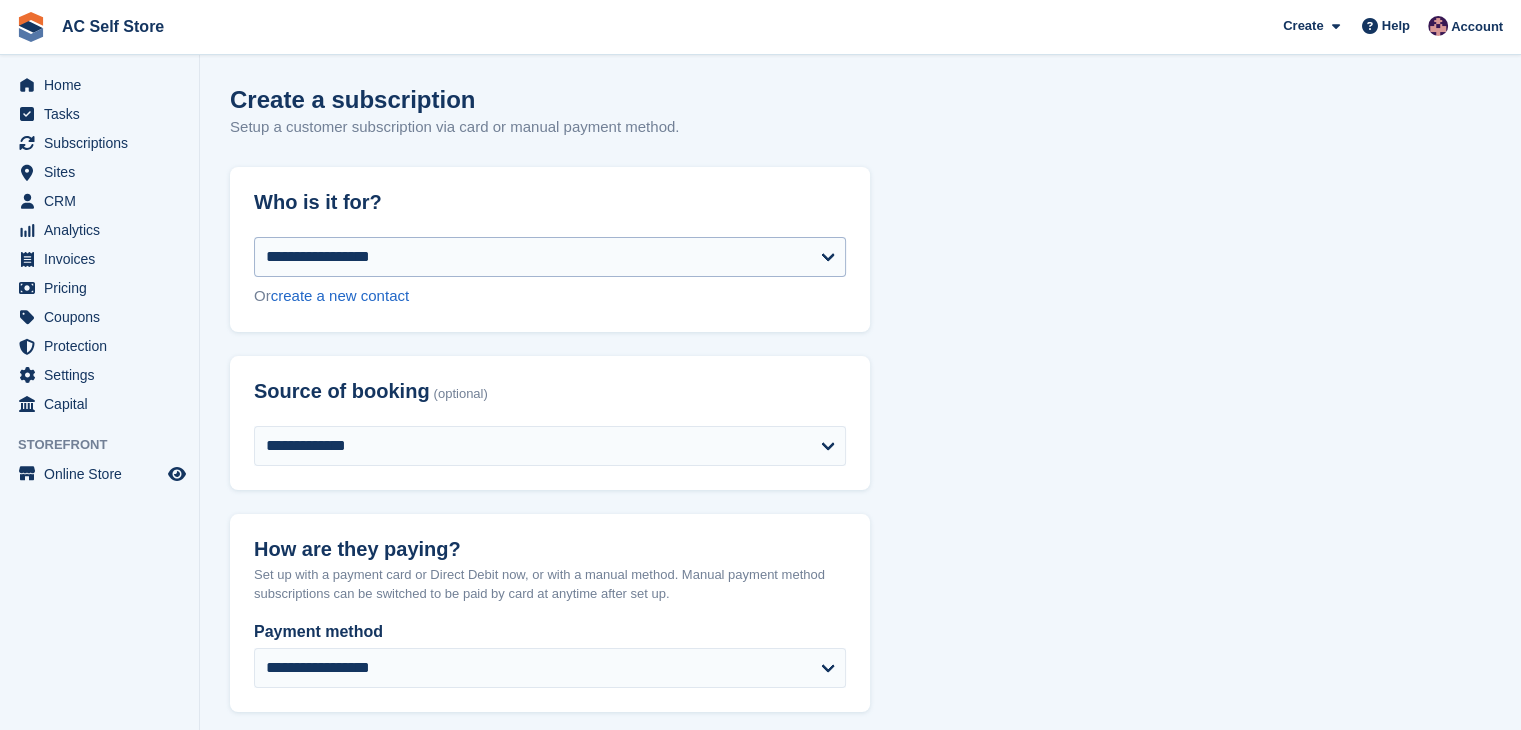 scroll, scrollTop: 0, scrollLeft: 0, axis: both 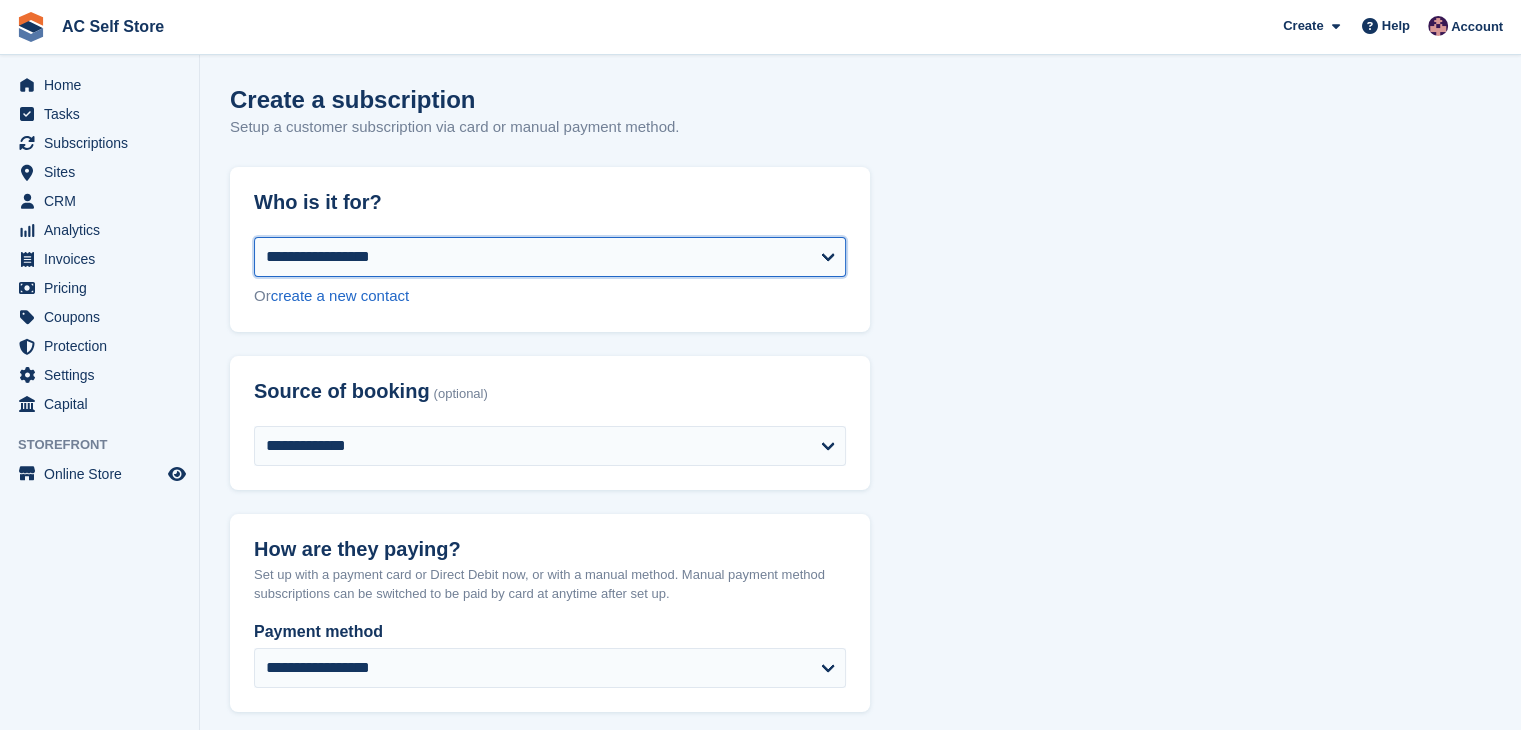 click on "**********" at bounding box center (550, 257) 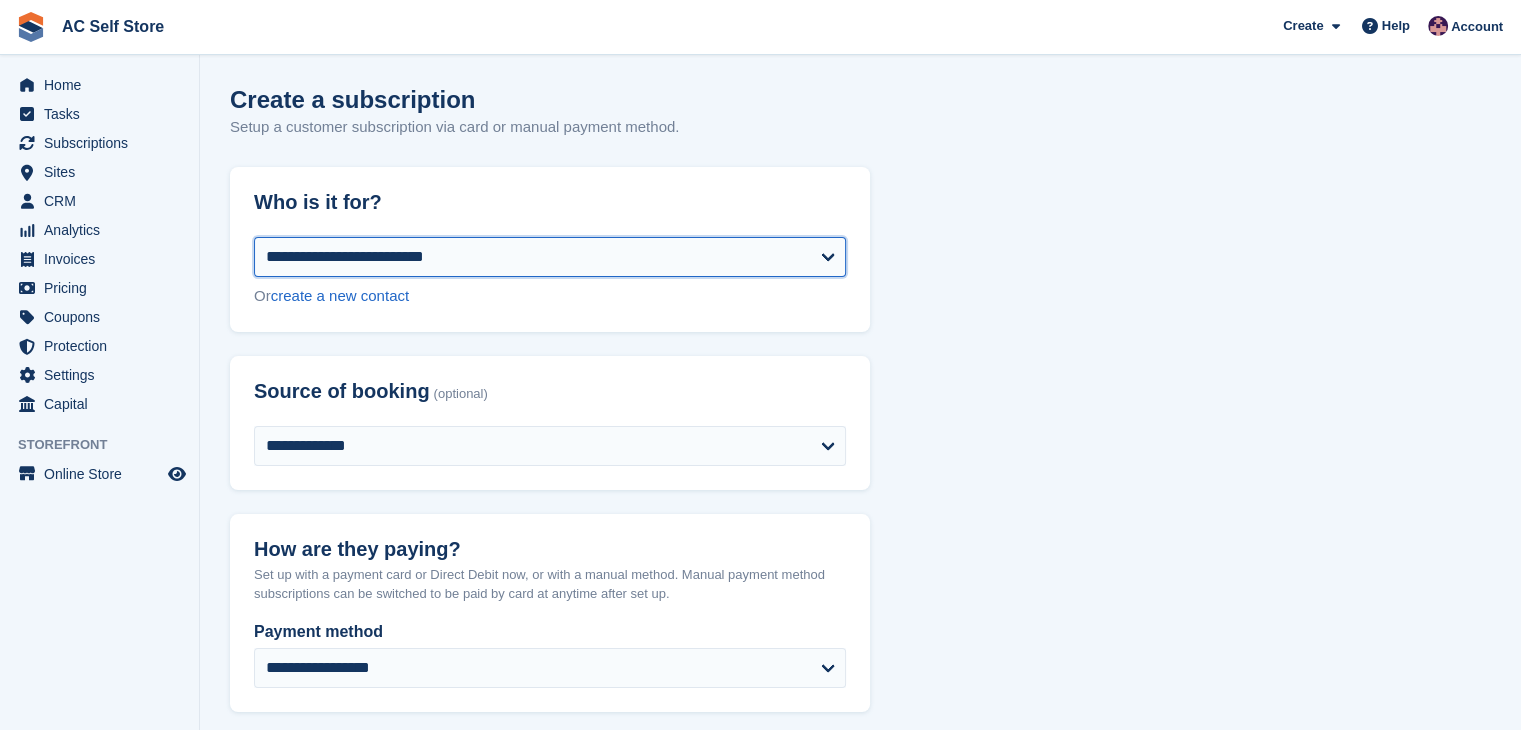 click on "**********" at bounding box center [550, 257] 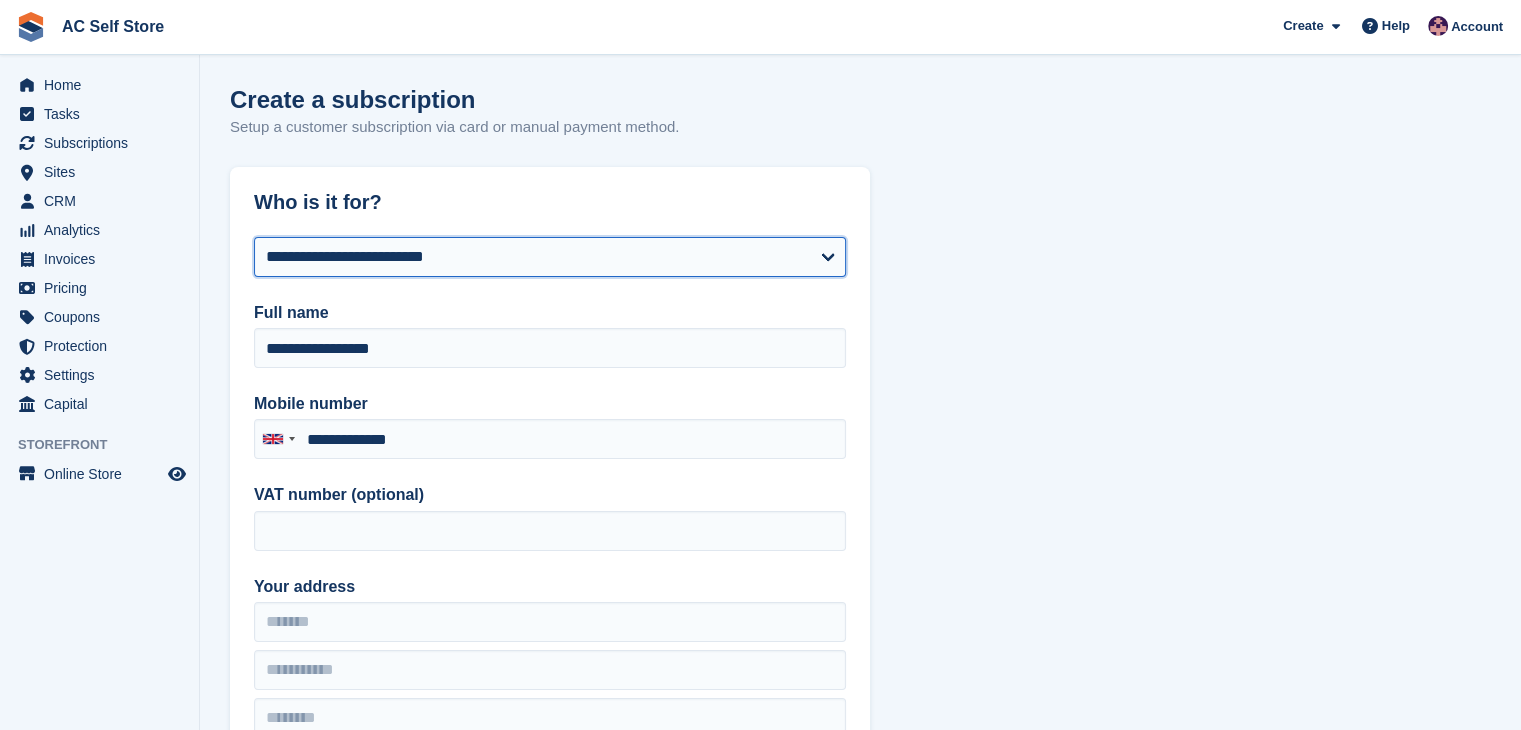 type on "**********" 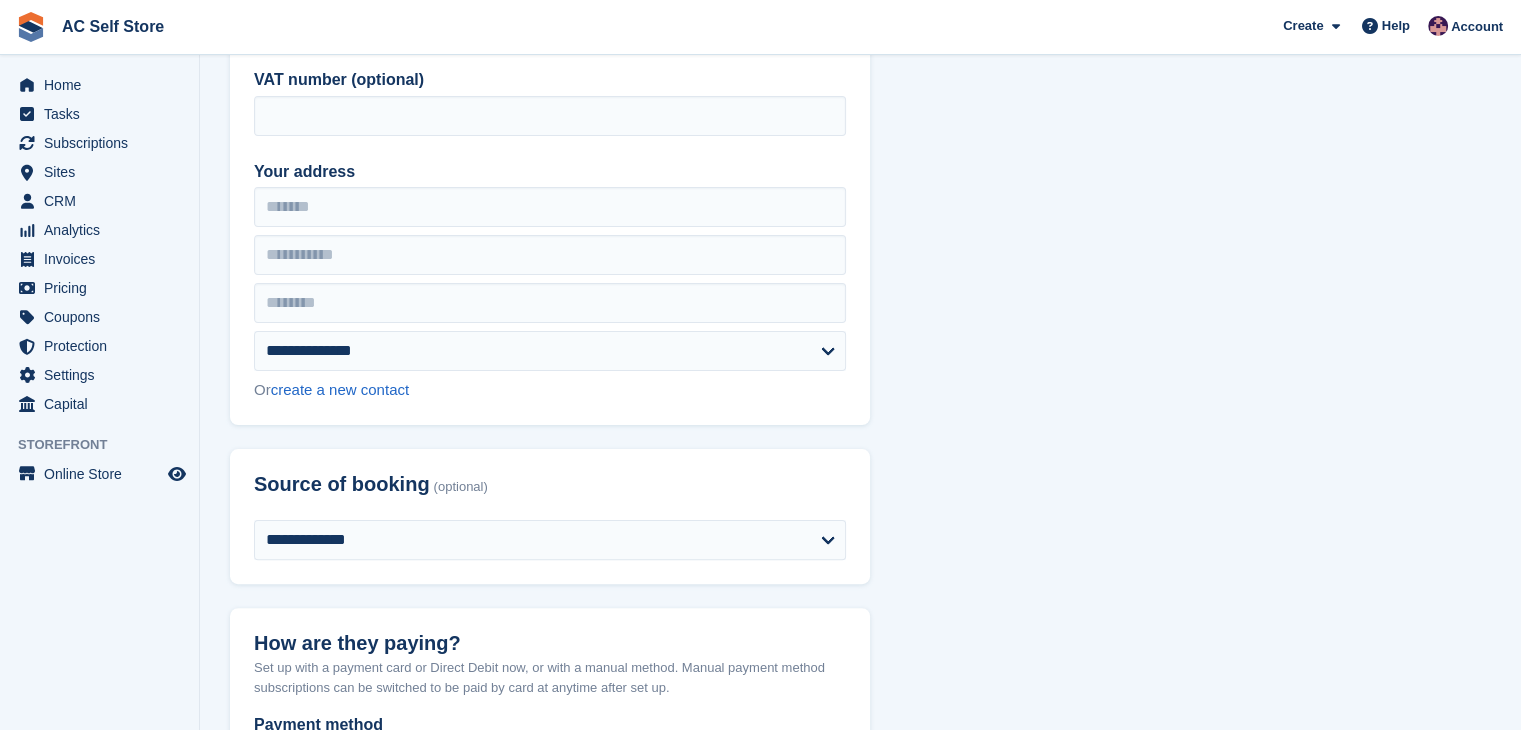 scroll, scrollTop: 300, scrollLeft: 0, axis: vertical 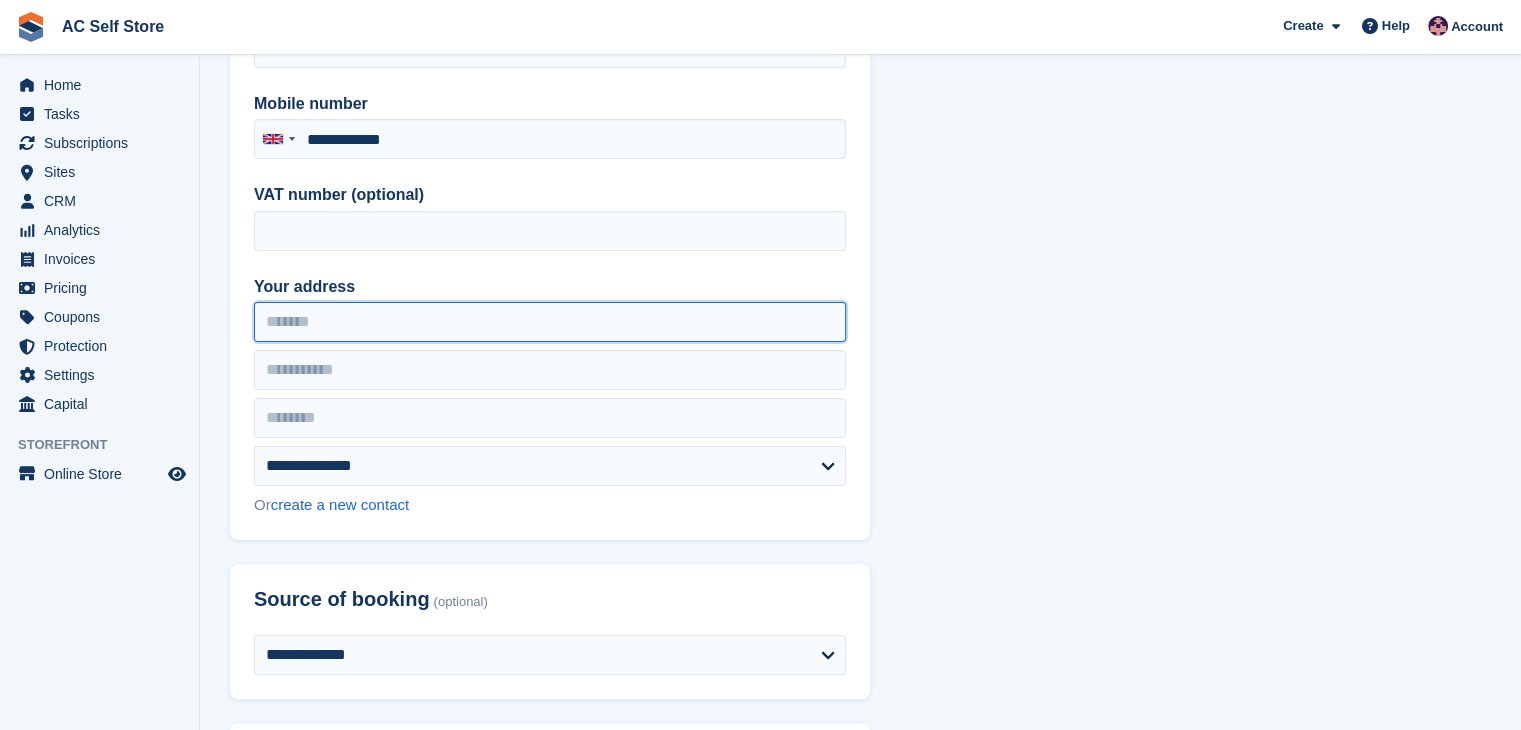 click on "Your address" at bounding box center [550, 322] 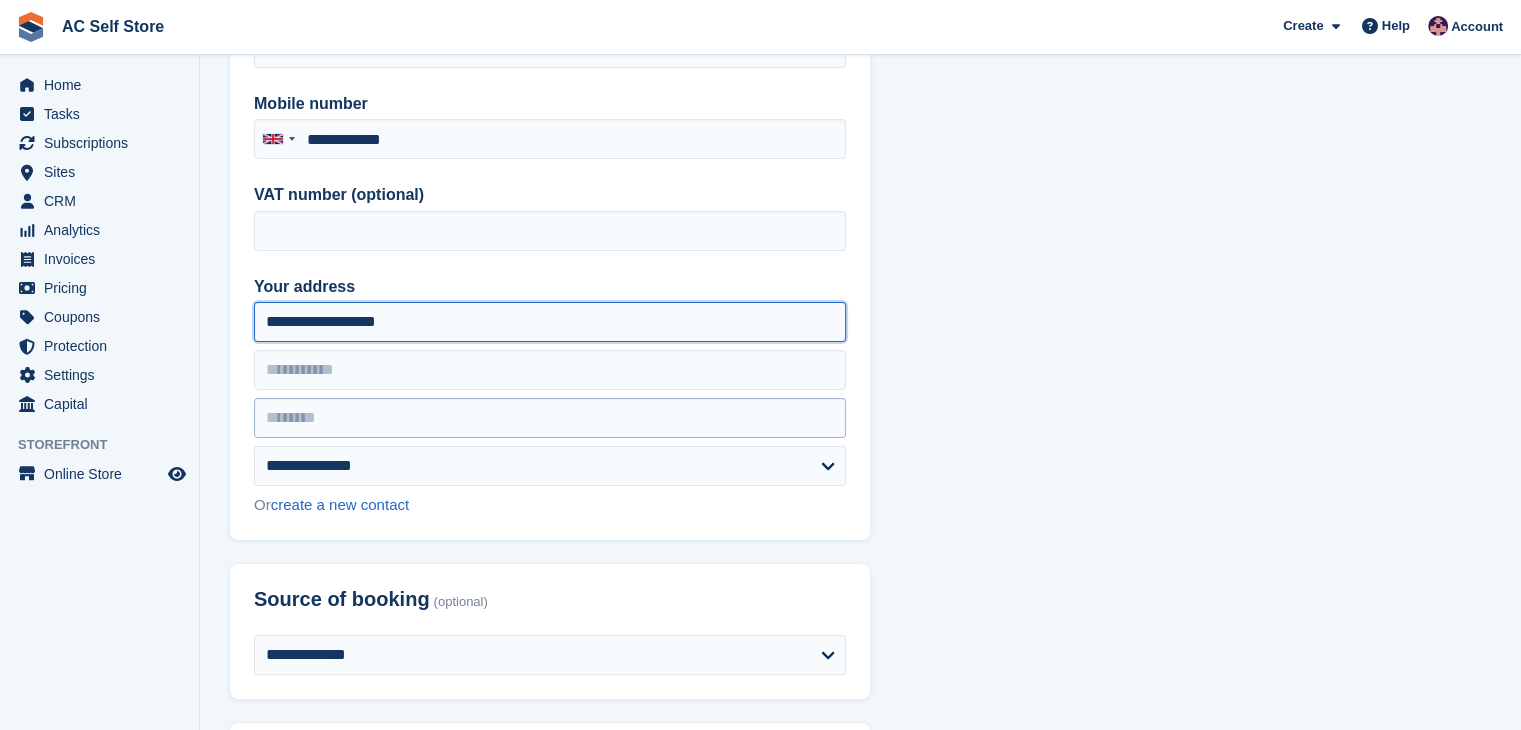 type on "**********" 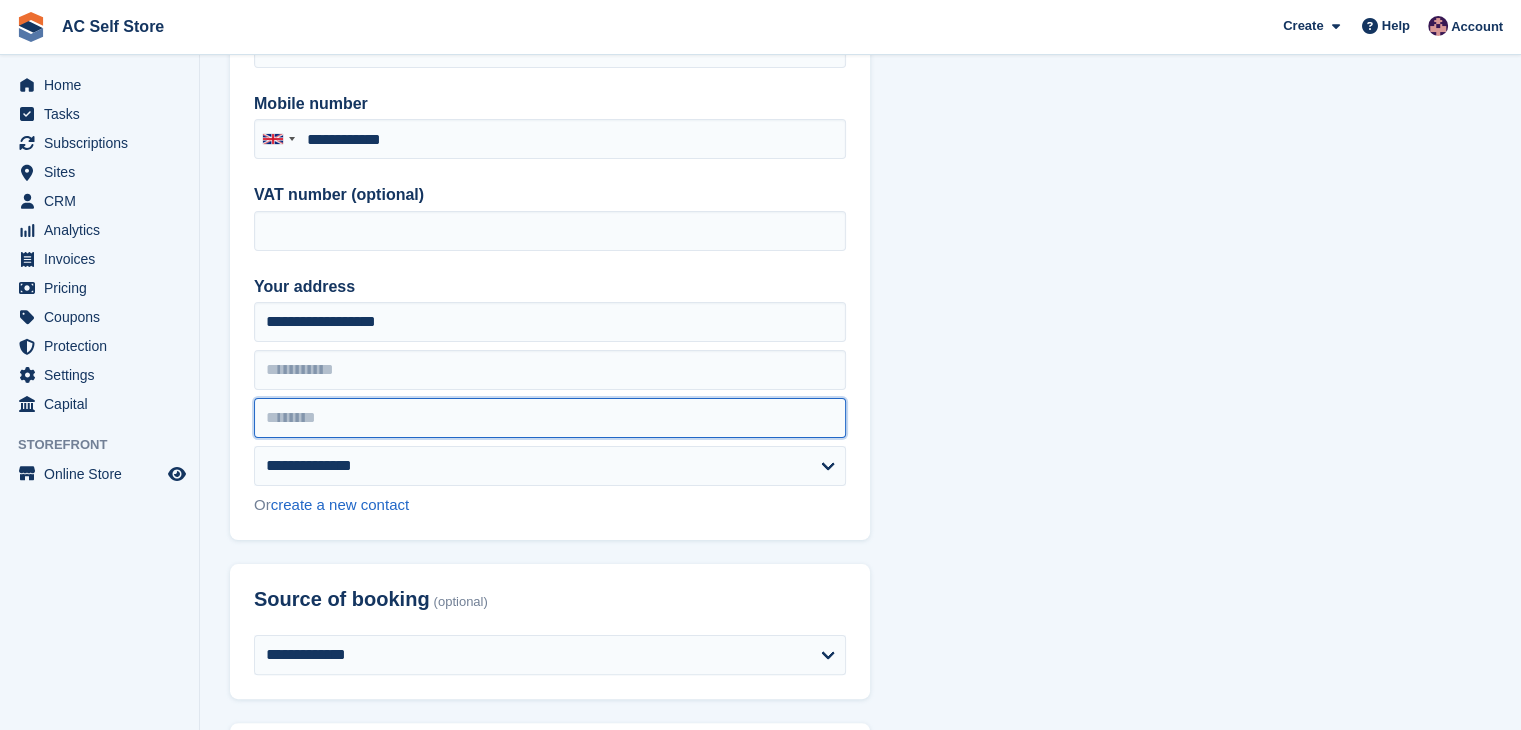 click at bounding box center [550, 418] 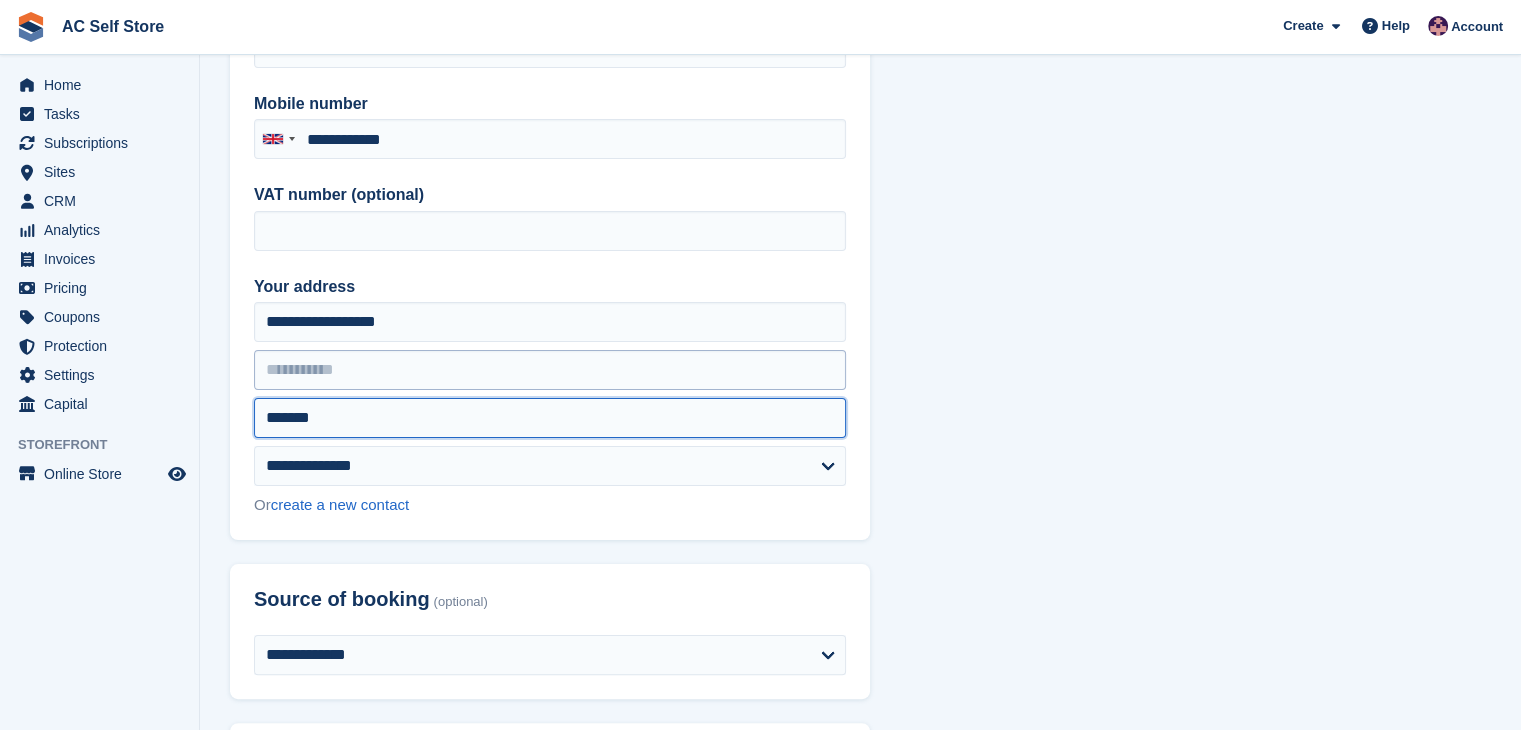 type on "*******" 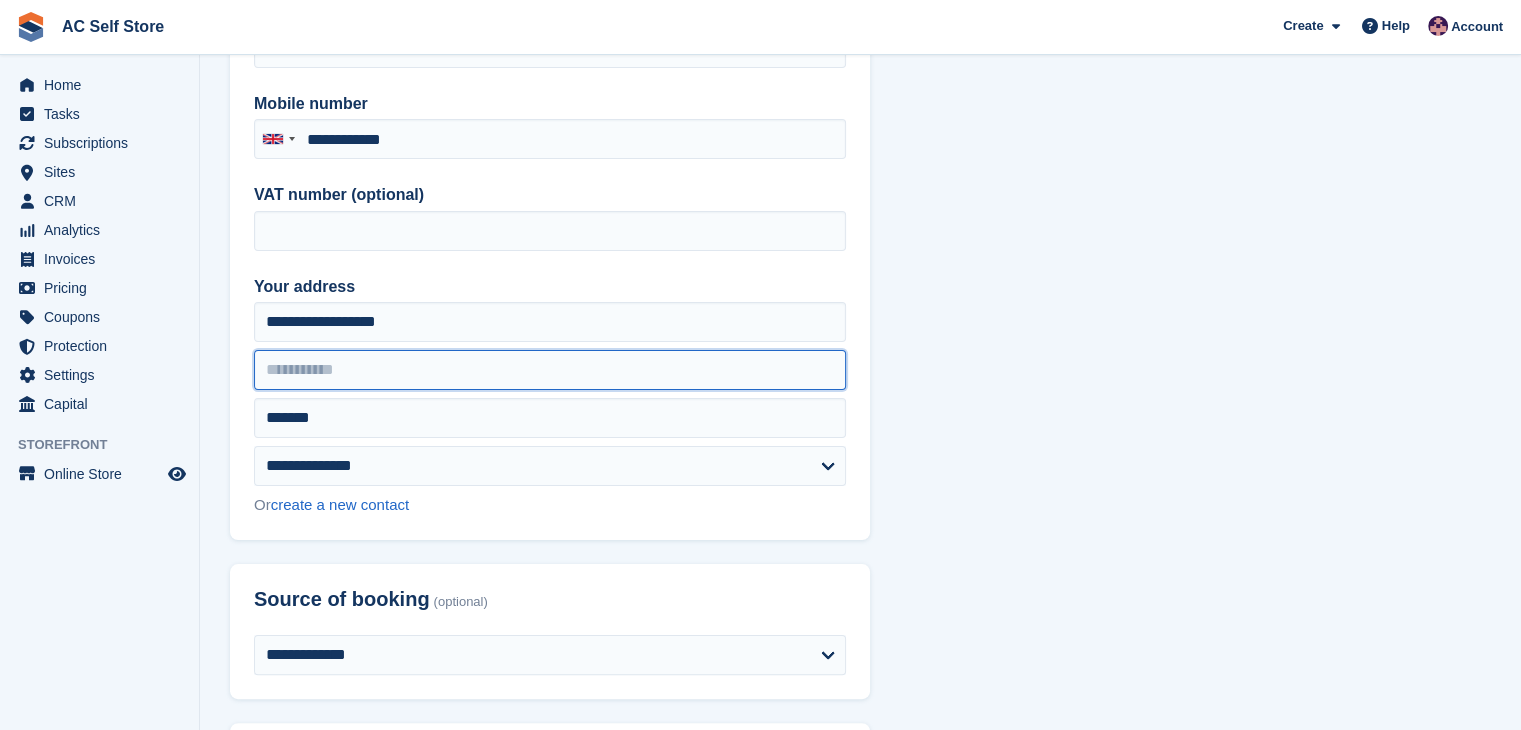 click at bounding box center (550, 370) 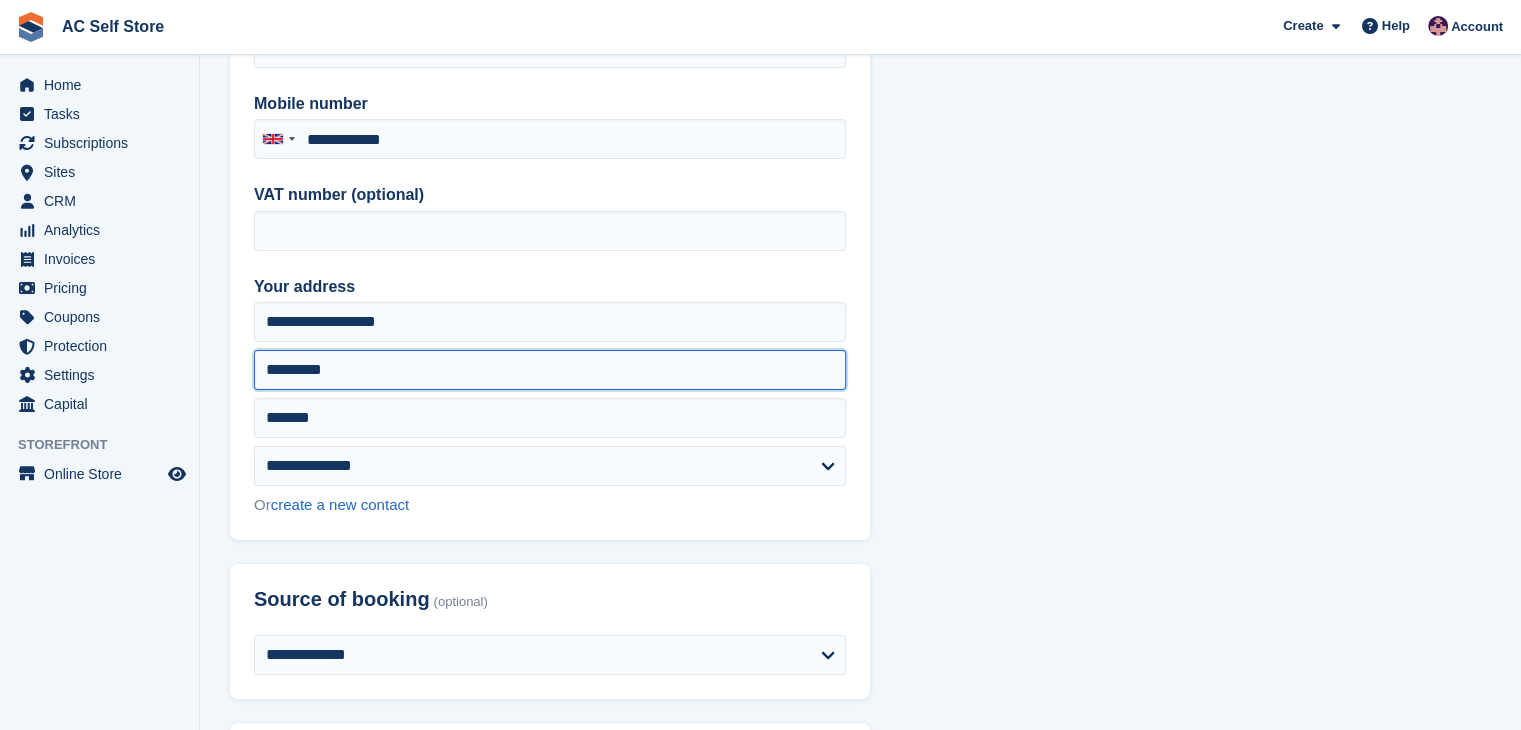 type on "*********" 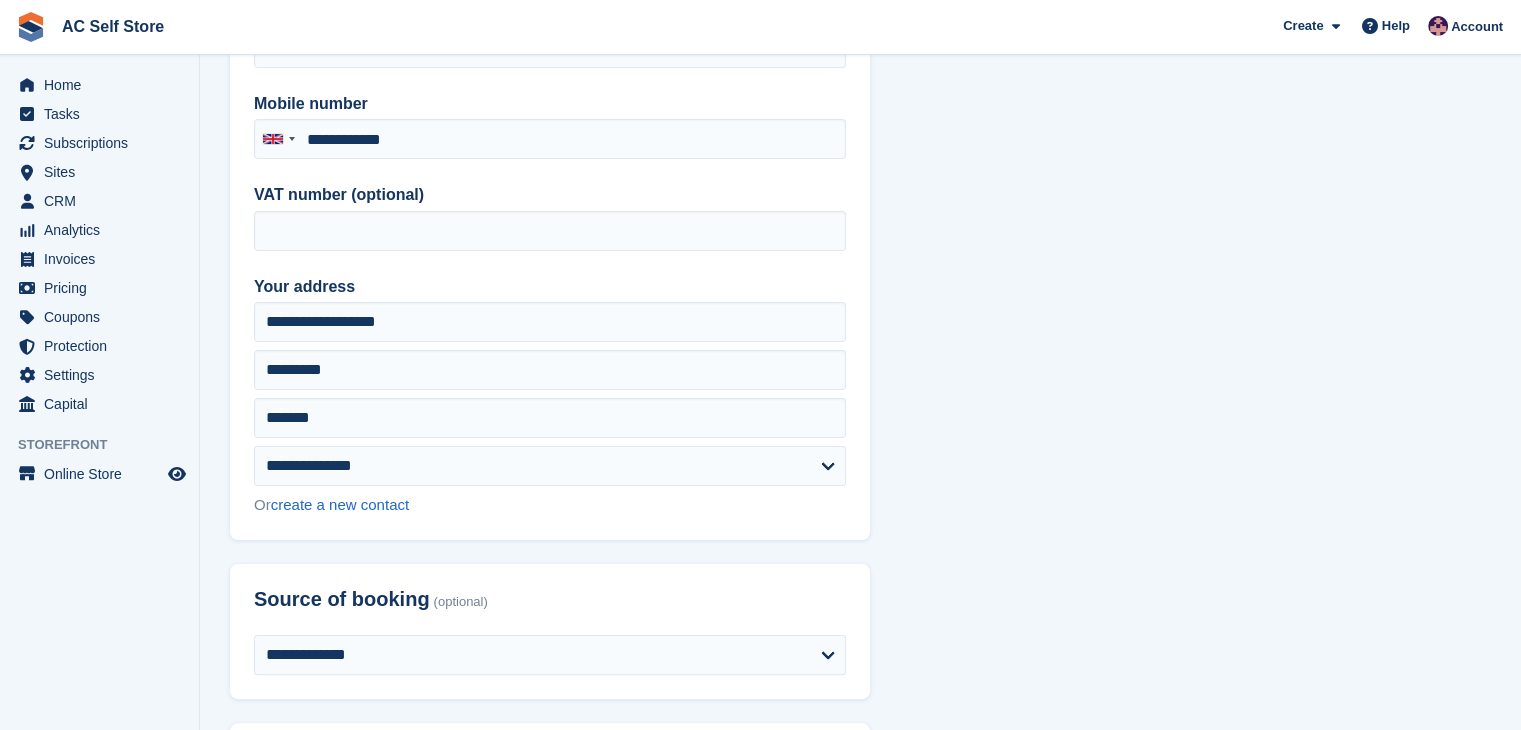 click on "**********" at bounding box center (860, 1475) 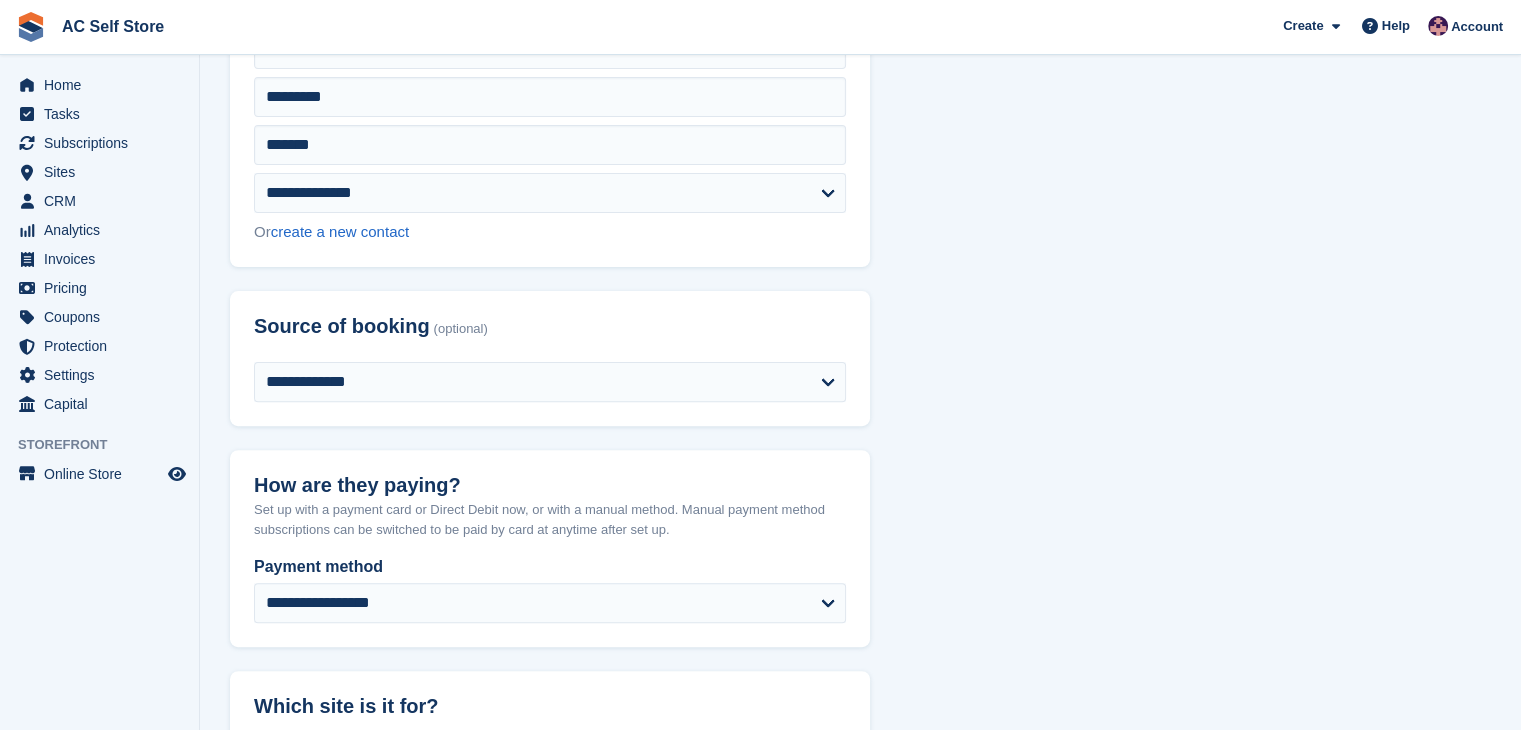 scroll, scrollTop: 600, scrollLeft: 0, axis: vertical 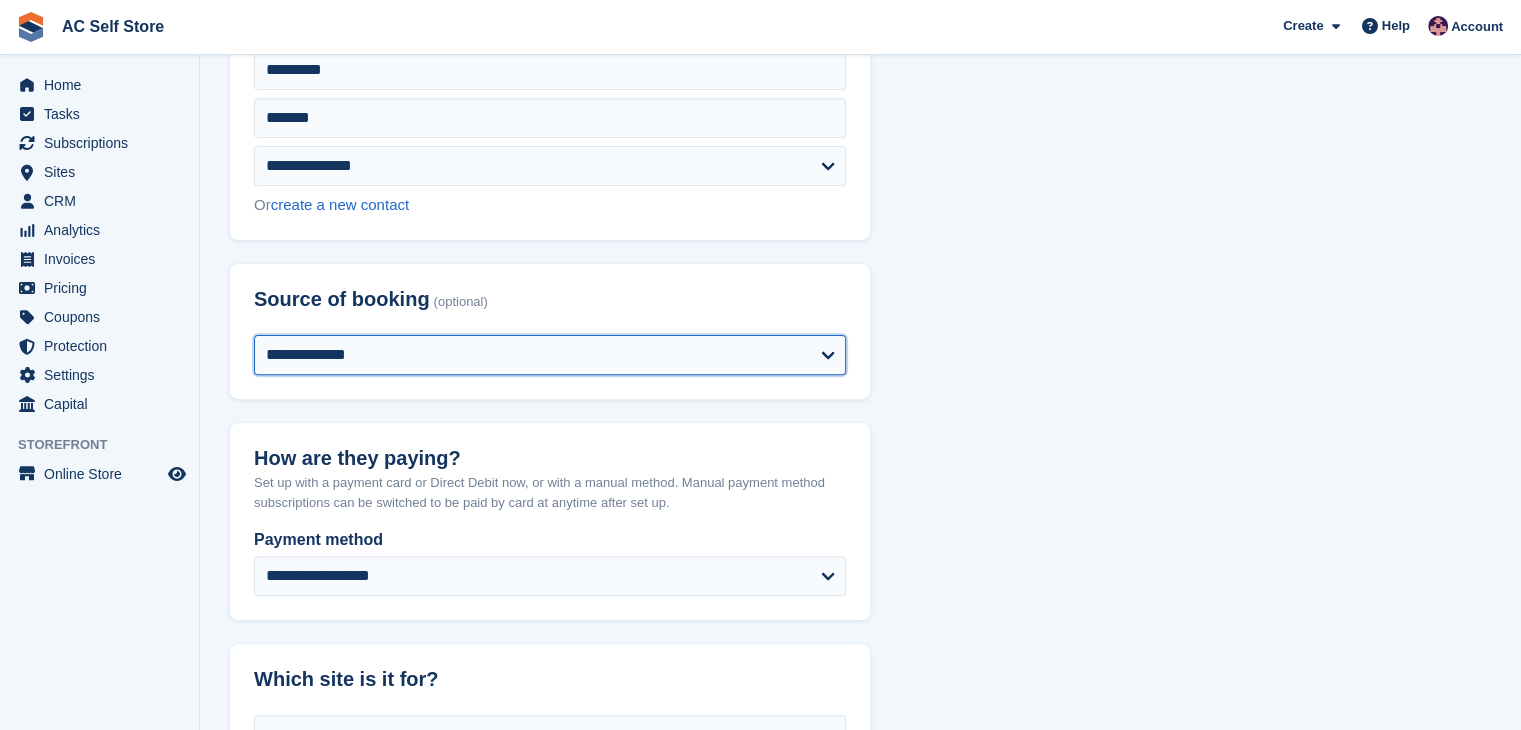 drag, startPoint x: 476, startPoint y: 363, endPoint x: 462, endPoint y: 372, distance: 16.643316 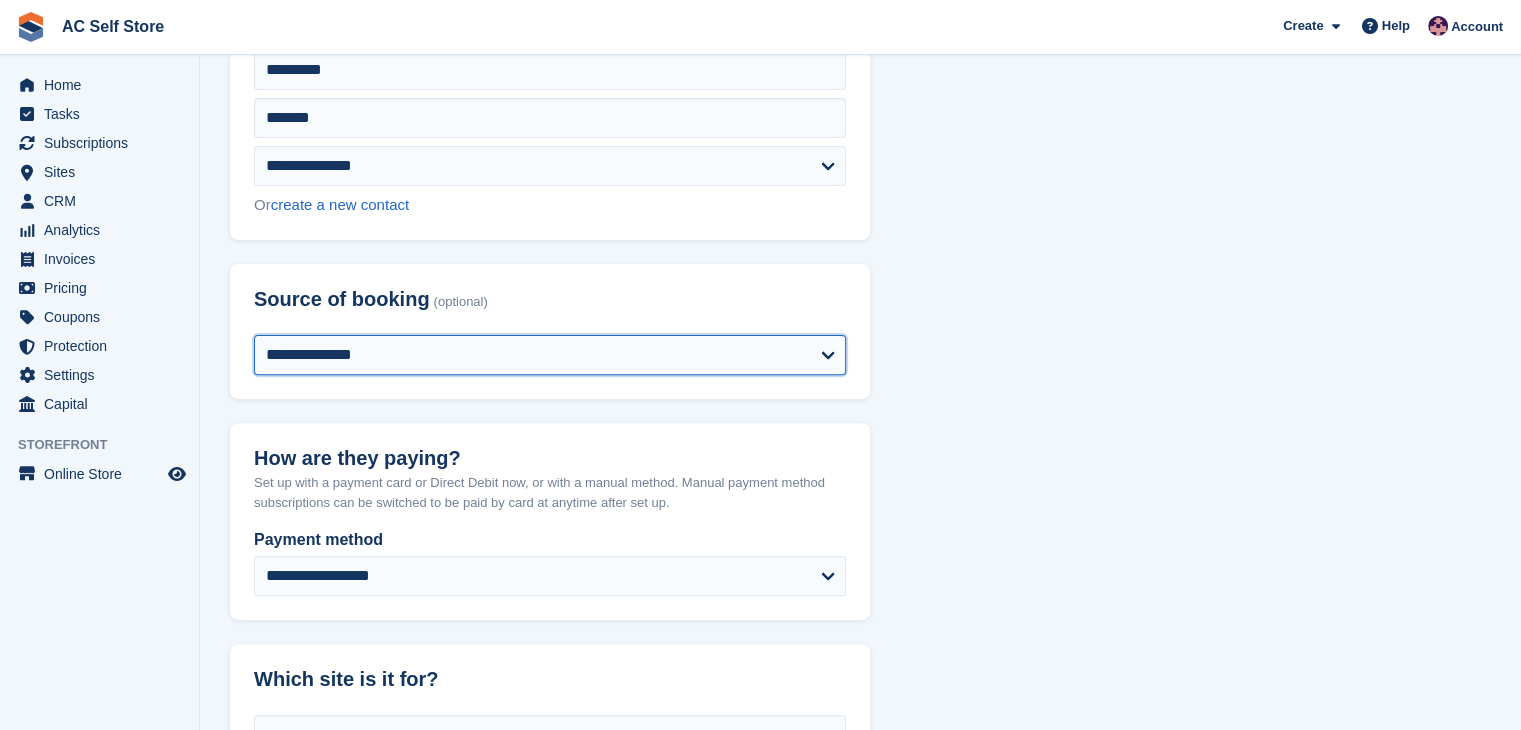 click on "**********" at bounding box center (550, 355) 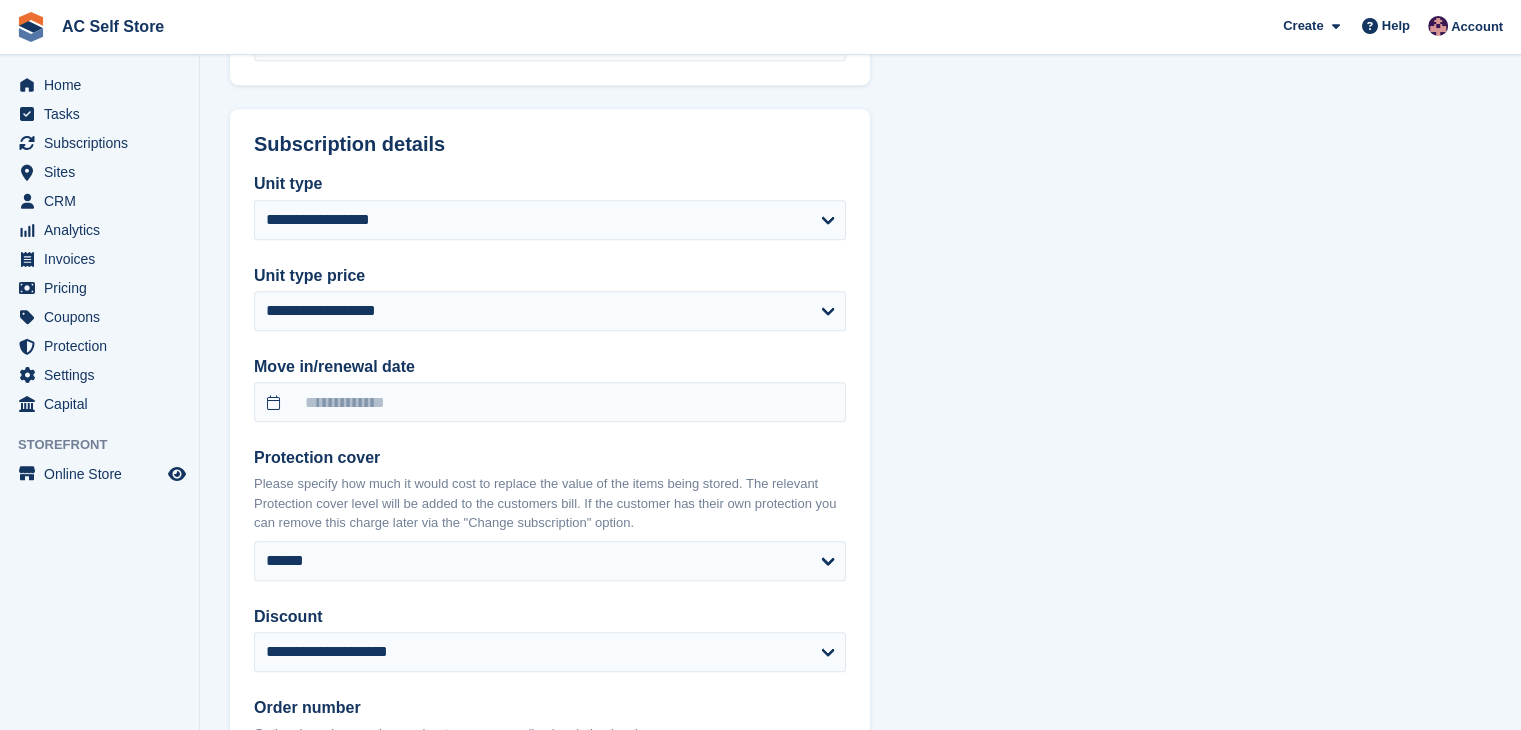 scroll, scrollTop: 1500, scrollLeft: 0, axis: vertical 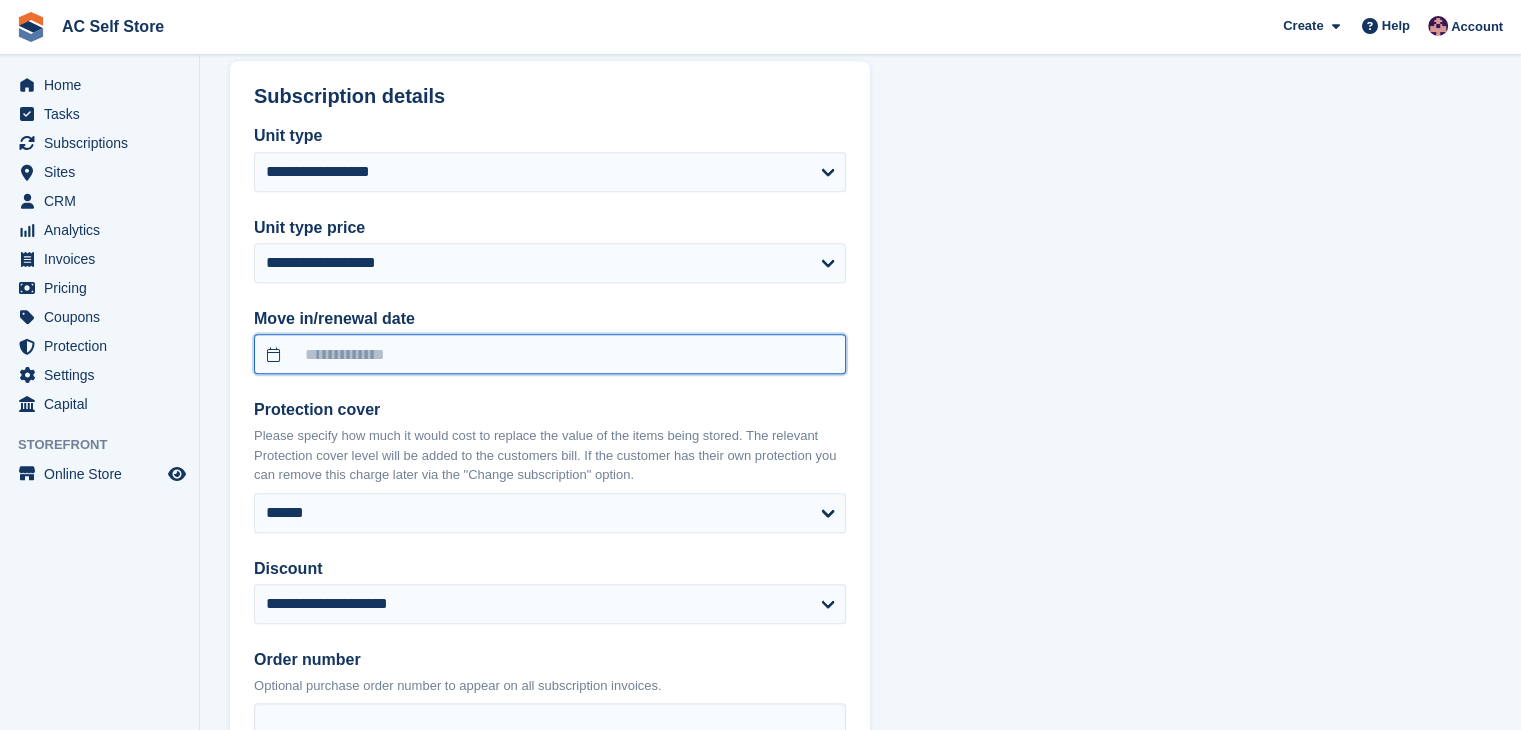 click at bounding box center [550, 354] 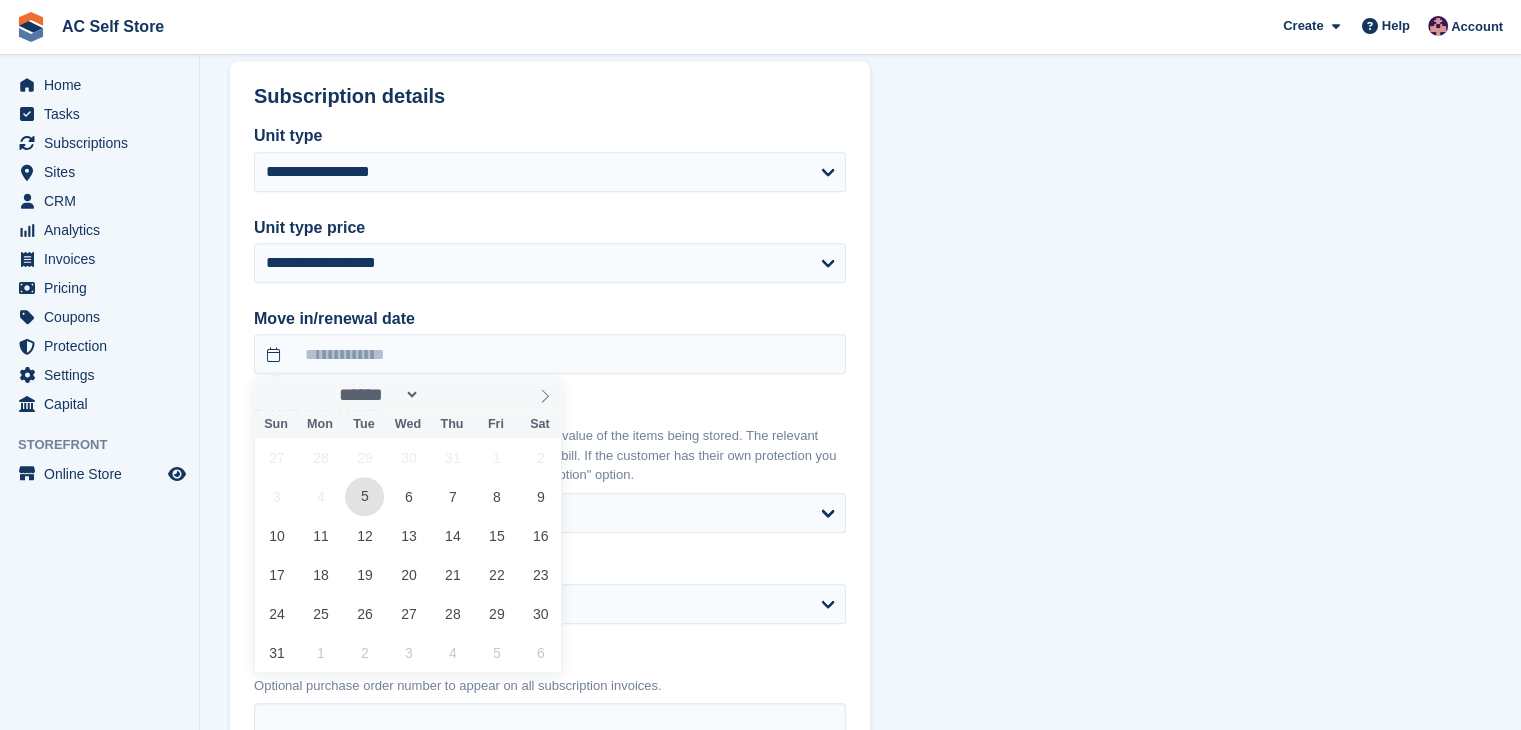 click on "5" at bounding box center (364, 496) 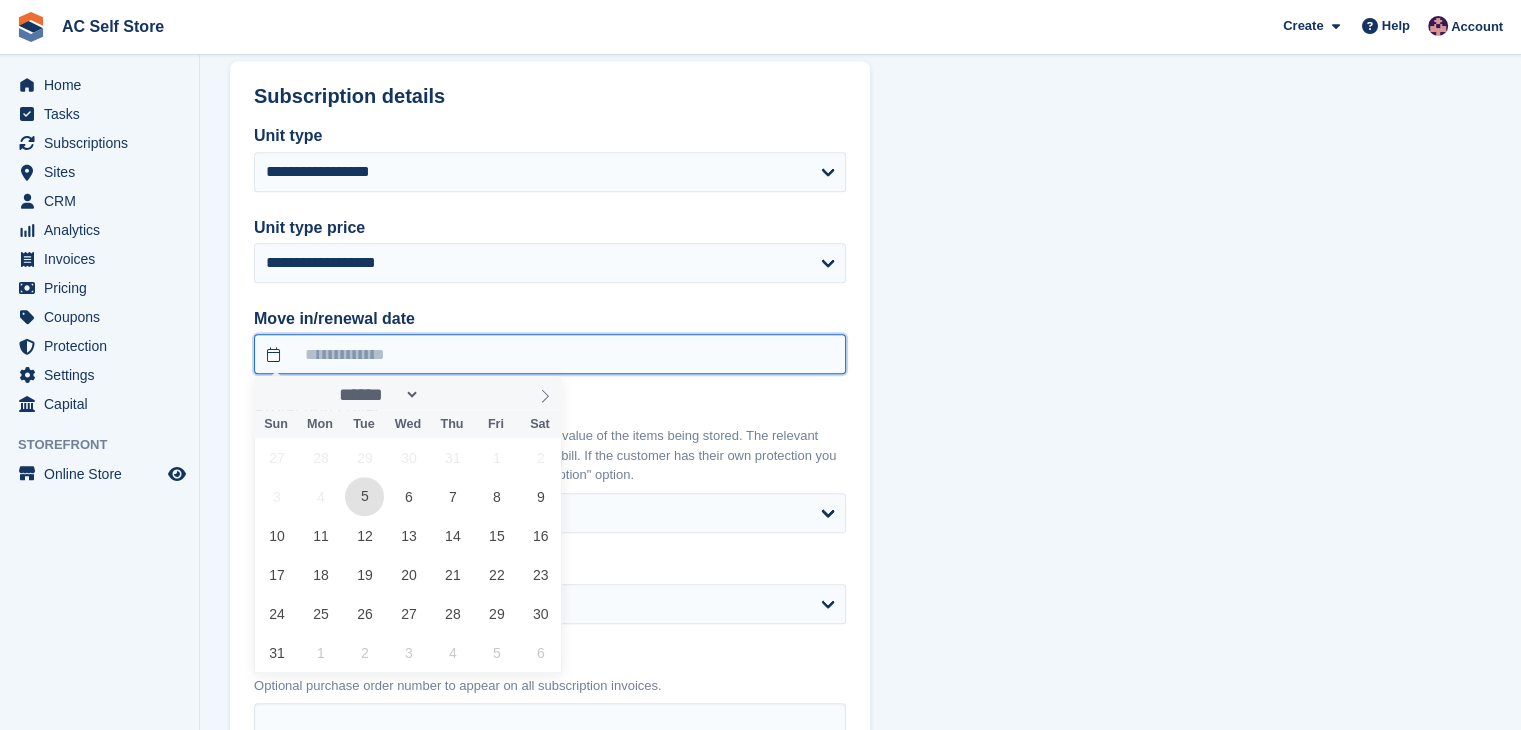 type on "**********" 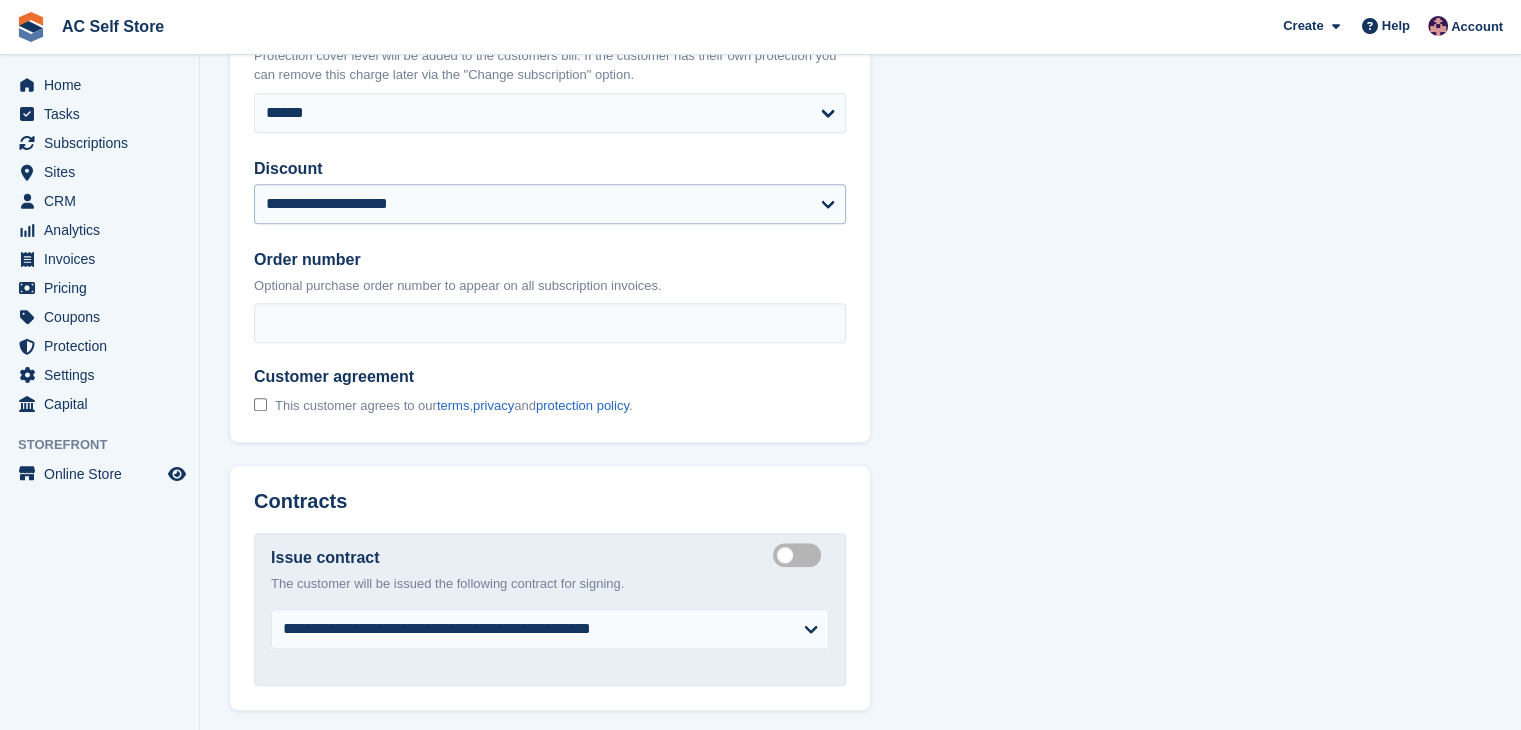 scroll, scrollTop: 2100, scrollLeft: 0, axis: vertical 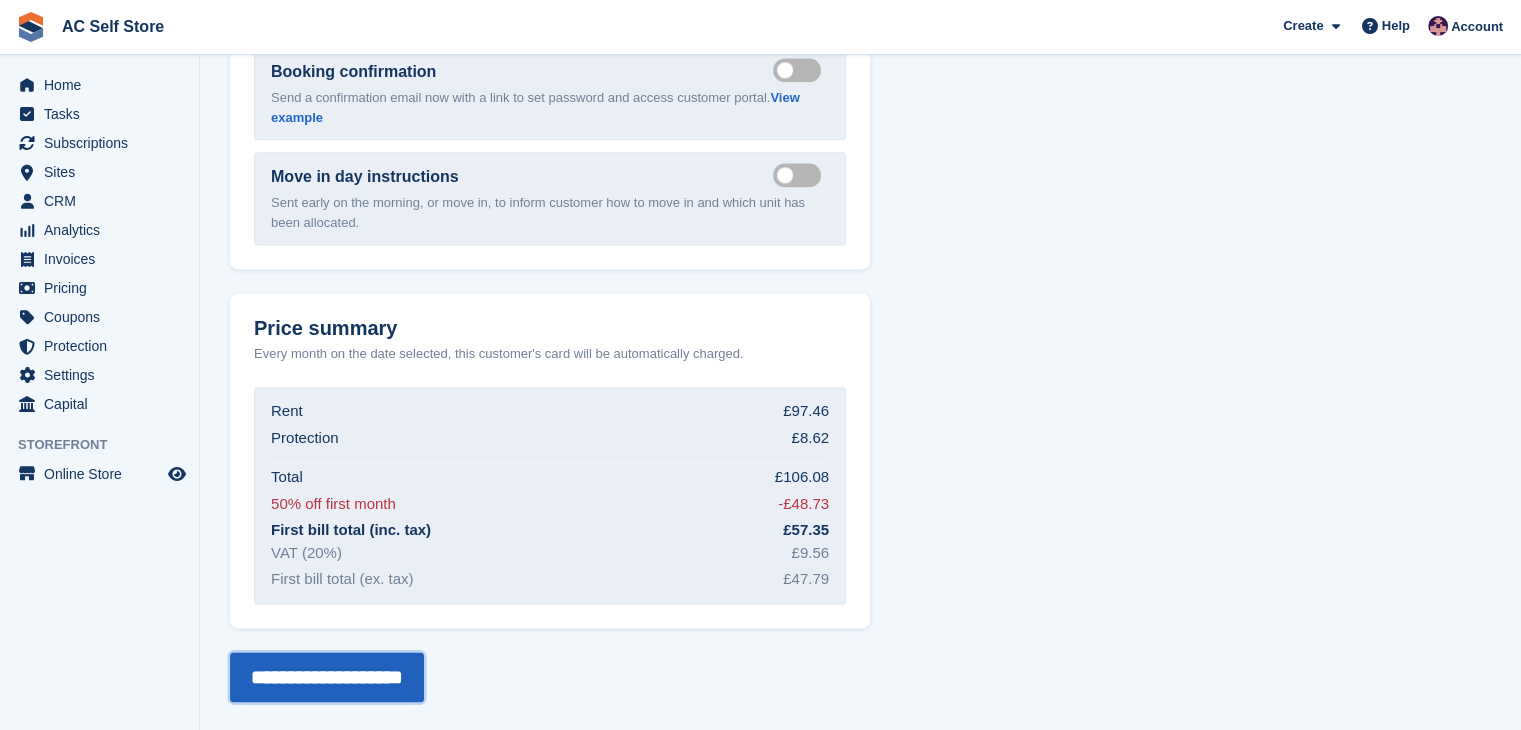 click on "**********" at bounding box center (327, 677) 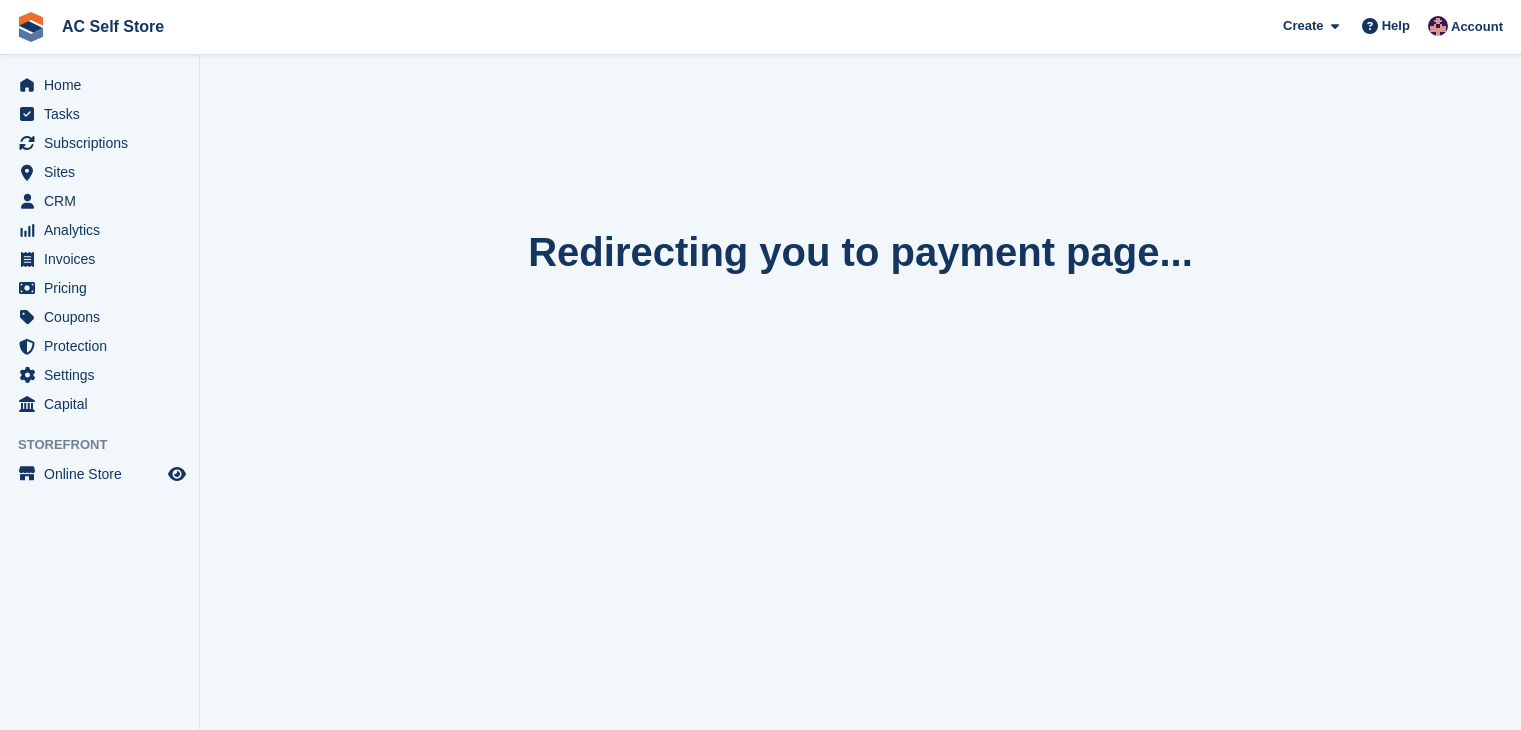 scroll, scrollTop: 0, scrollLeft: 0, axis: both 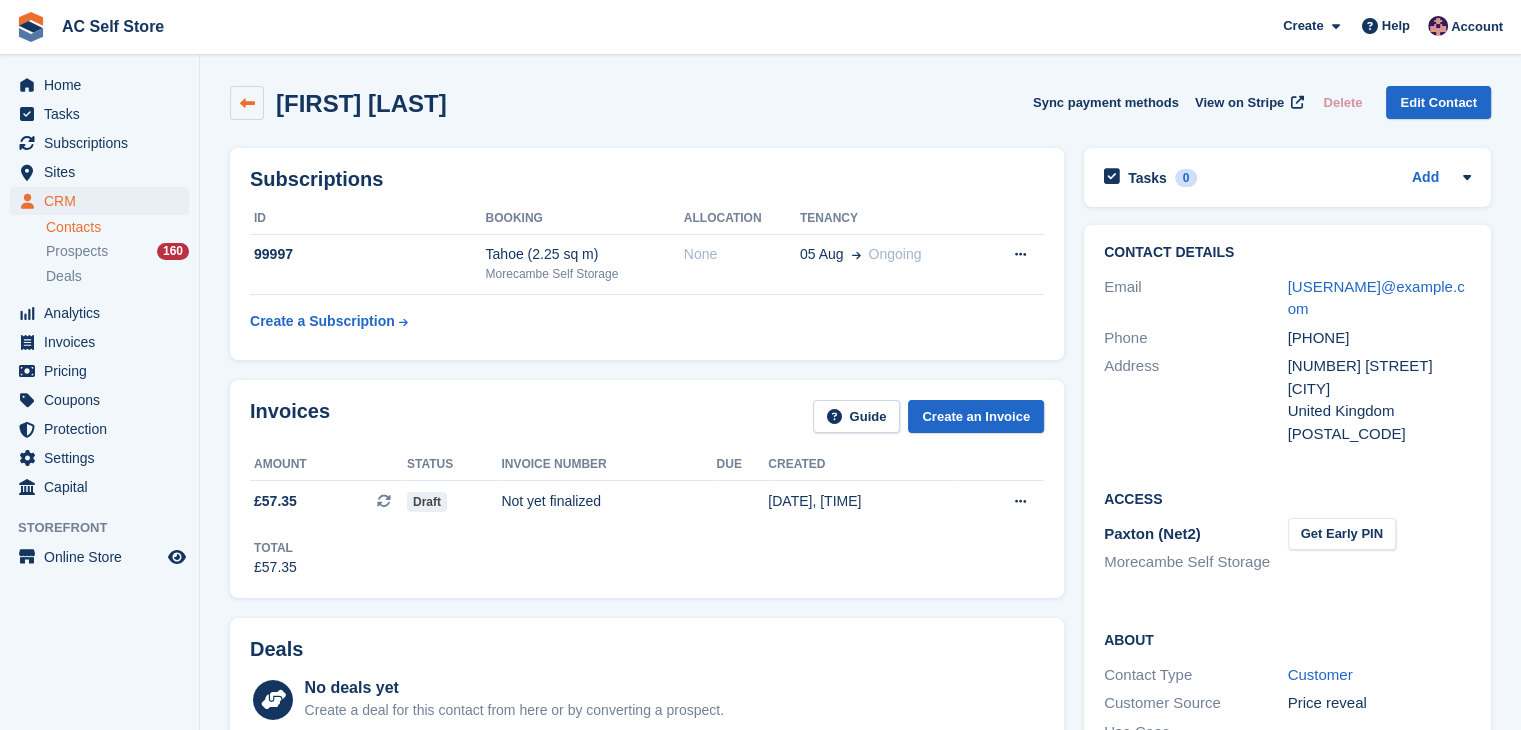 click at bounding box center (247, 103) 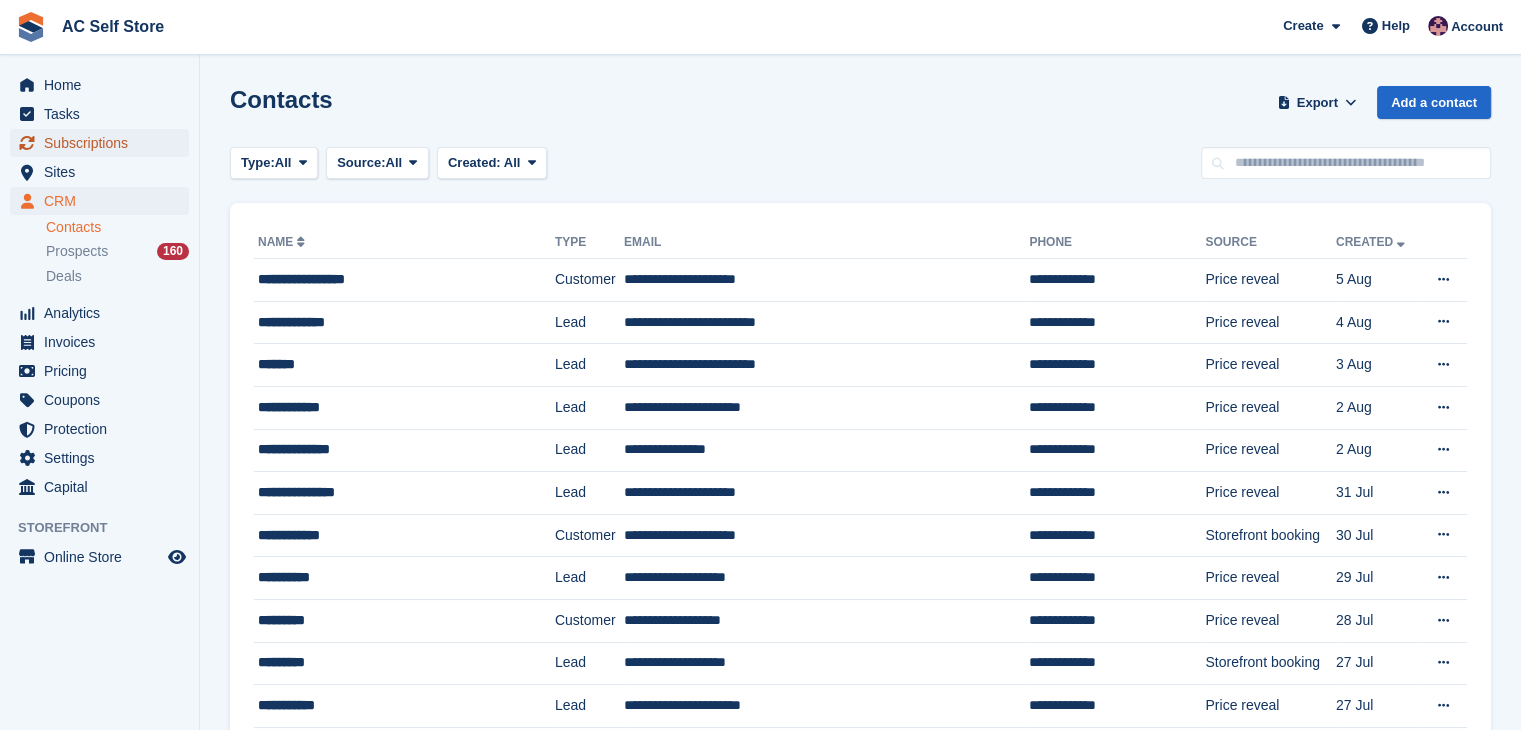 click on "Subscriptions" at bounding box center [104, 143] 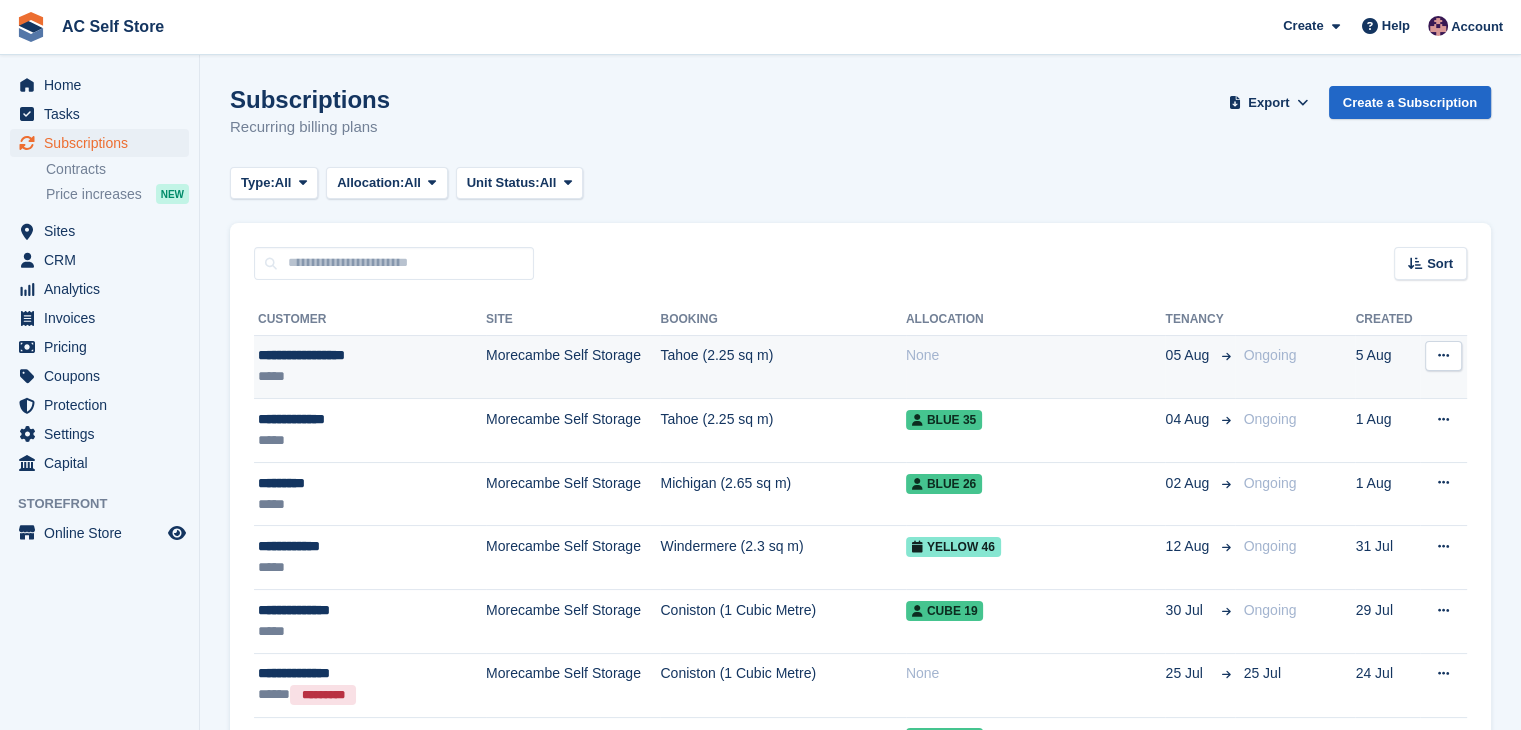 click on "None" at bounding box center [1036, 355] 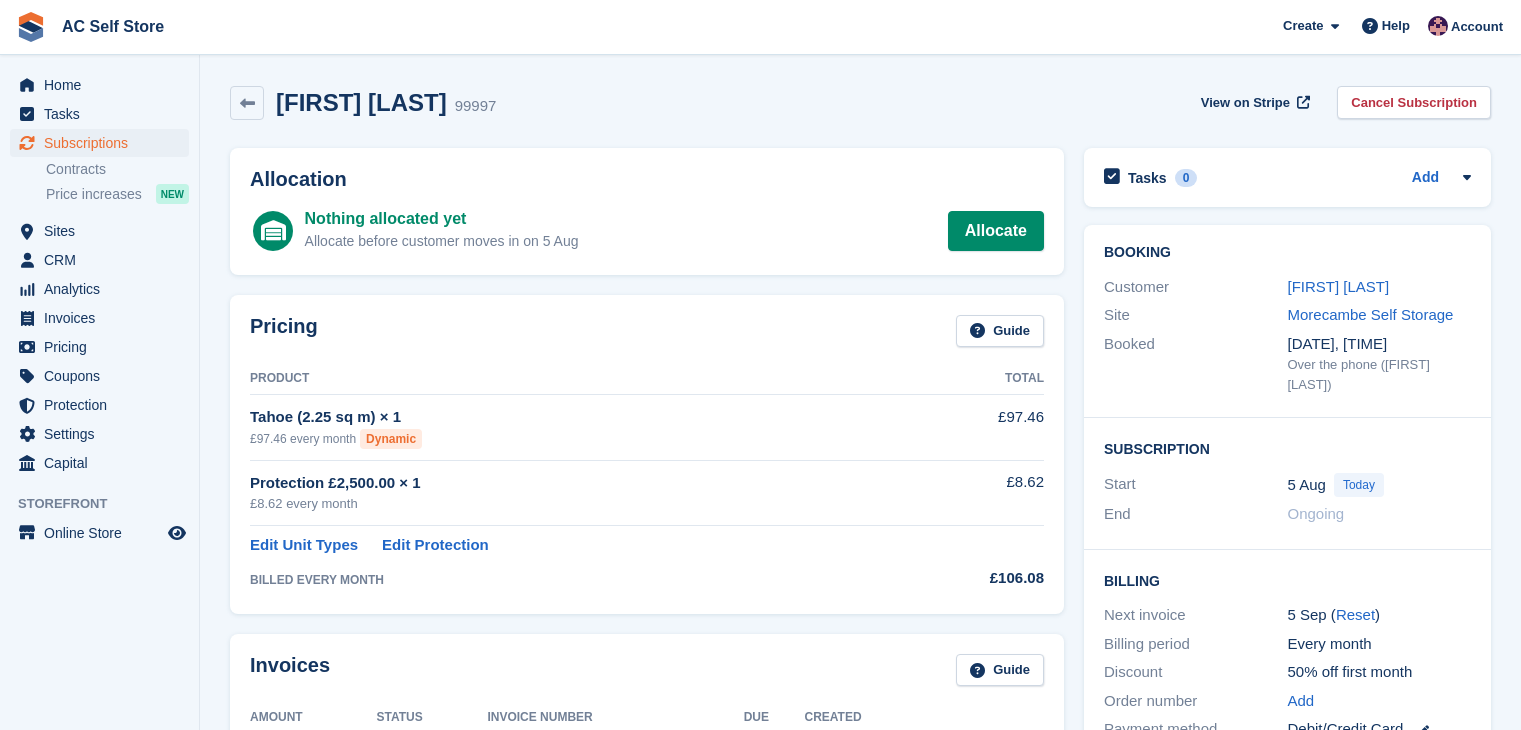 scroll, scrollTop: 0, scrollLeft: 0, axis: both 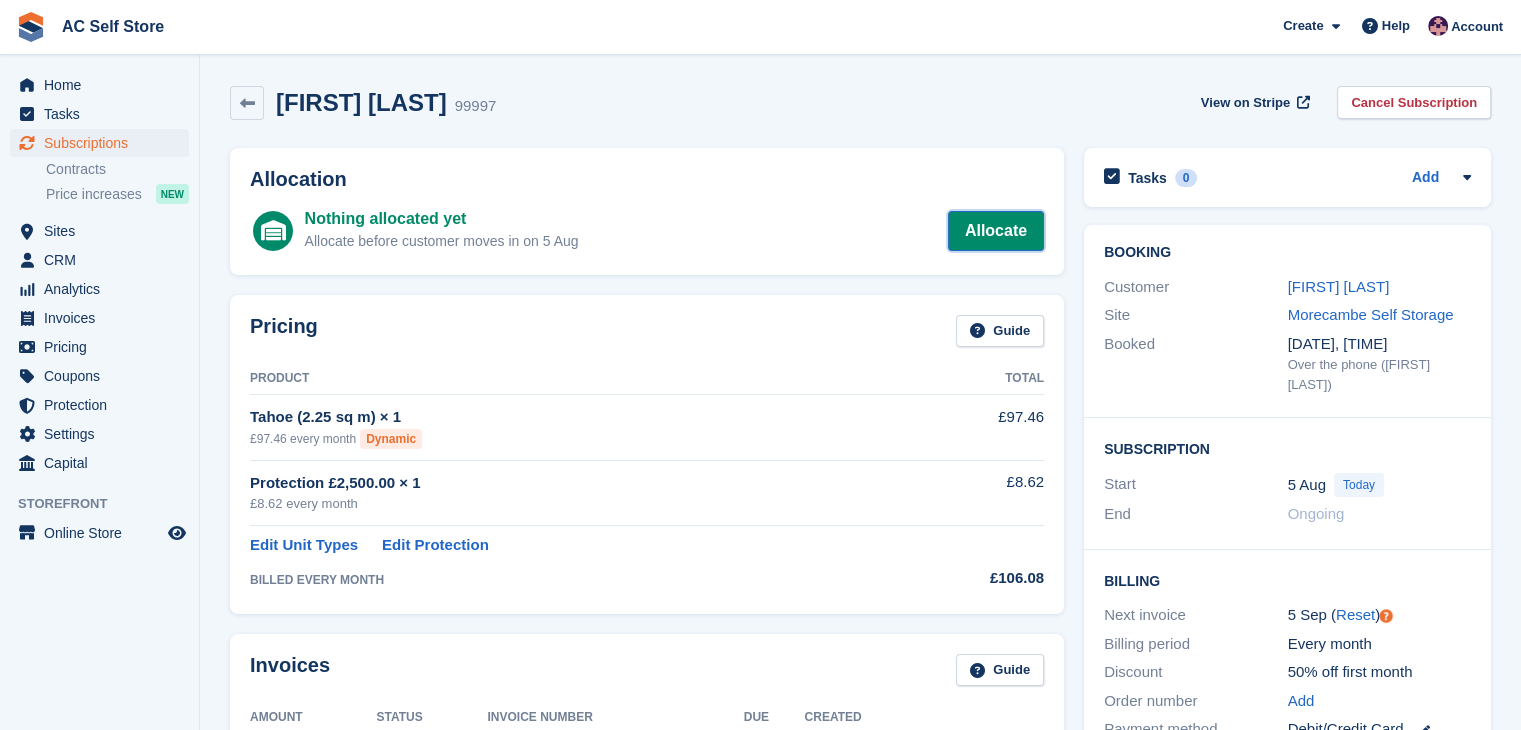 click on "Allocate" at bounding box center [996, 231] 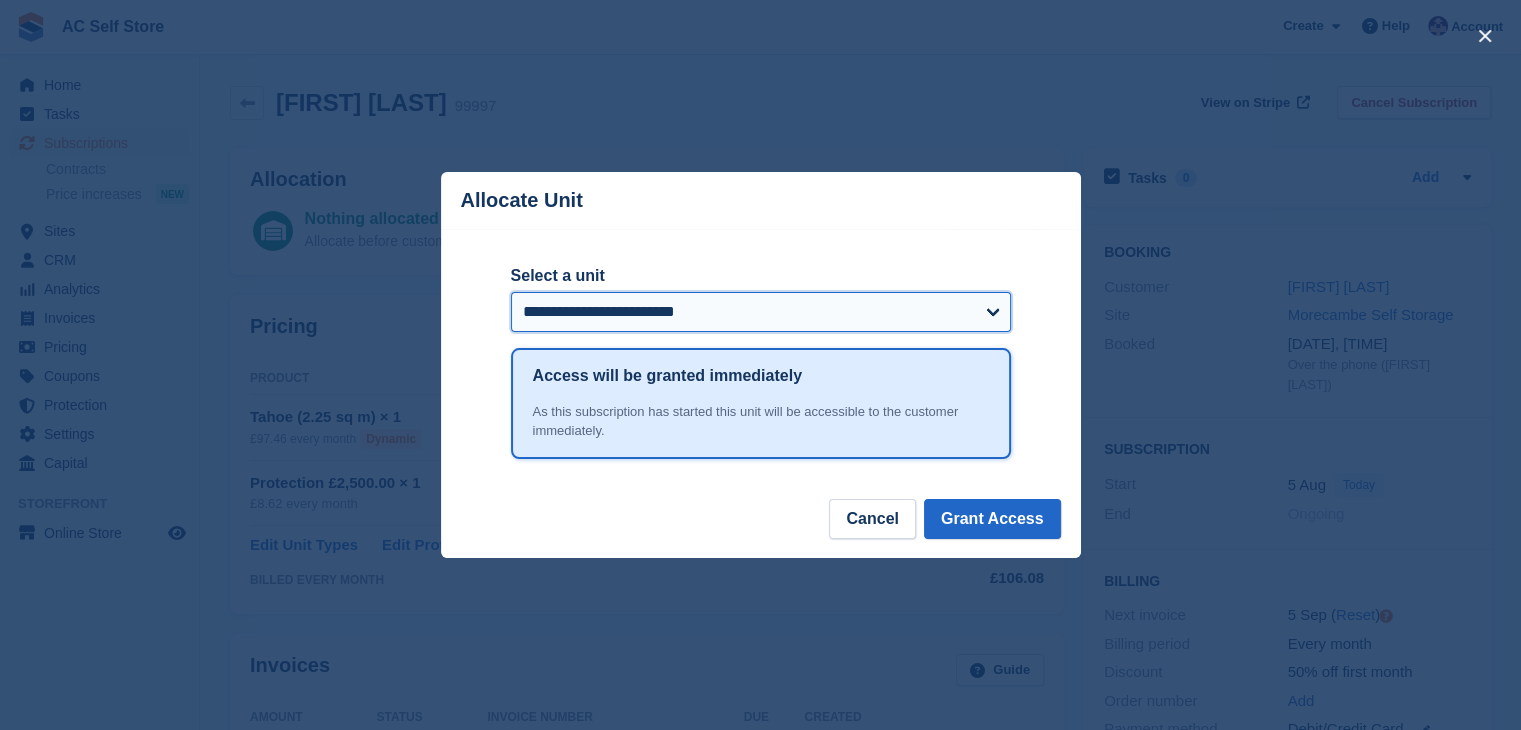click on "**********" at bounding box center (761, 312) 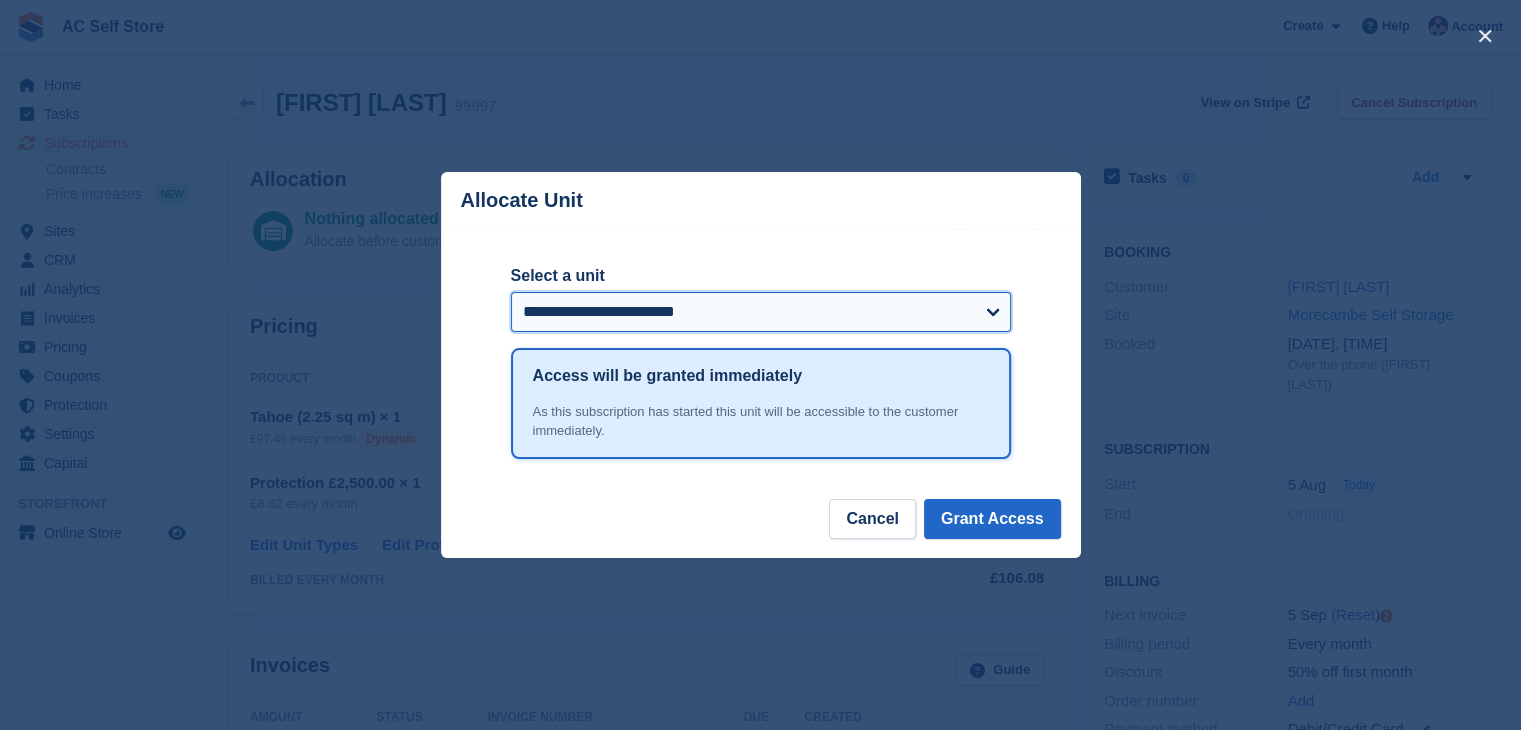 select on "******" 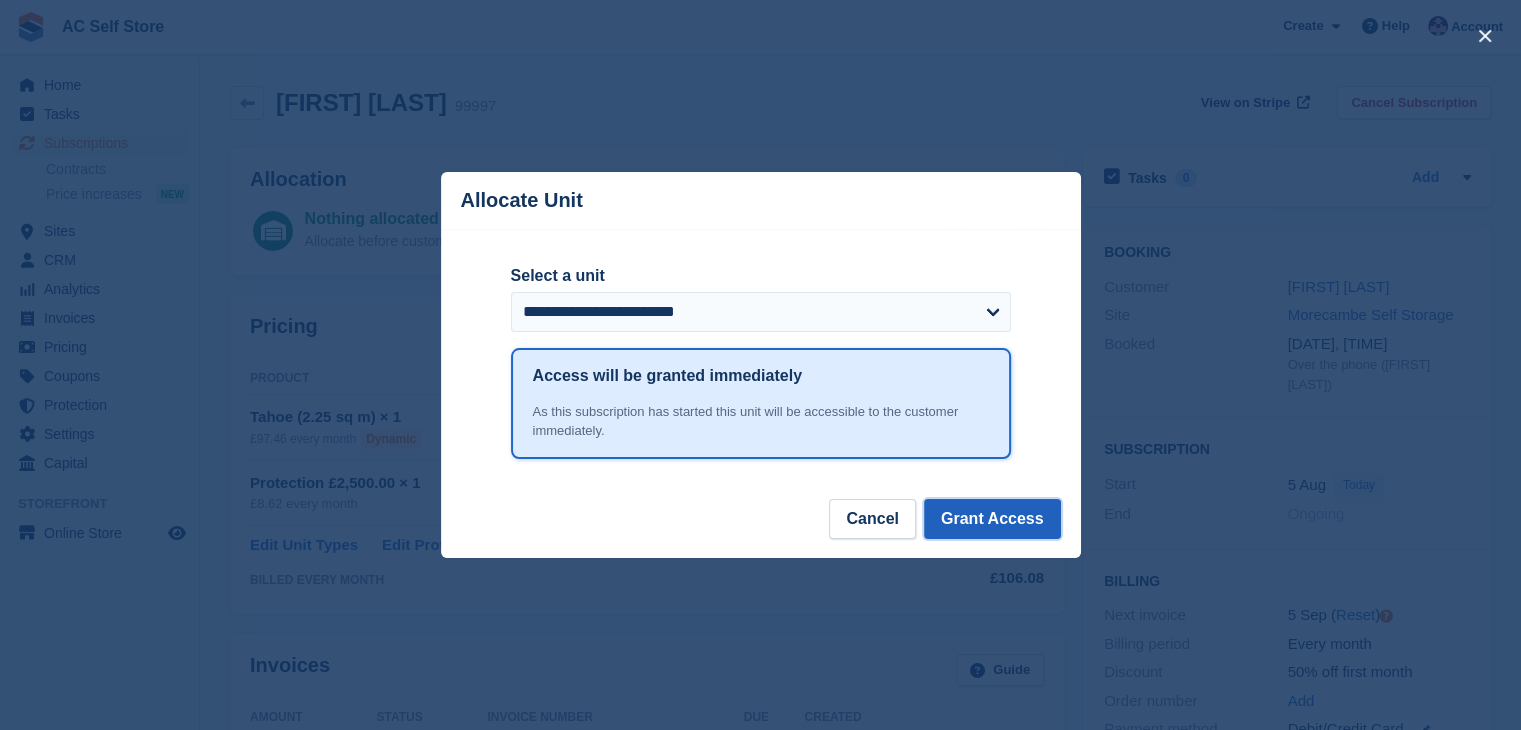 click on "Grant Access" at bounding box center [992, 519] 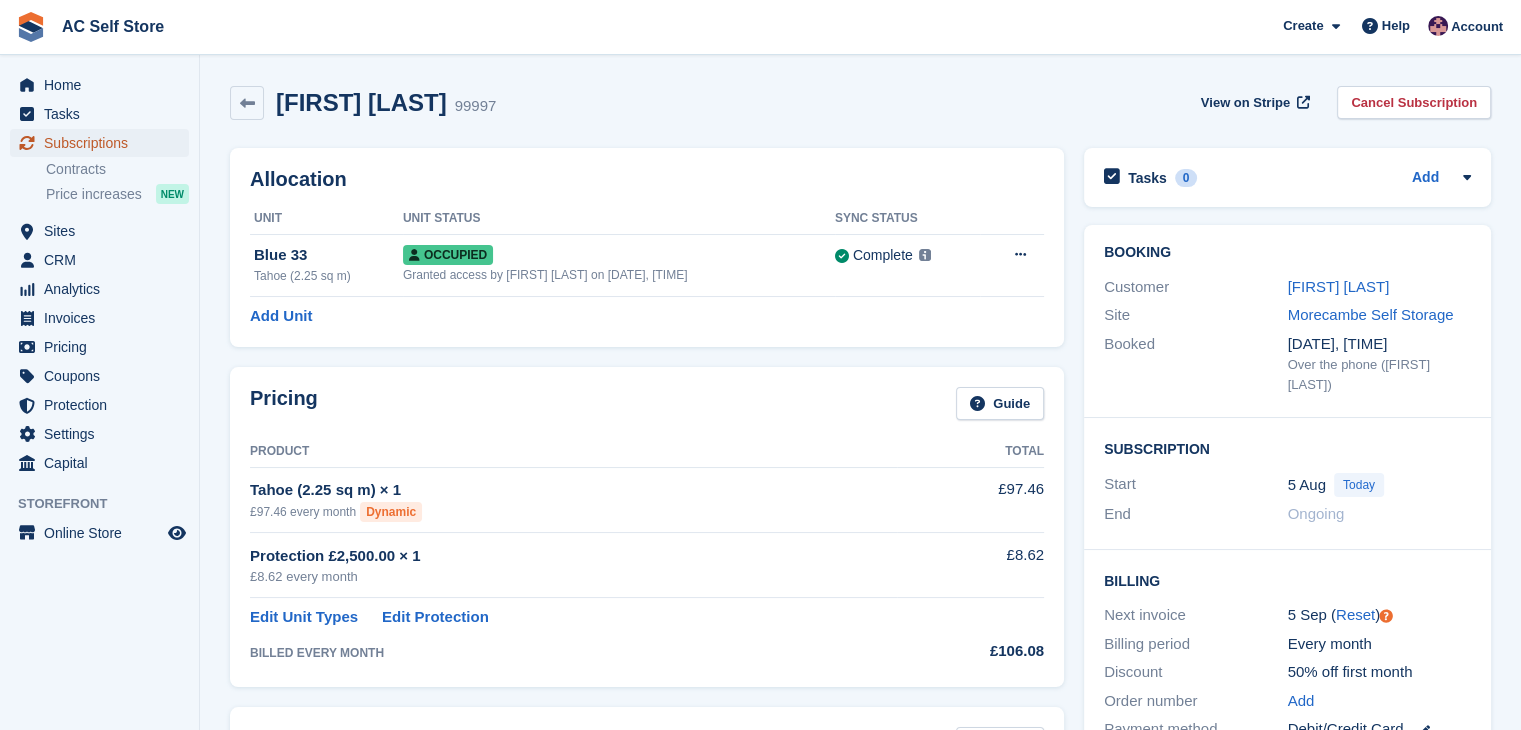 click on "Subscriptions" at bounding box center [104, 143] 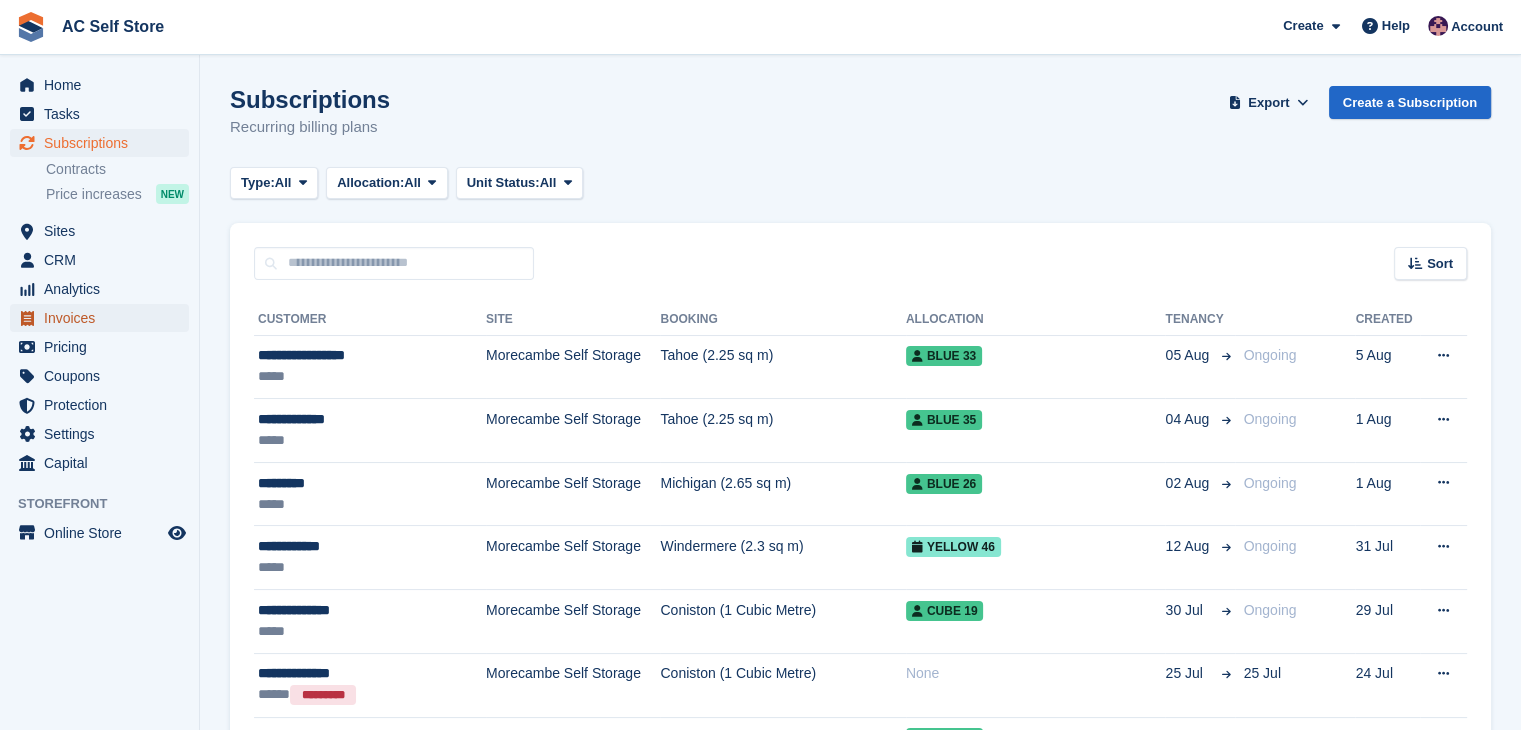 click on "Invoices" at bounding box center [104, 318] 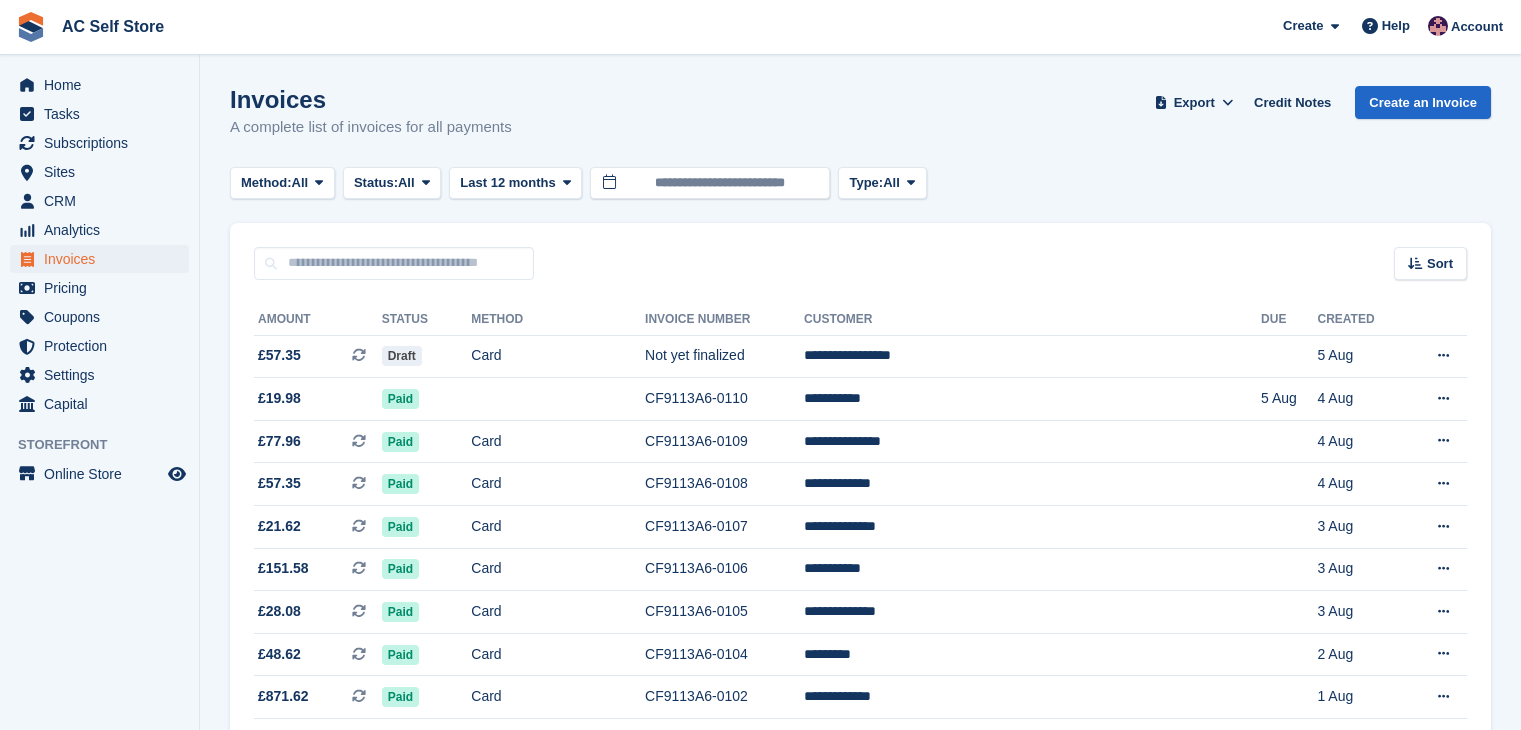 scroll, scrollTop: 0, scrollLeft: 0, axis: both 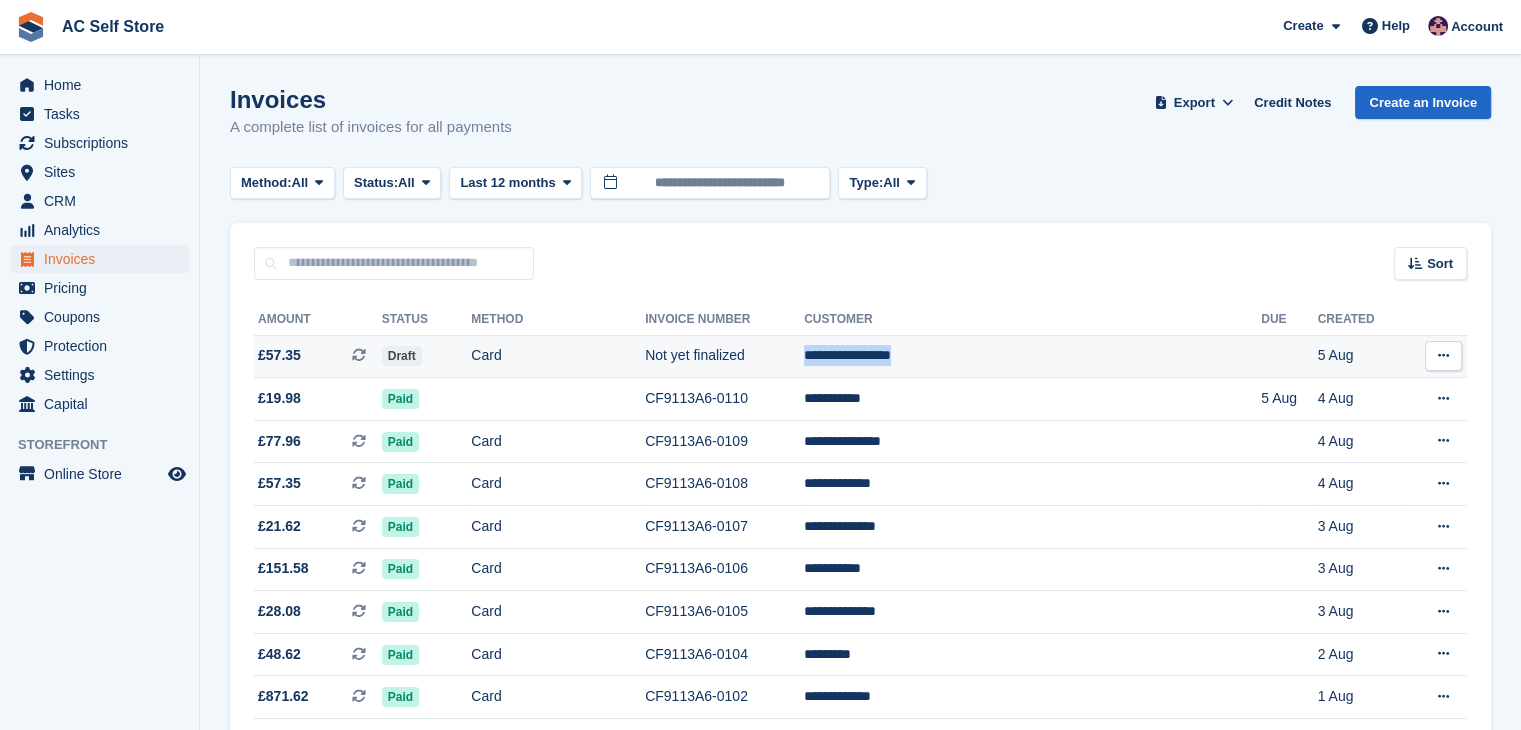 drag, startPoint x: 1035, startPoint y: 357, endPoint x: 908, endPoint y: 366, distance: 127.3185 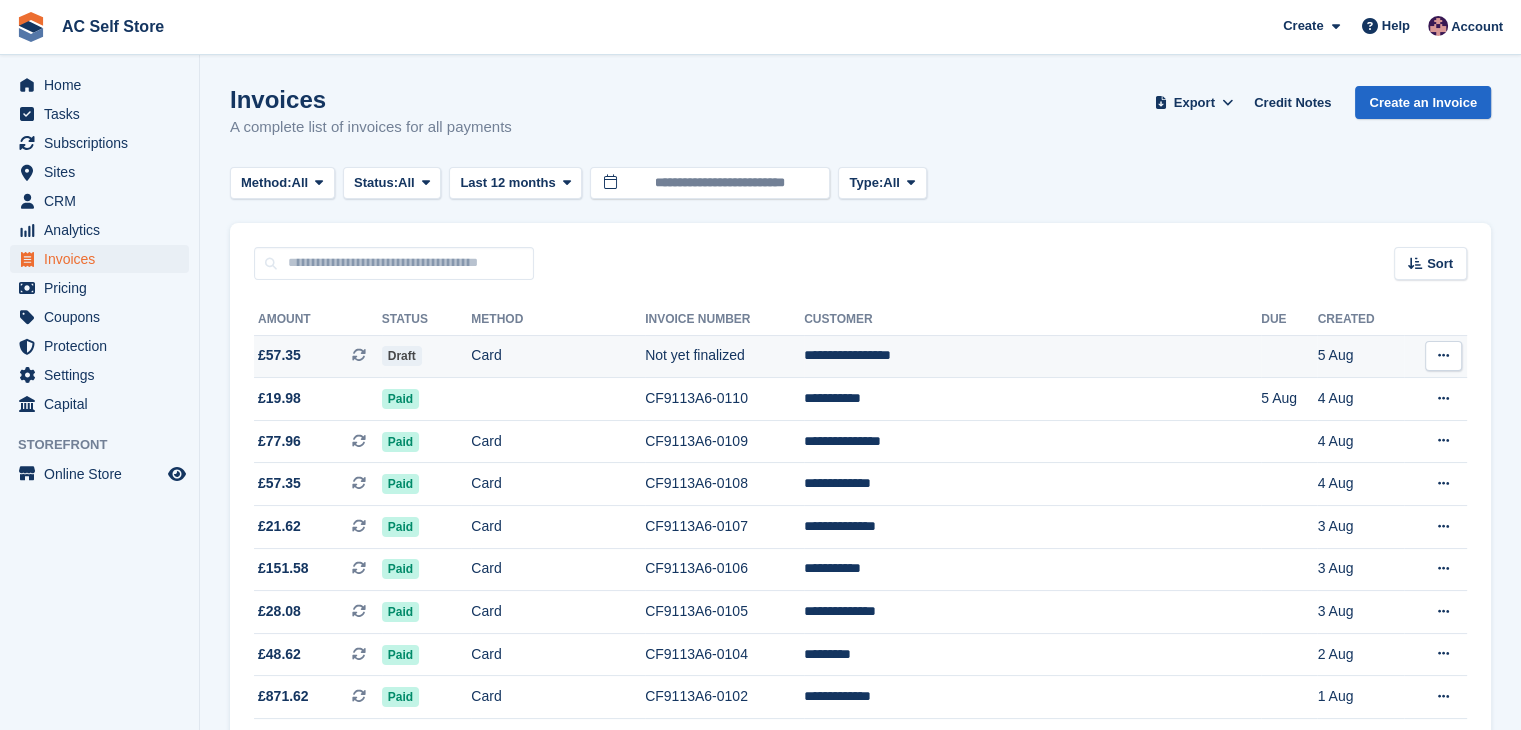 click on "Card" at bounding box center [558, 356] 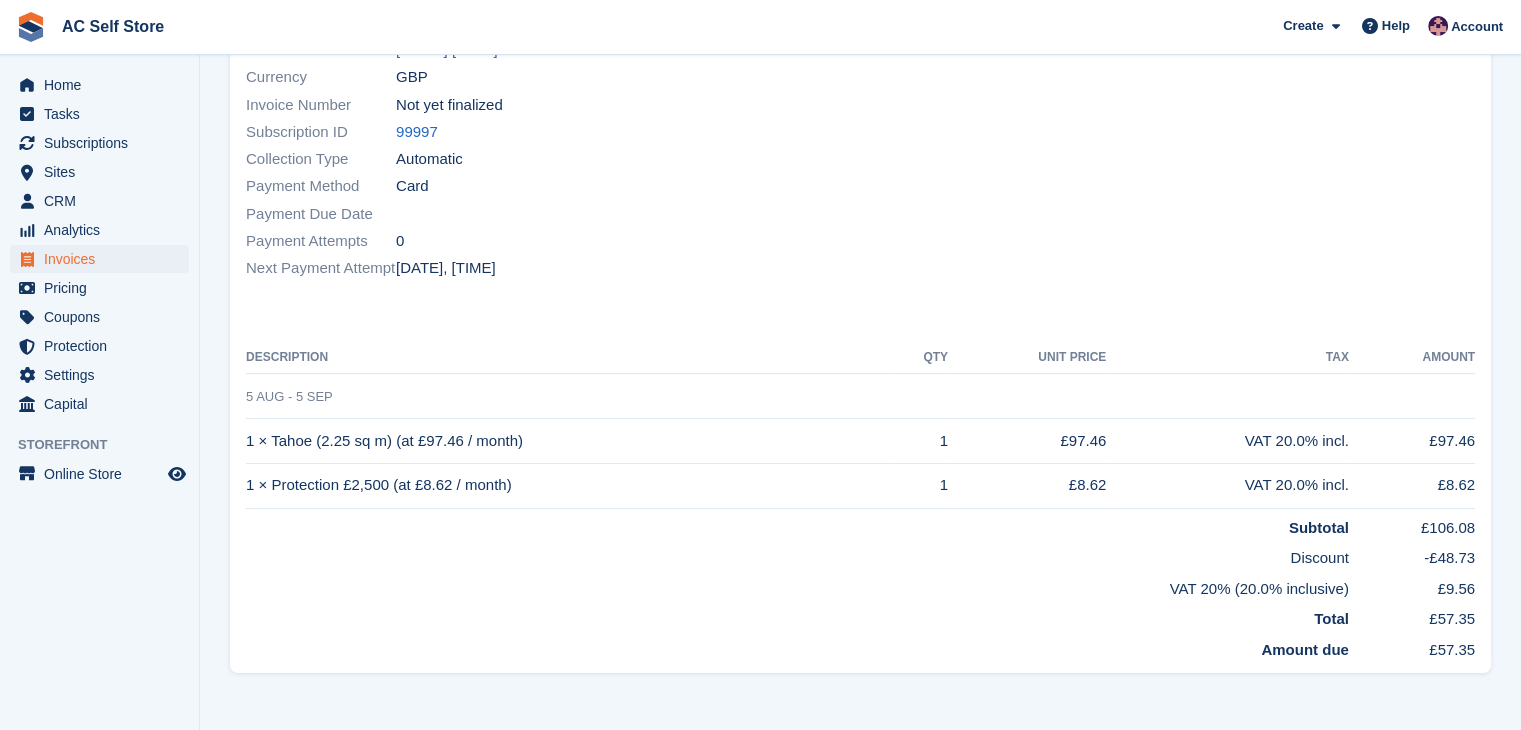 scroll, scrollTop: 238, scrollLeft: 0, axis: vertical 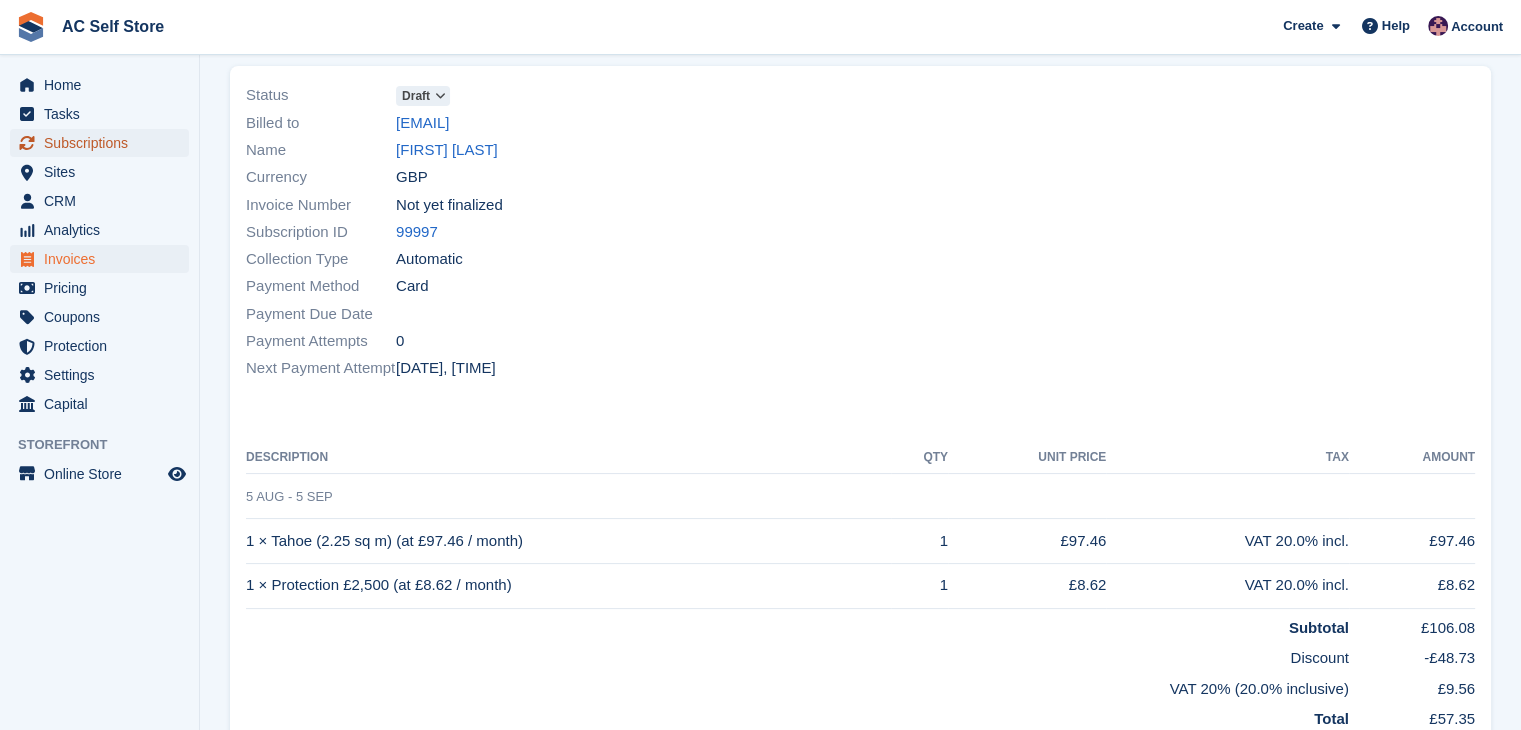 click on "Subscriptions" at bounding box center [104, 143] 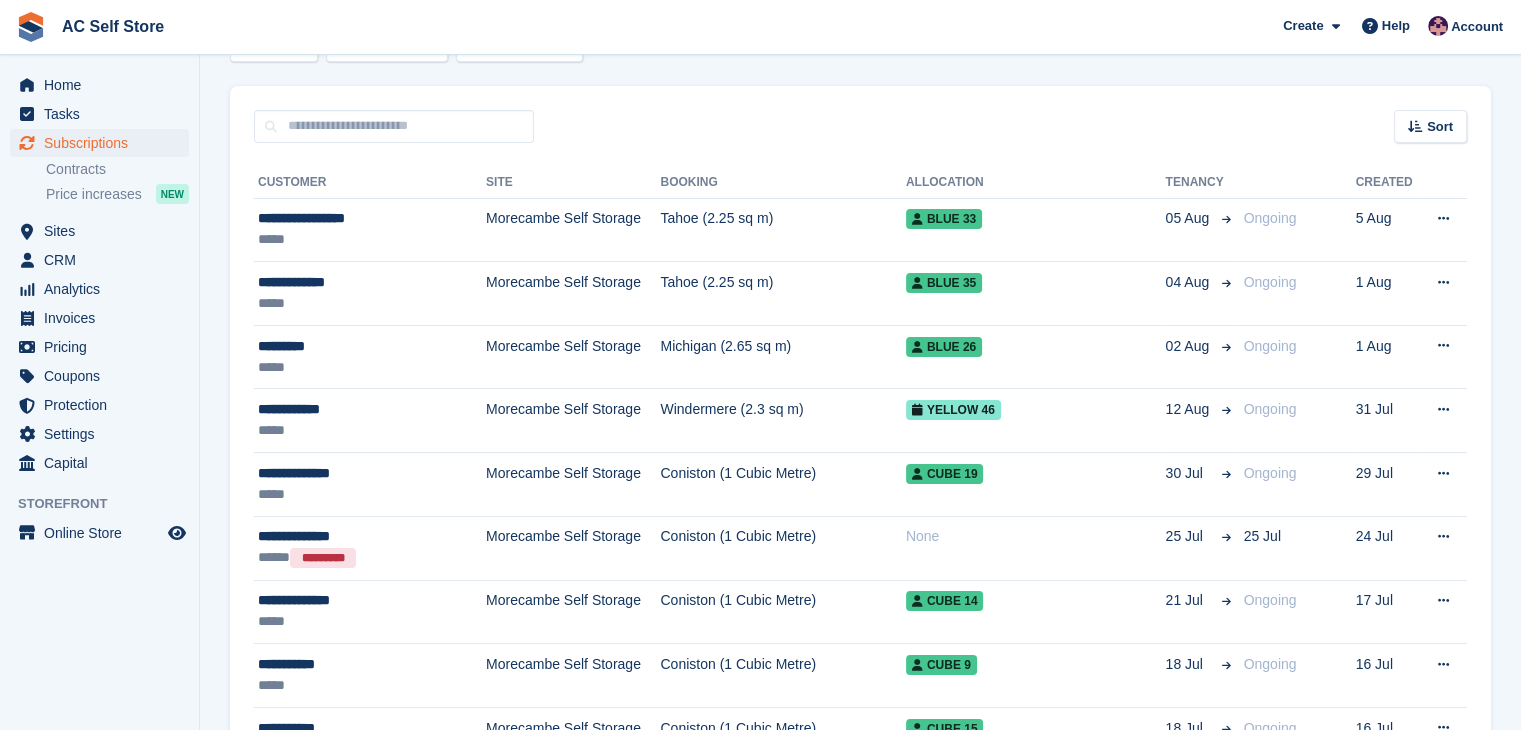 scroll, scrollTop: 0, scrollLeft: 0, axis: both 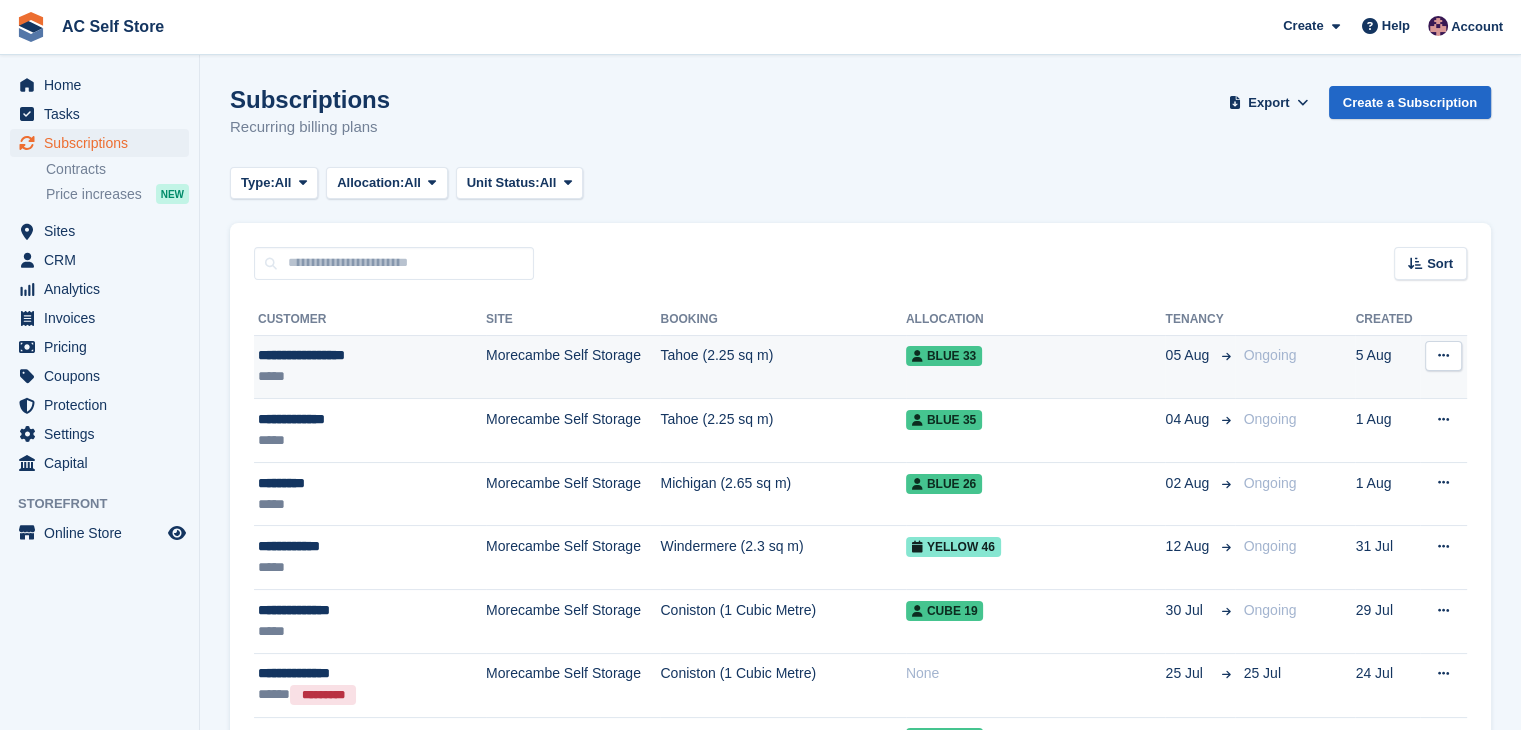 click on "Morecambe Self Storage" at bounding box center [573, 367] 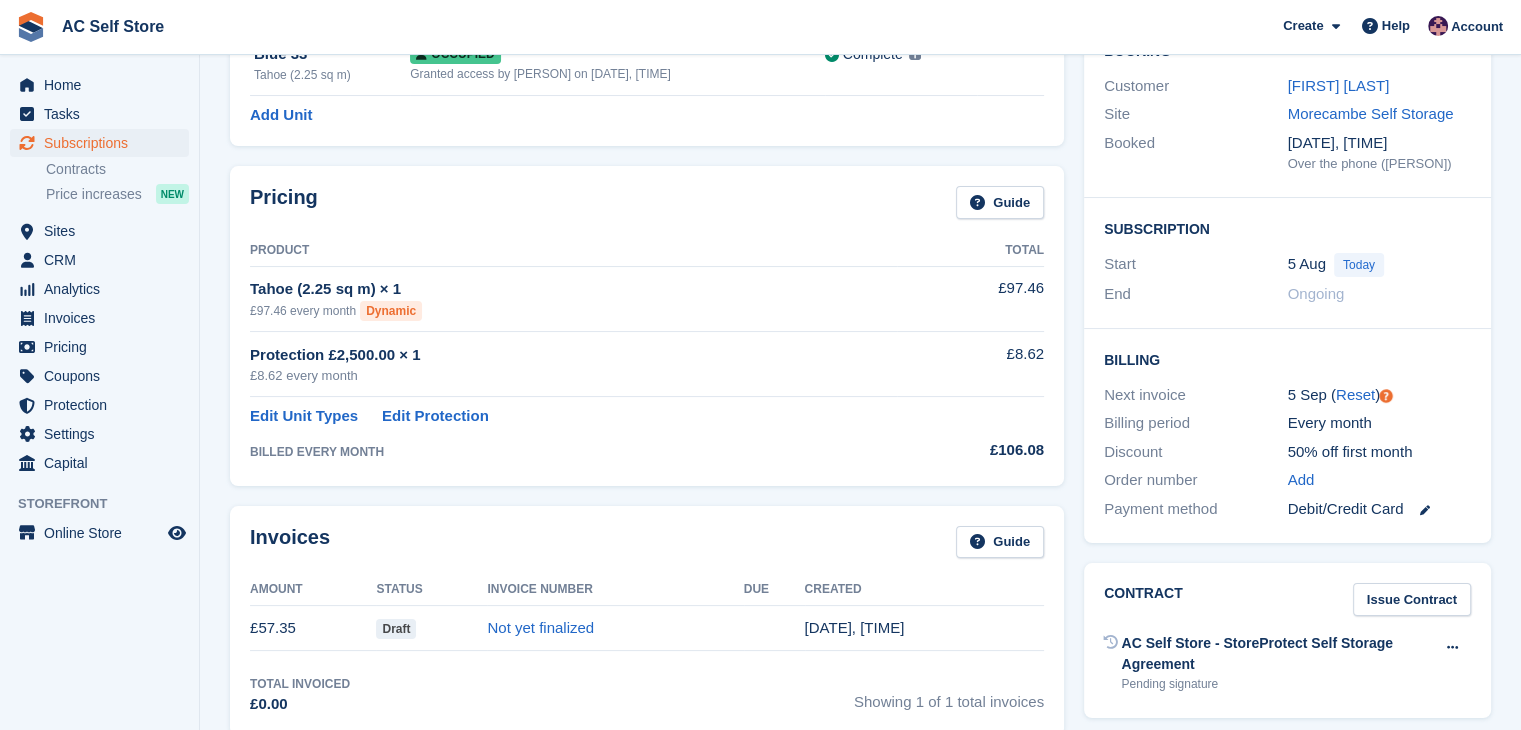 scroll, scrollTop: 300, scrollLeft: 0, axis: vertical 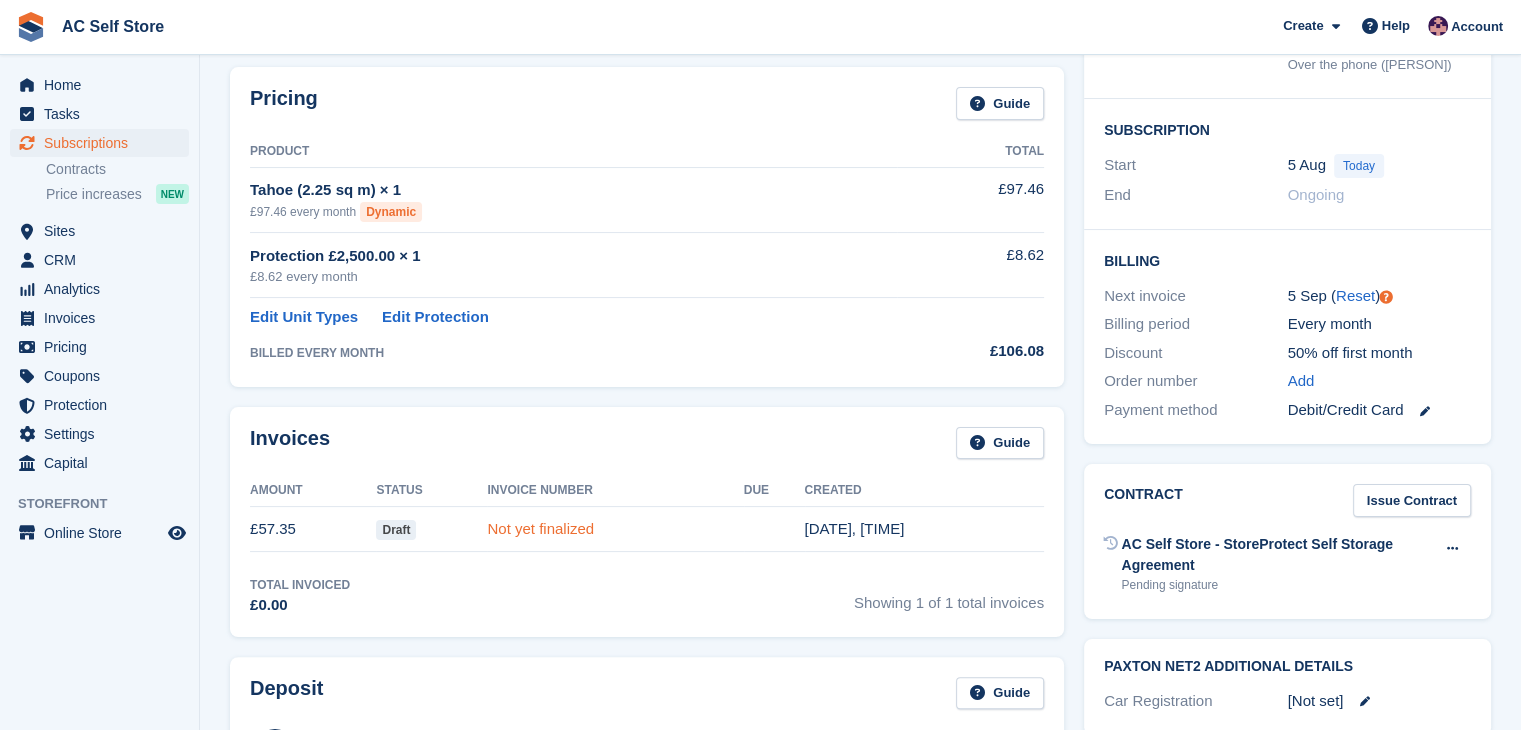 click on "Not yet finalized" at bounding box center [540, 528] 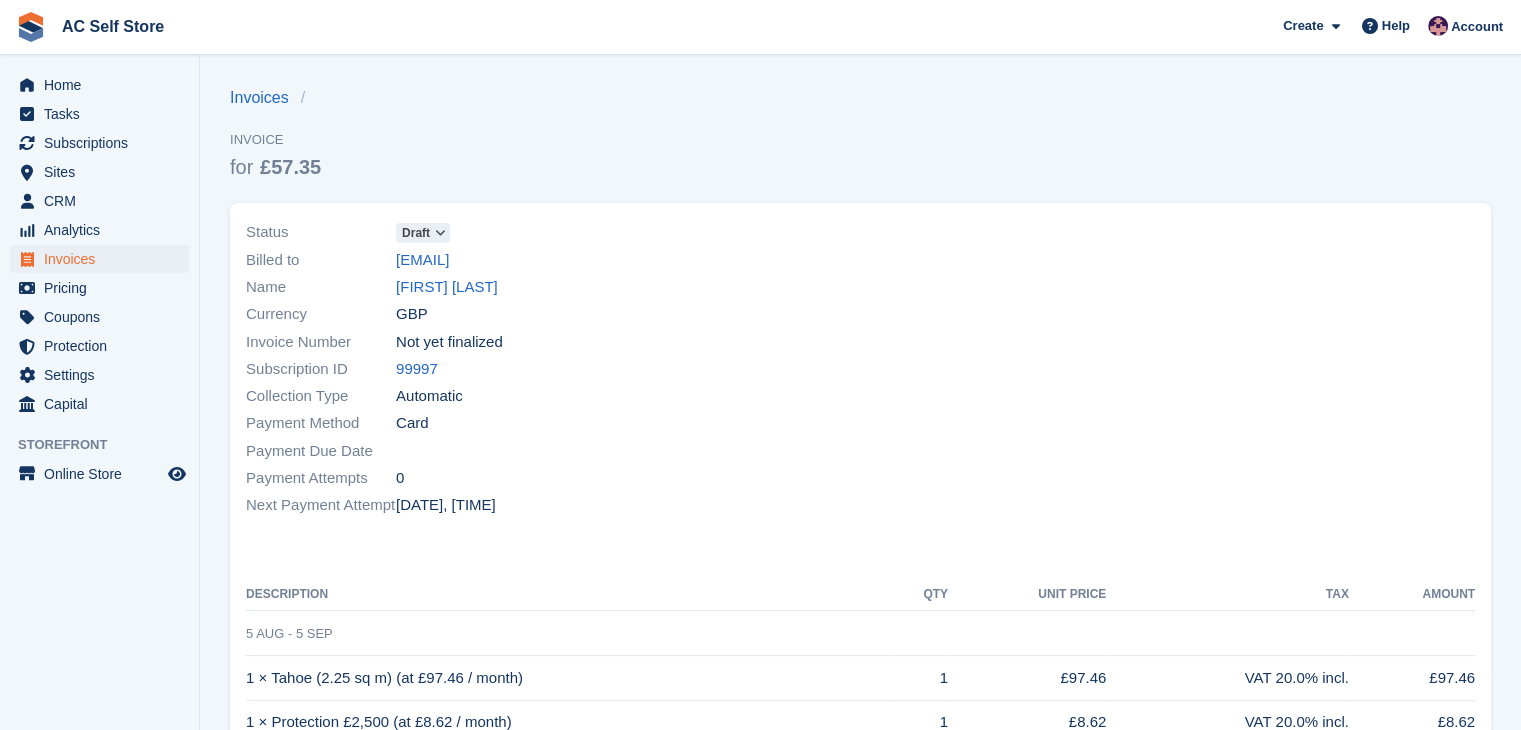 scroll, scrollTop: 100, scrollLeft: 0, axis: vertical 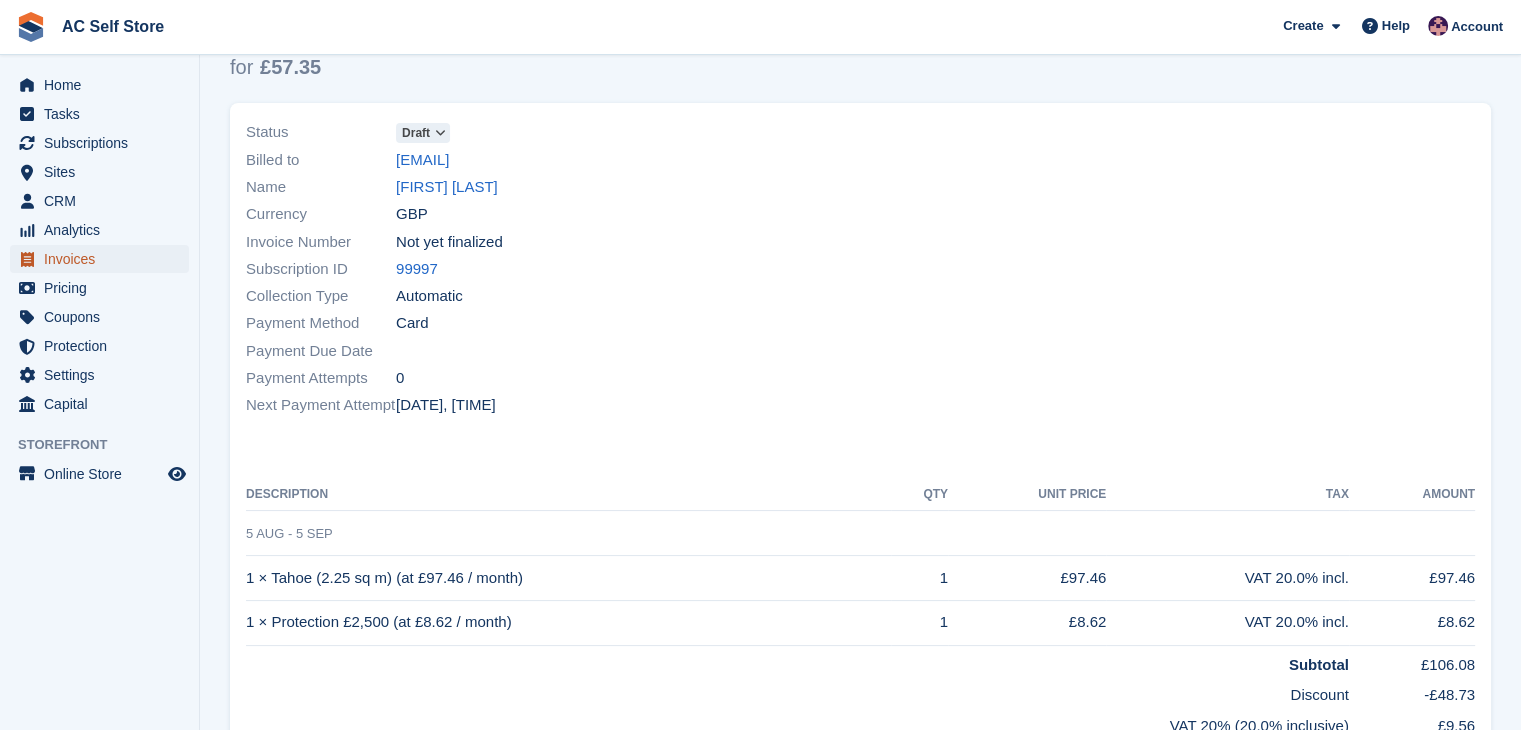 click on "Invoices" at bounding box center [104, 259] 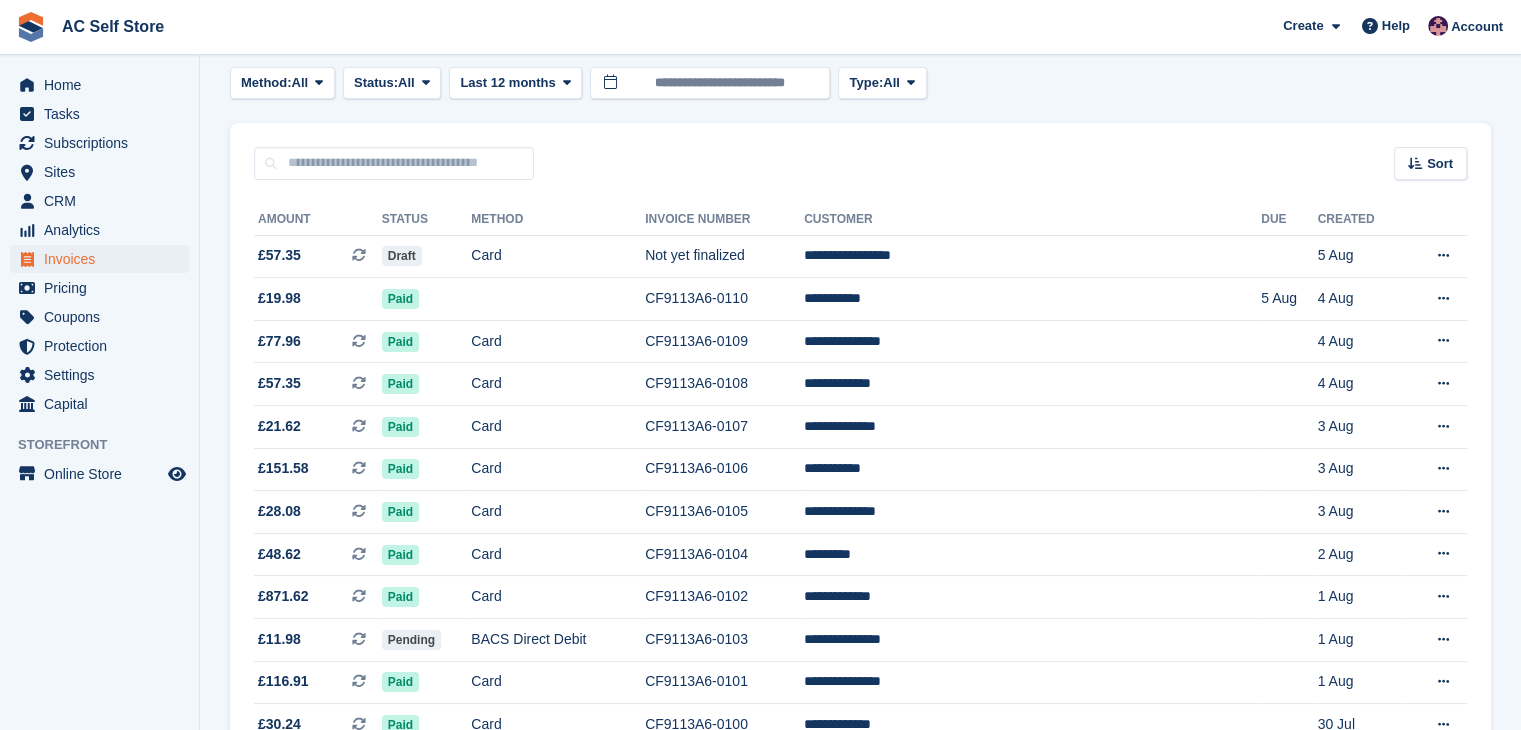 scroll, scrollTop: 0, scrollLeft: 0, axis: both 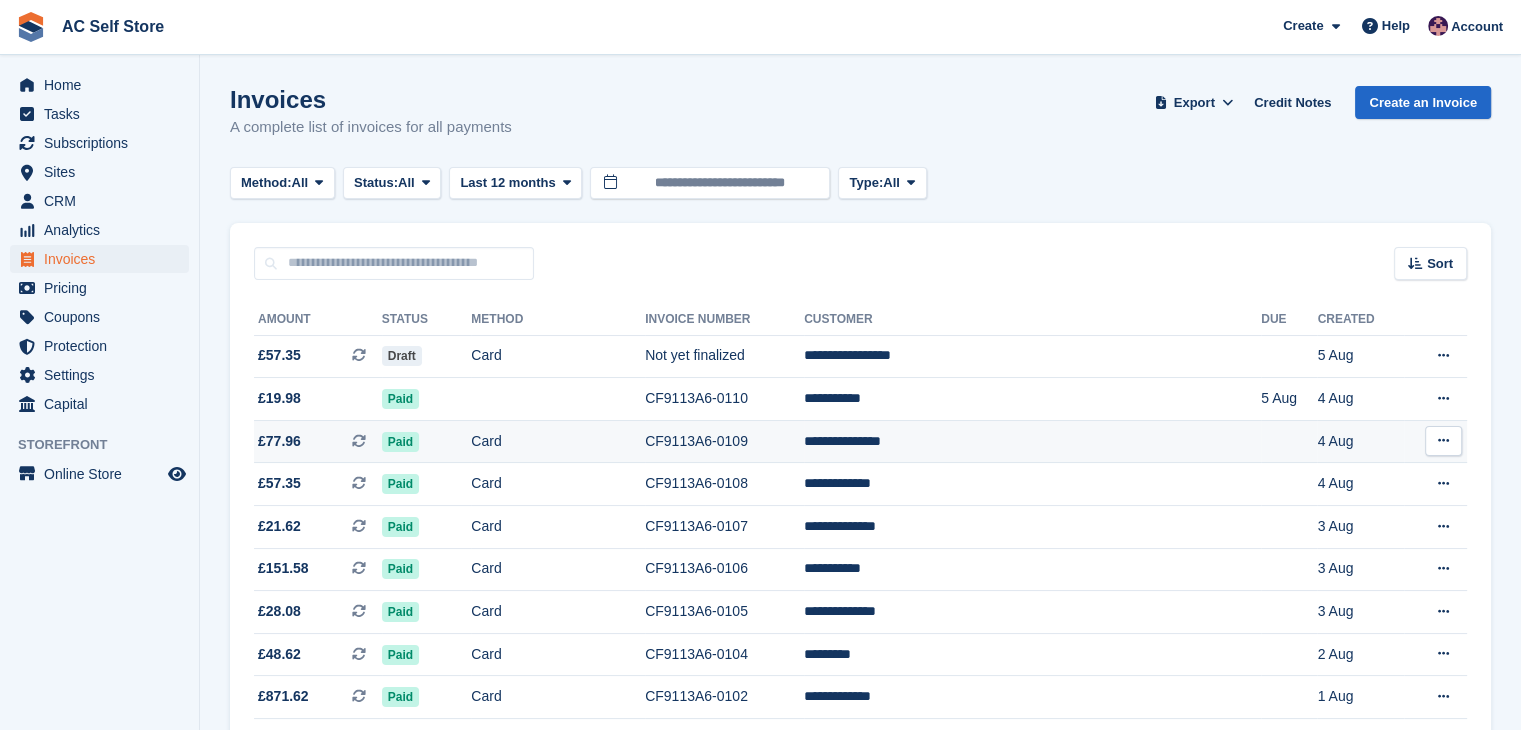click on "Paid" at bounding box center [400, 442] 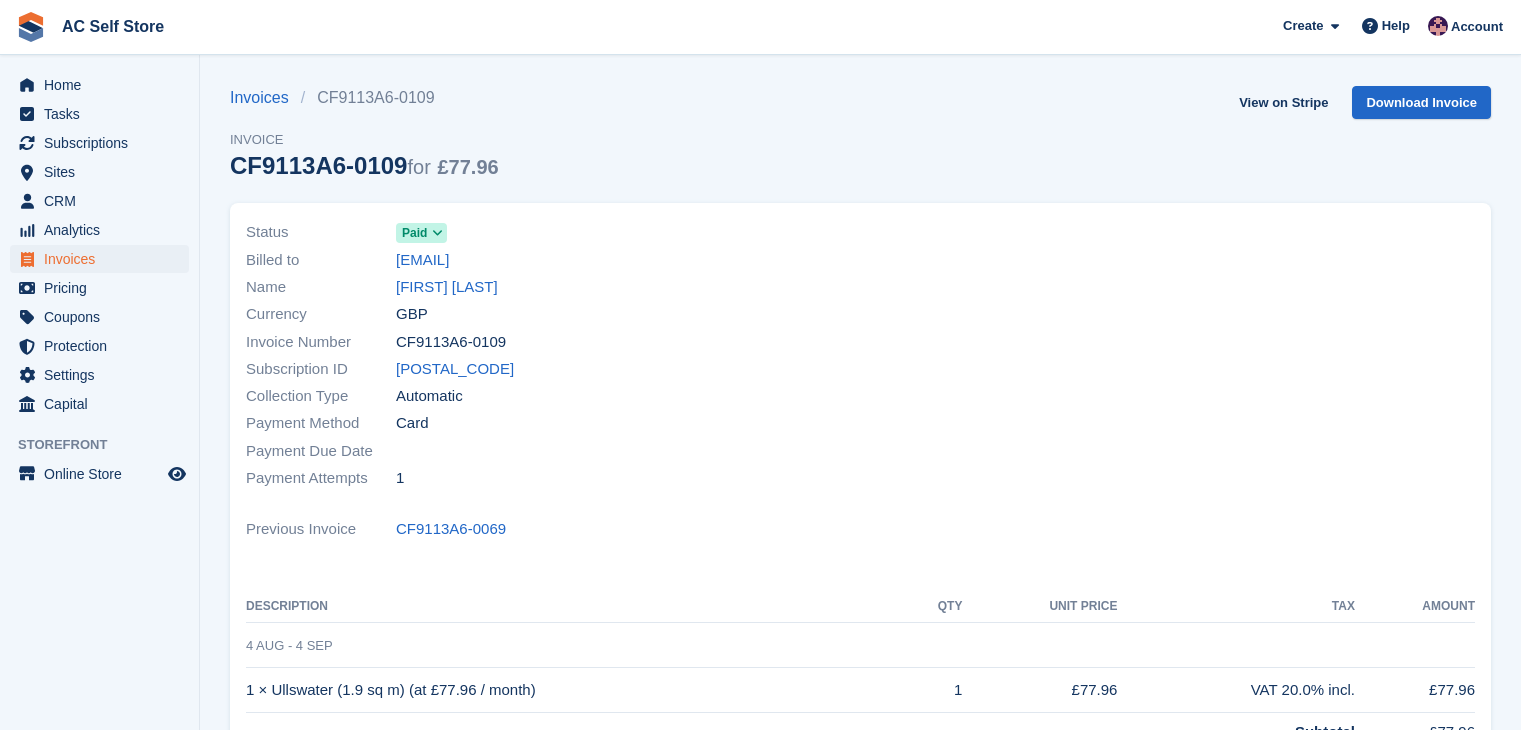scroll, scrollTop: 0, scrollLeft: 0, axis: both 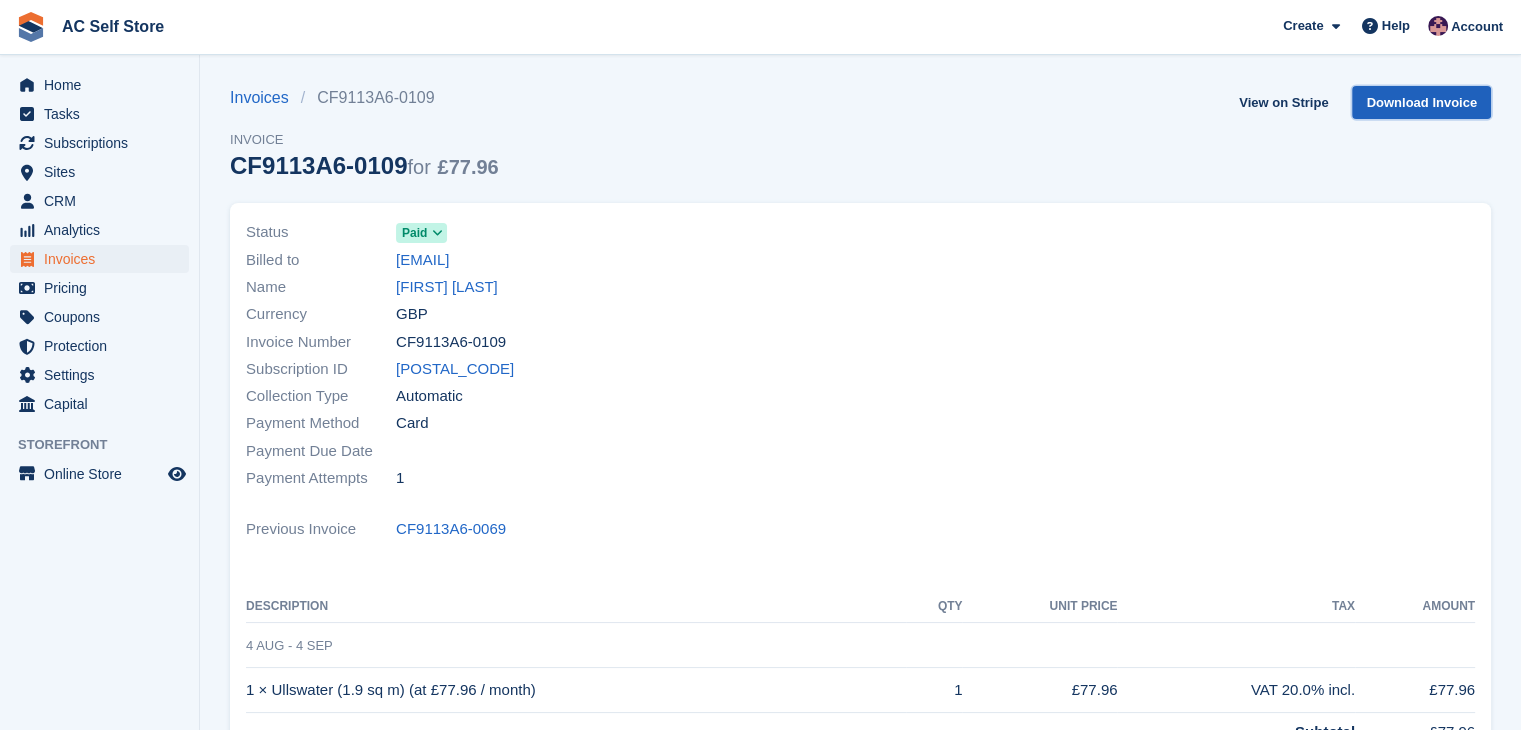 click on "Download Invoice" at bounding box center (1421, 102) 